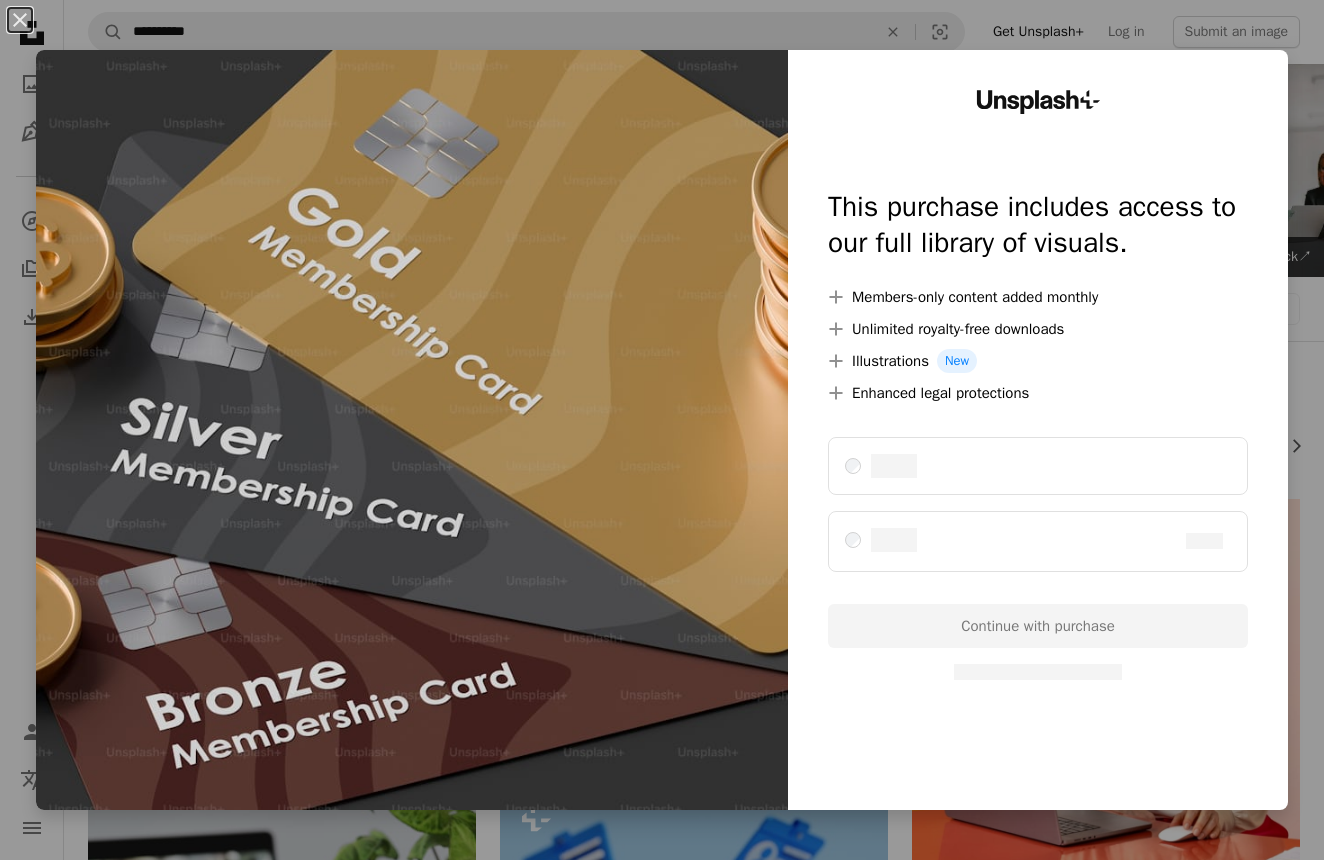 scroll, scrollTop: 8566, scrollLeft: 0, axis: vertical 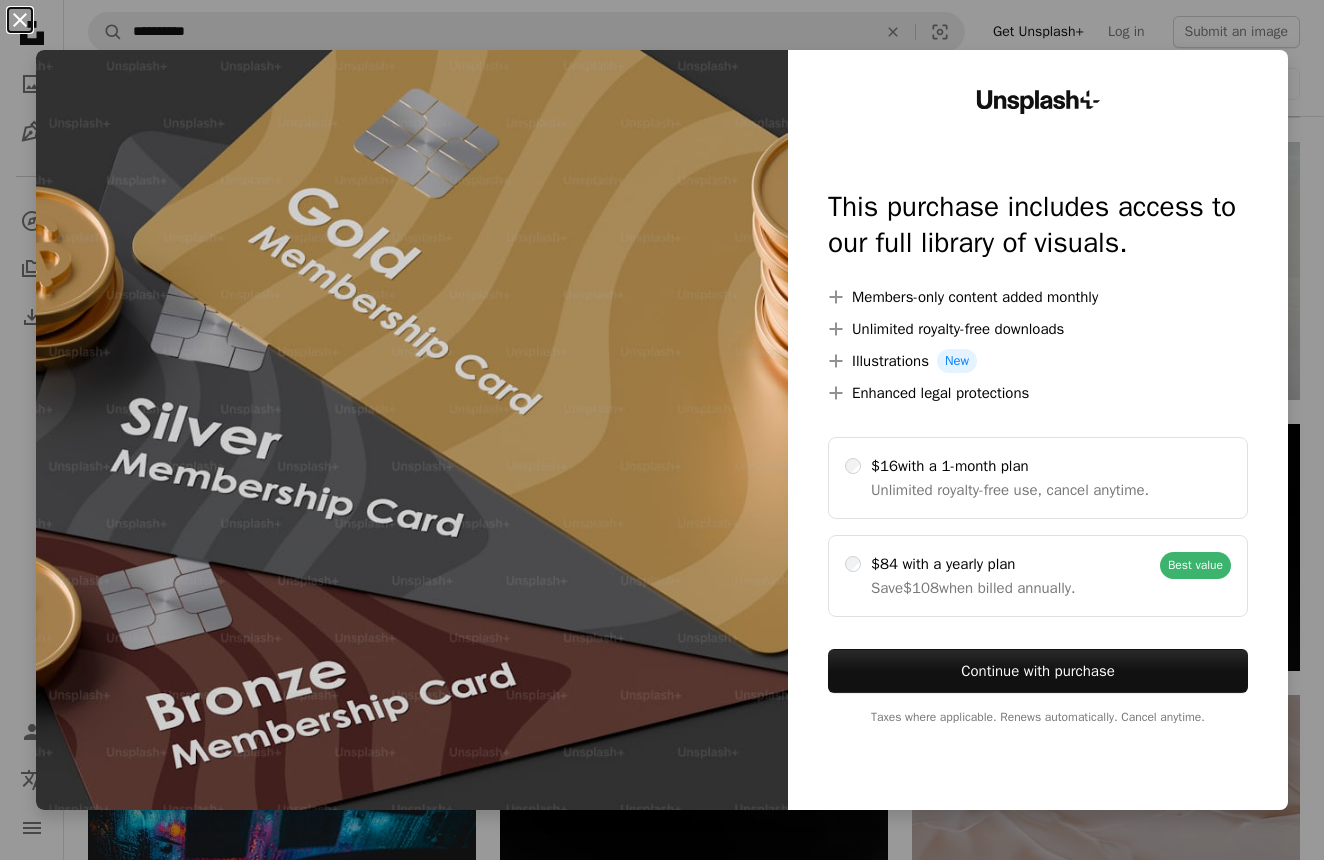 click on "An X shape" at bounding box center [20, 20] 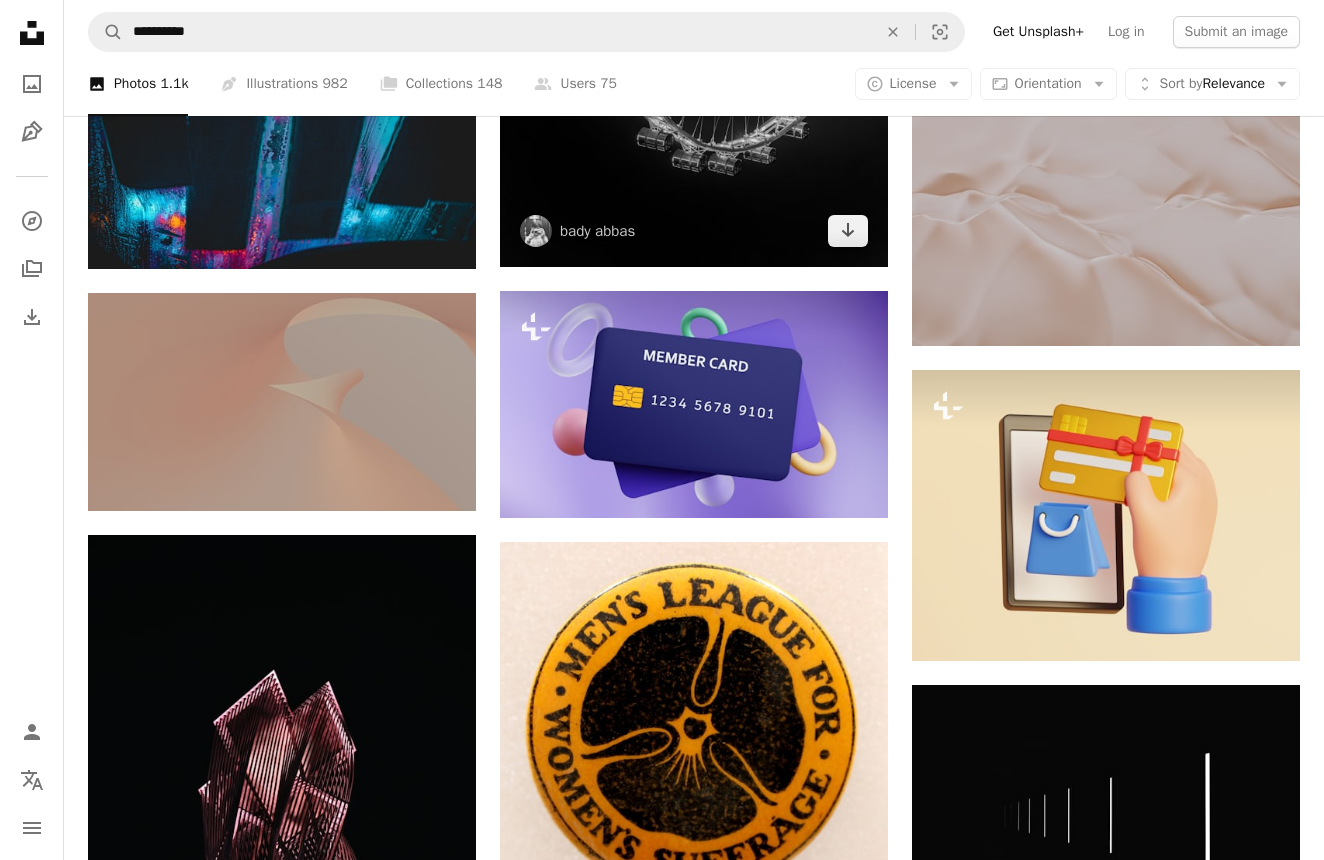 scroll, scrollTop: 9180, scrollLeft: 0, axis: vertical 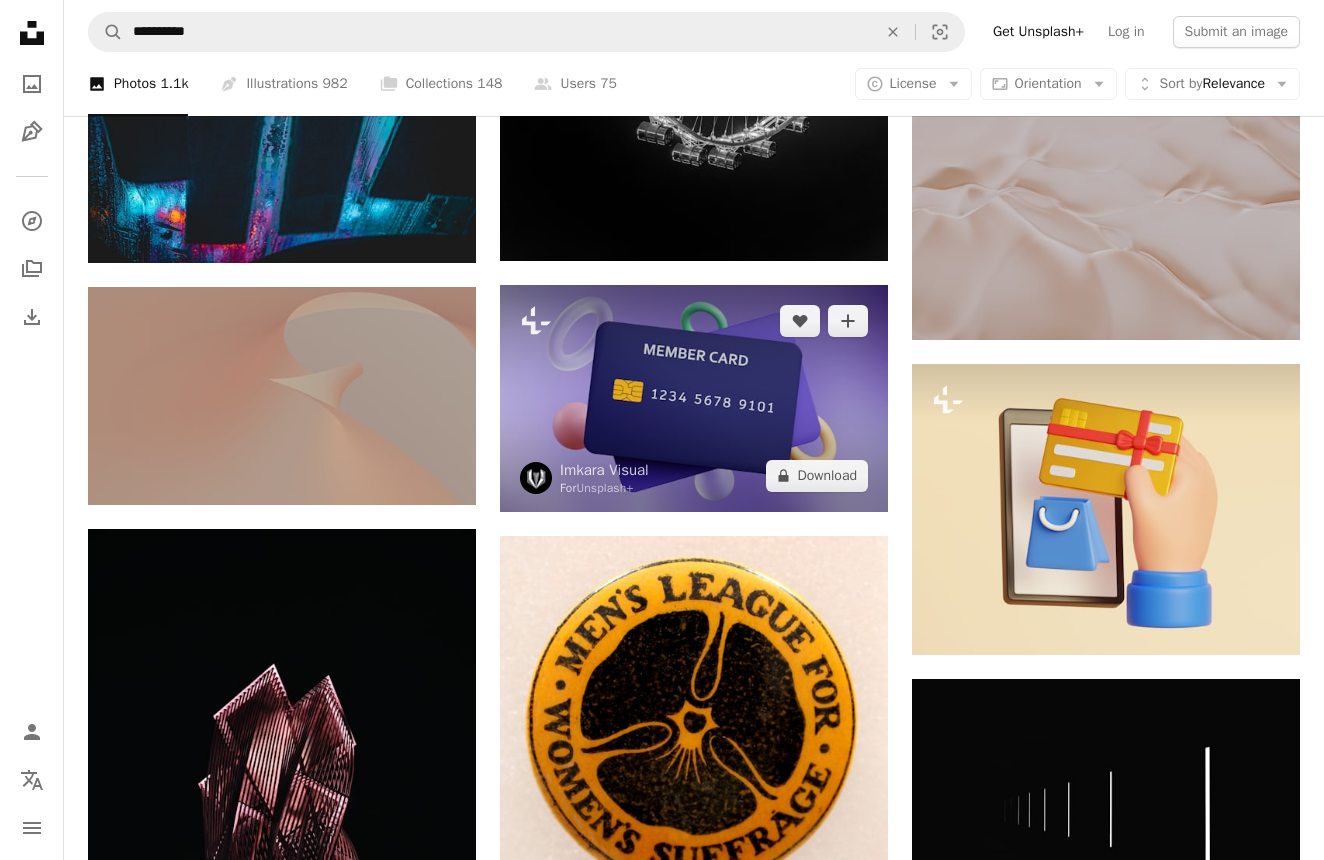 click at bounding box center [694, 398] 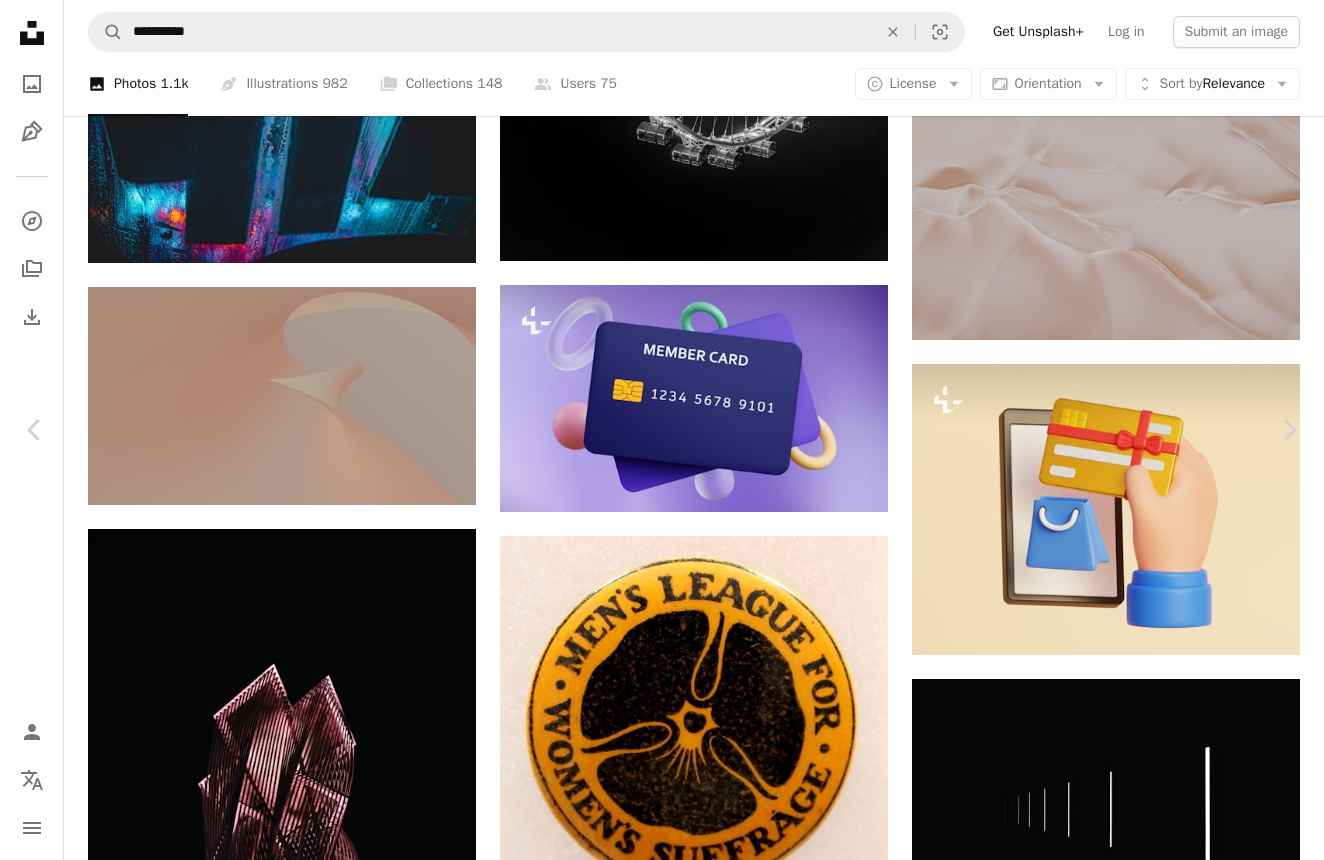 click on "A lock   Download" at bounding box center [1178, 8881] 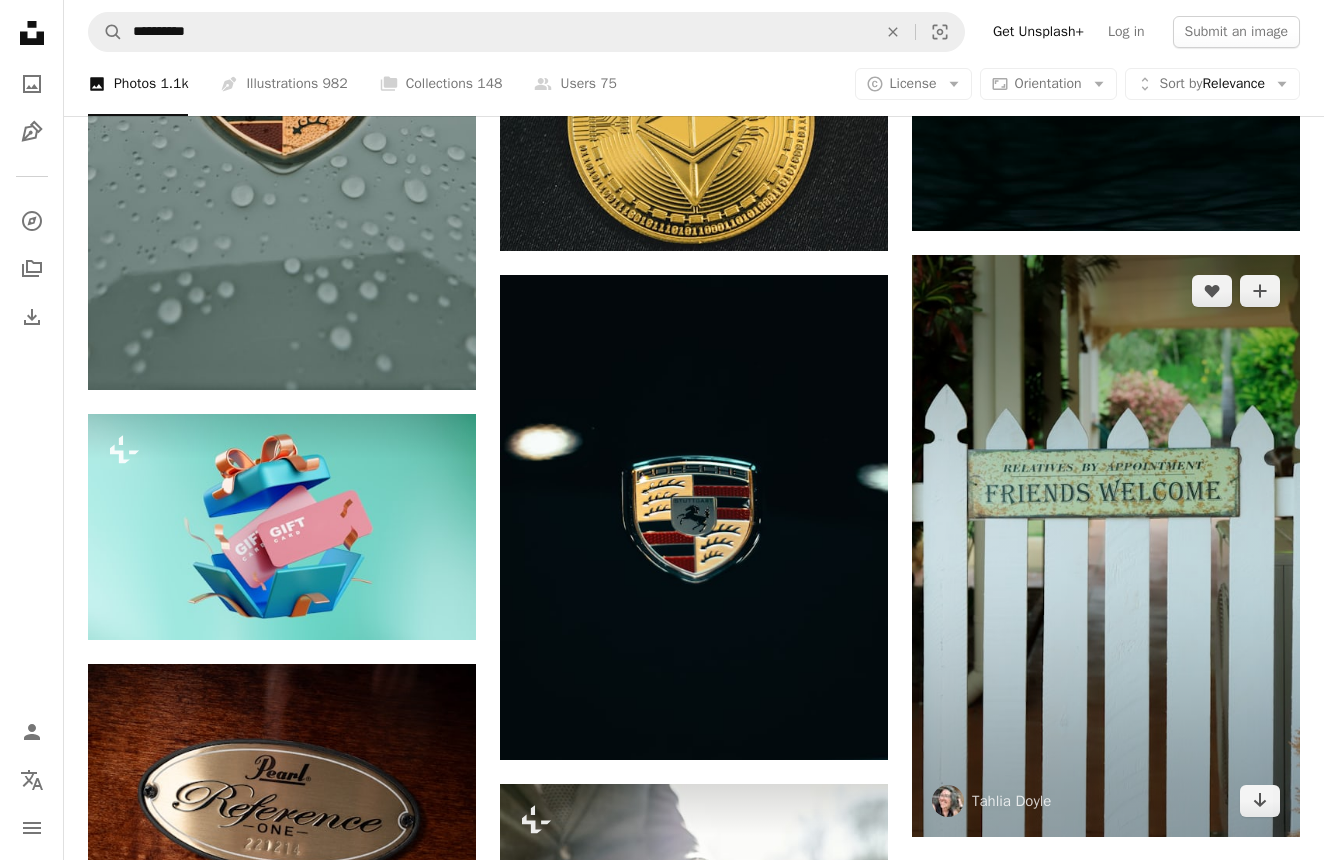 scroll, scrollTop: 22618, scrollLeft: 0, axis: vertical 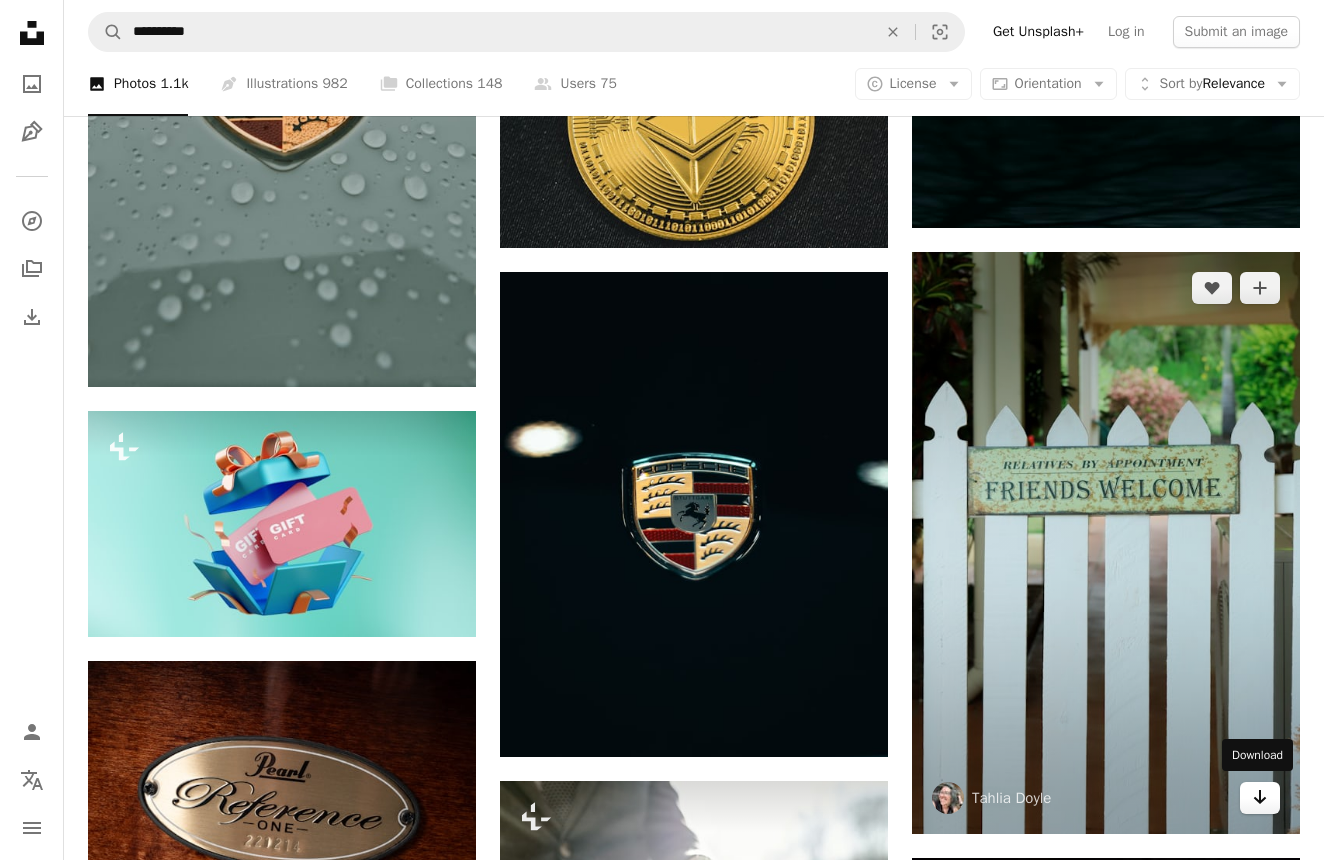 click on "Arrow pointing down" 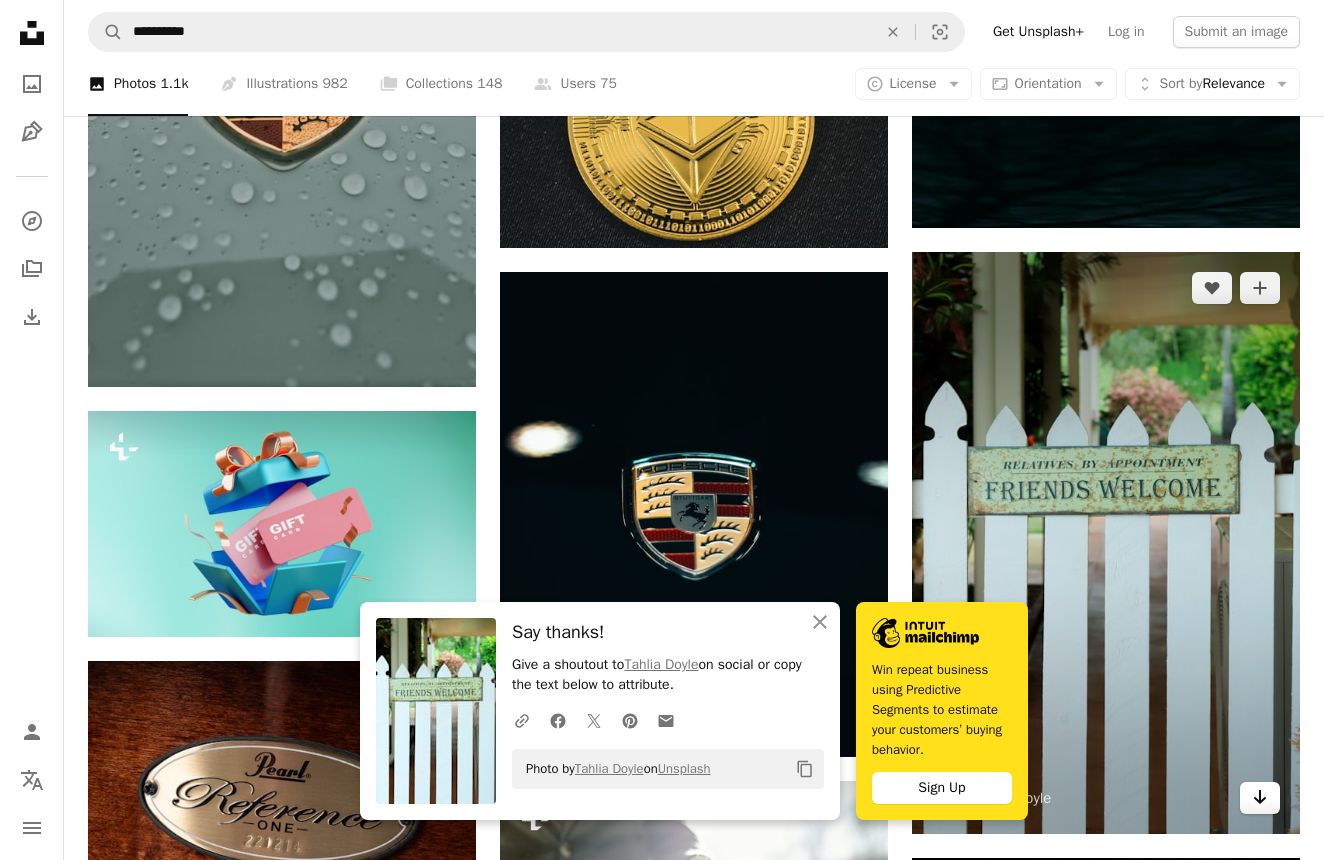 scroll, scrollTop: 22614, scrollLeft: 0, axis: vertical 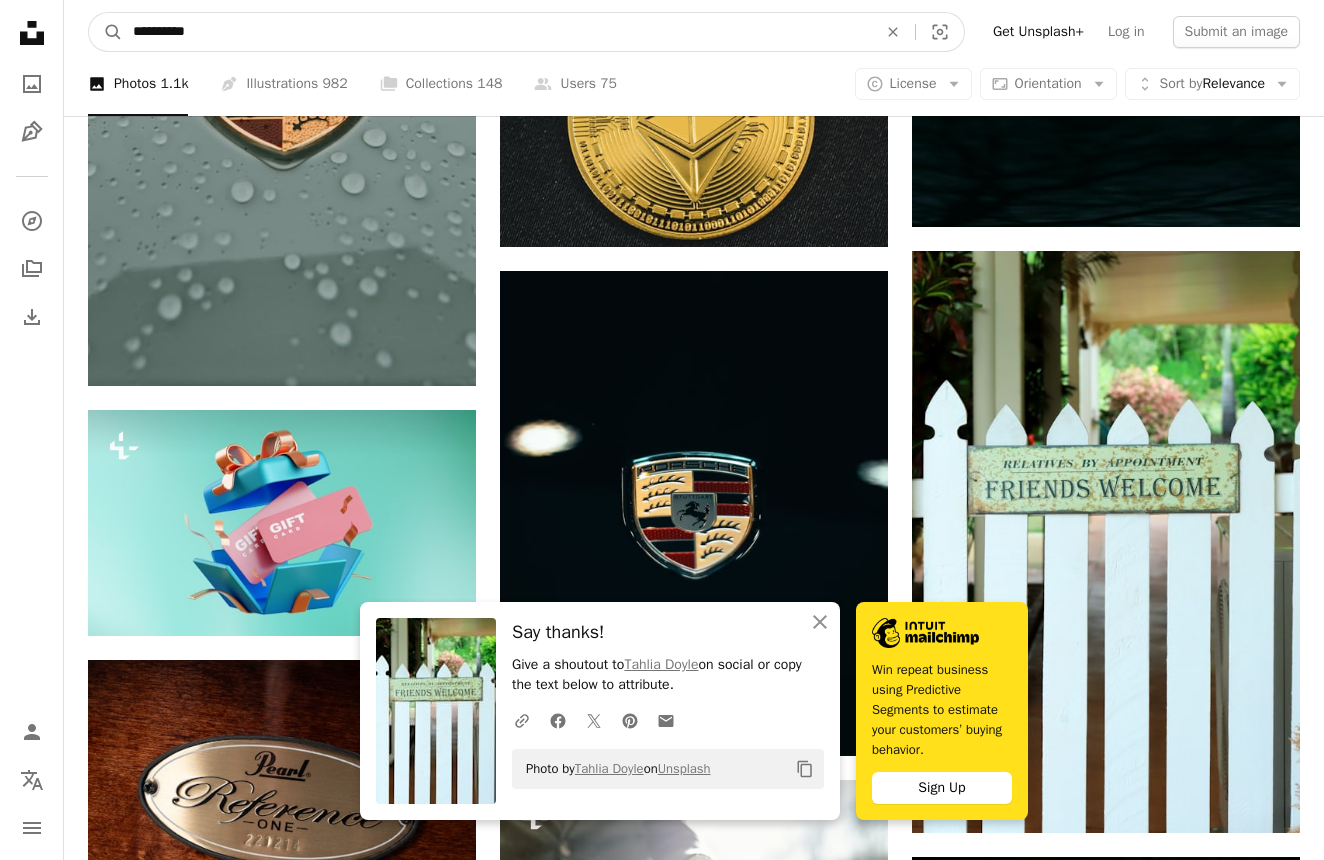 click on "**********" at bounding box center (497, 32) 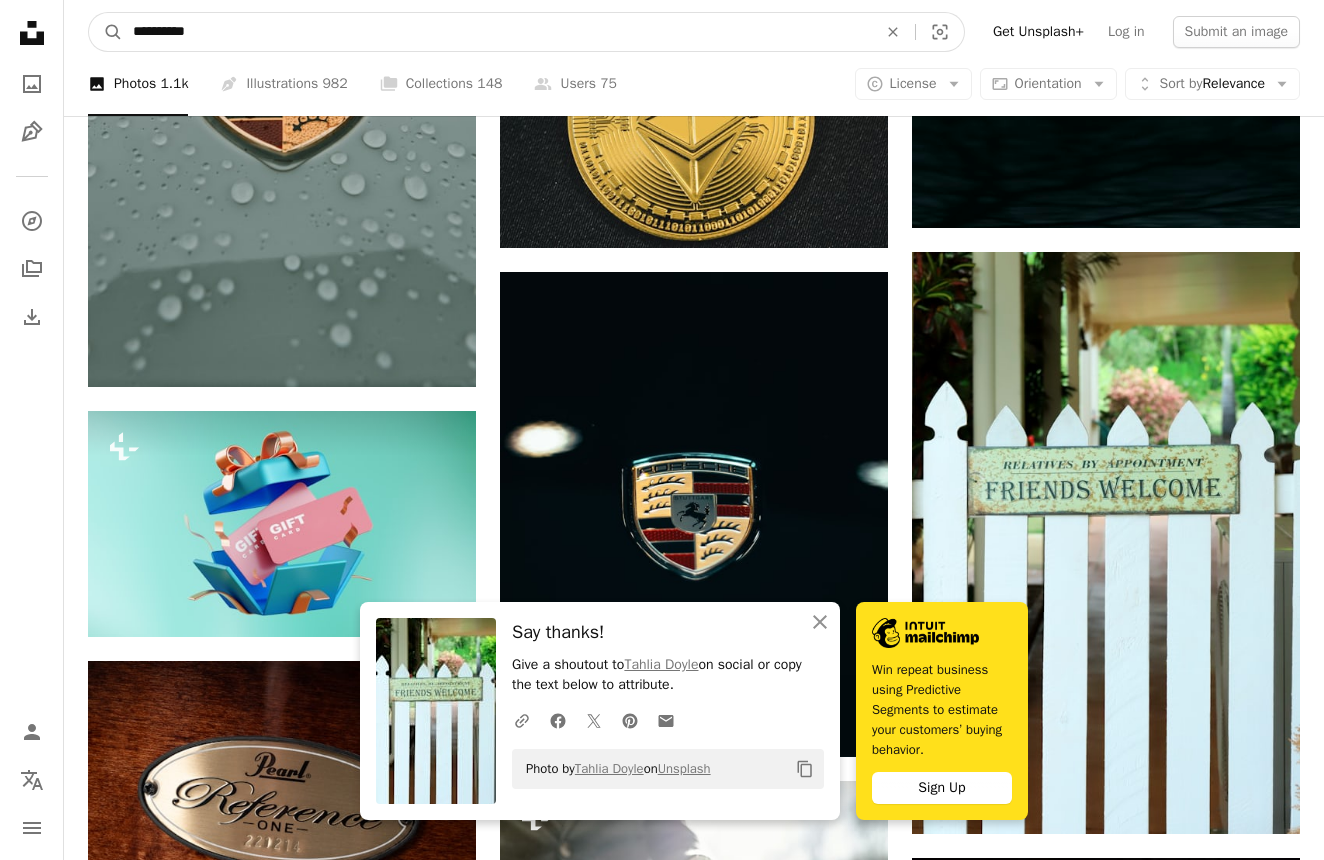 scroll, scrollTop: 22617, scrollLeft: 0, axis: vertical 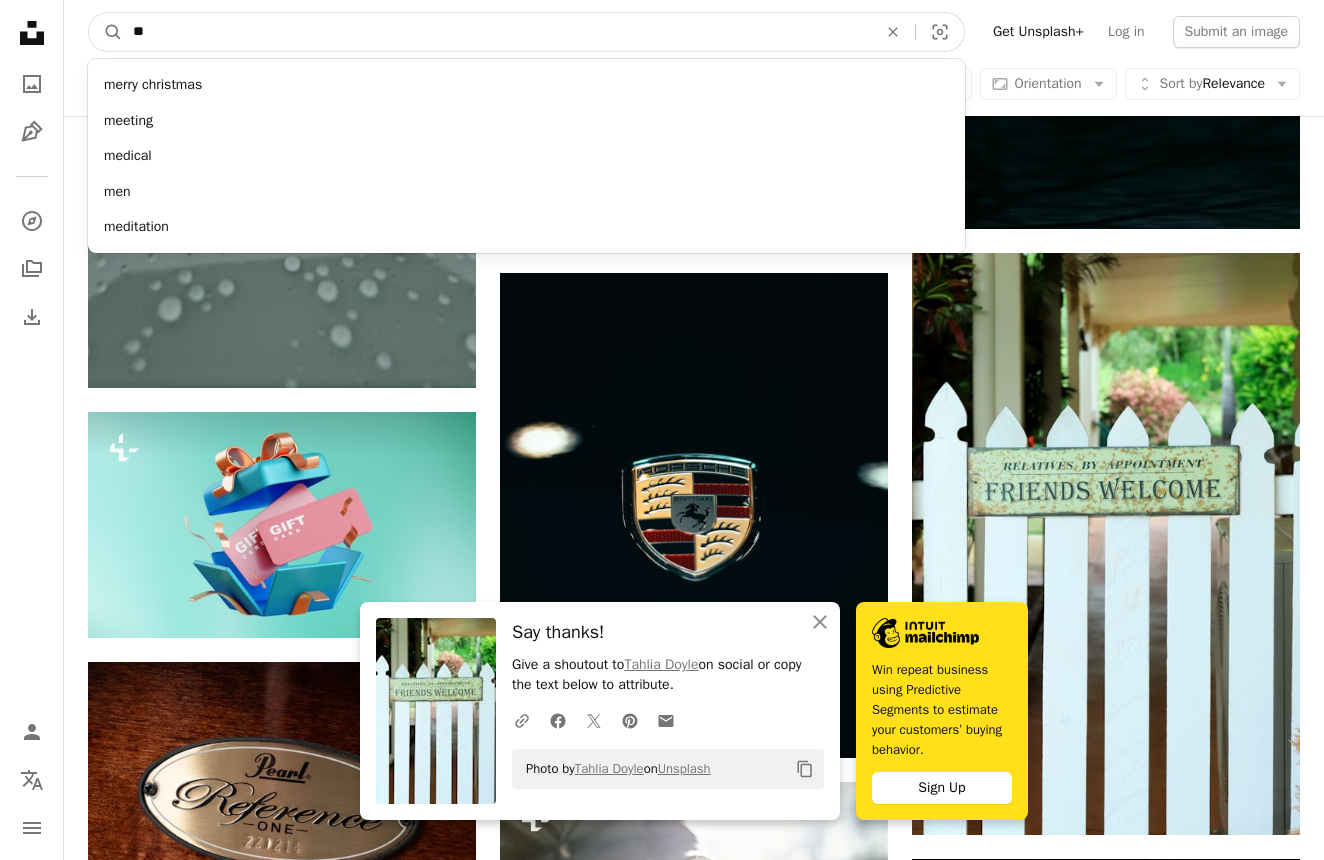 type on "*" 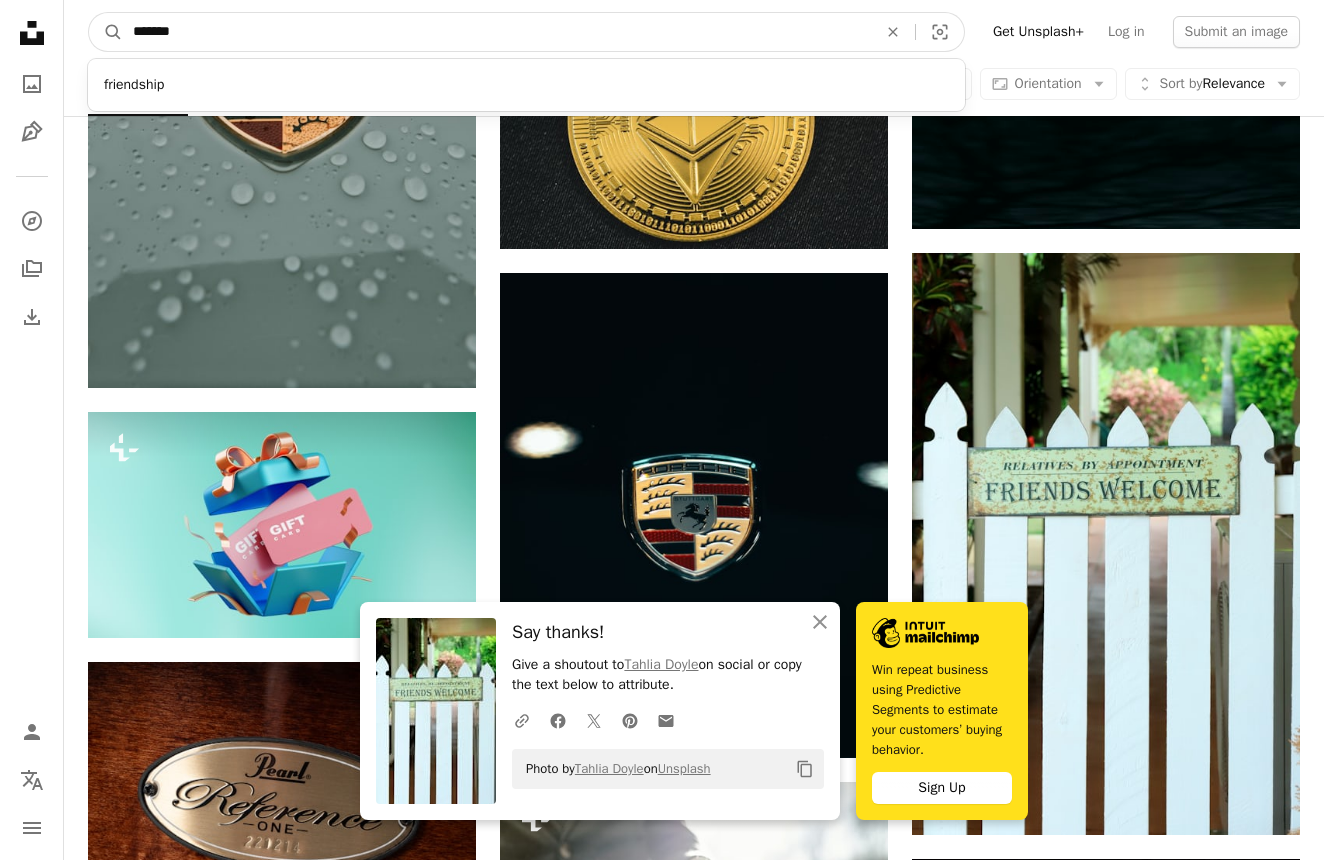 type on "*******" 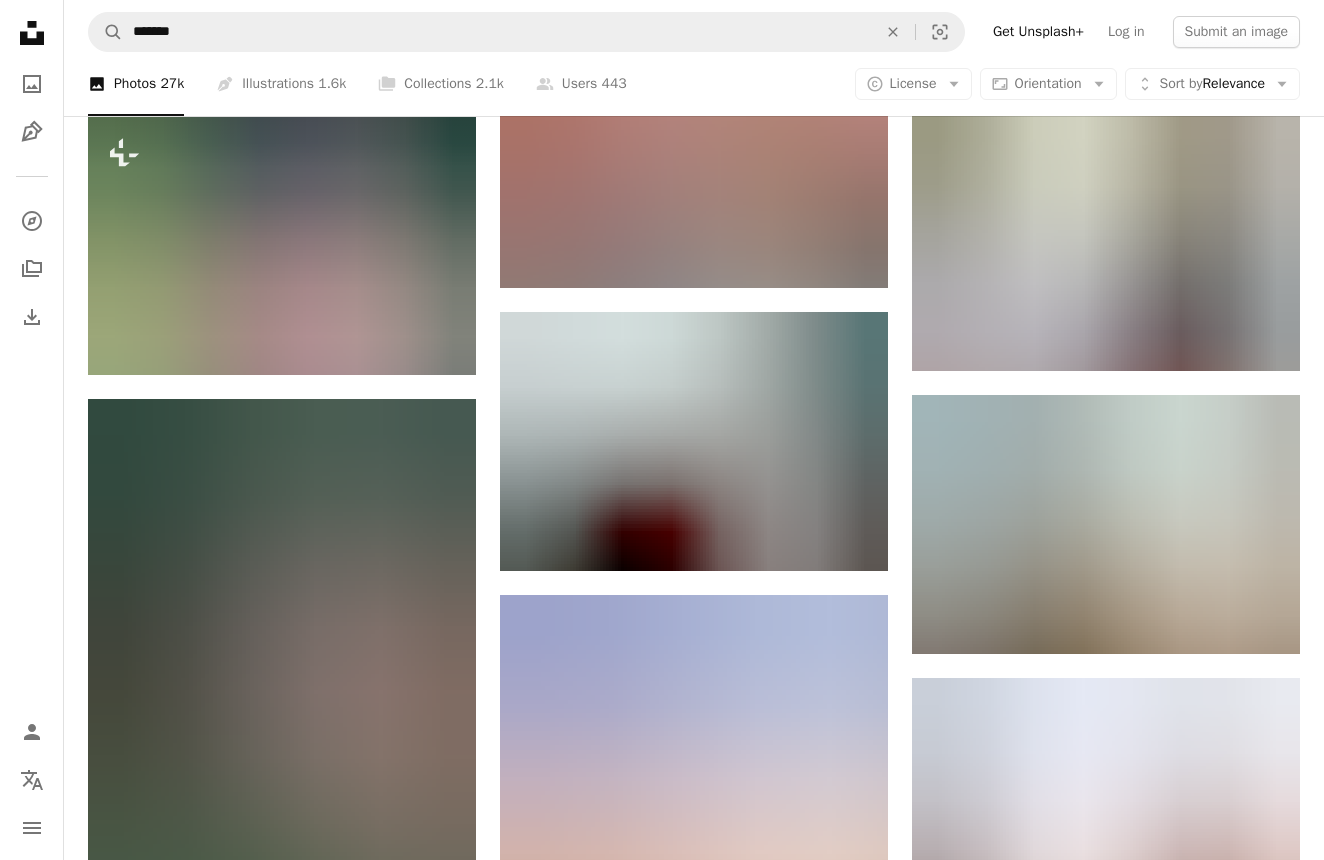 scroll, scrollTop: 3347, scrollLeft: 0, axis: vertical 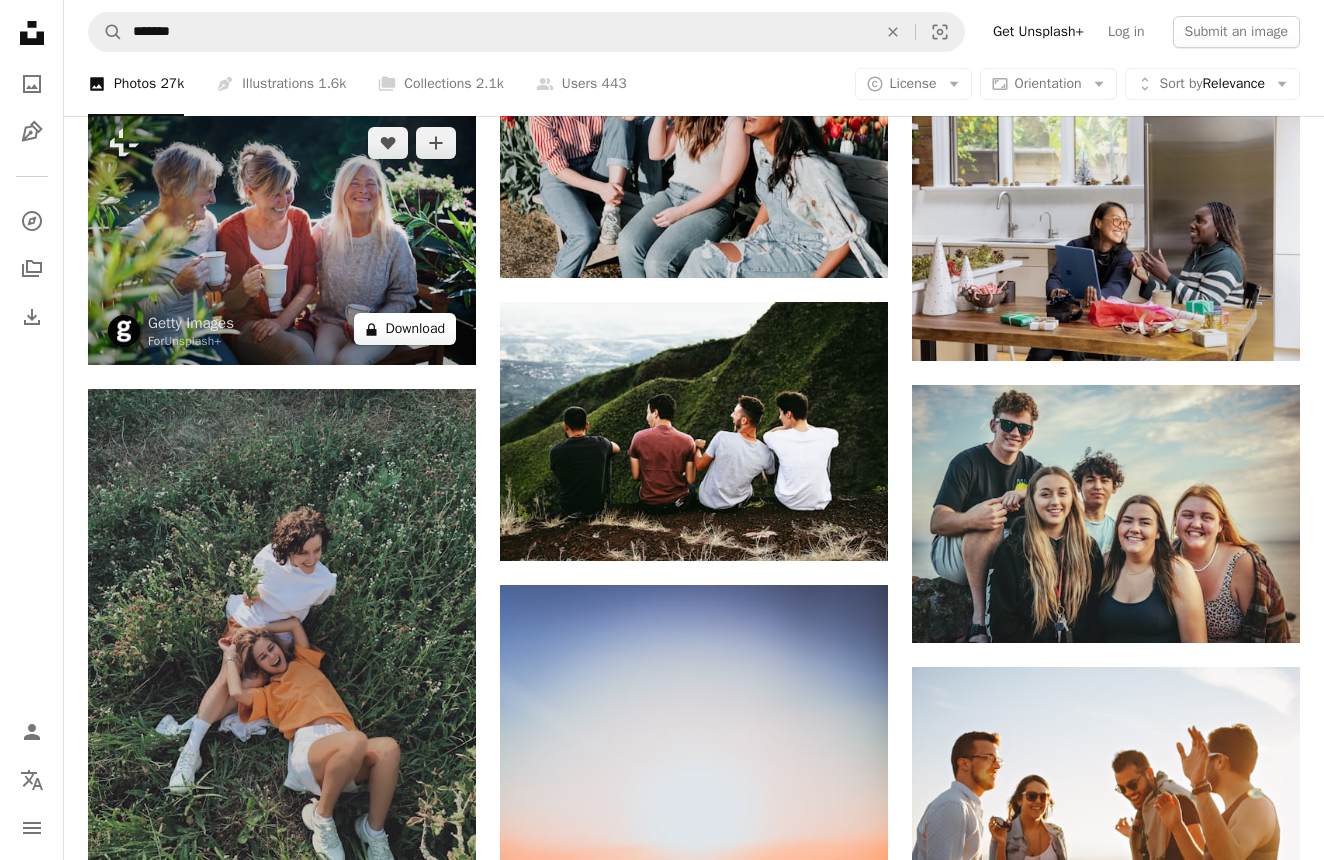 click on "A lock   Download" at bounding box center [405, 329] 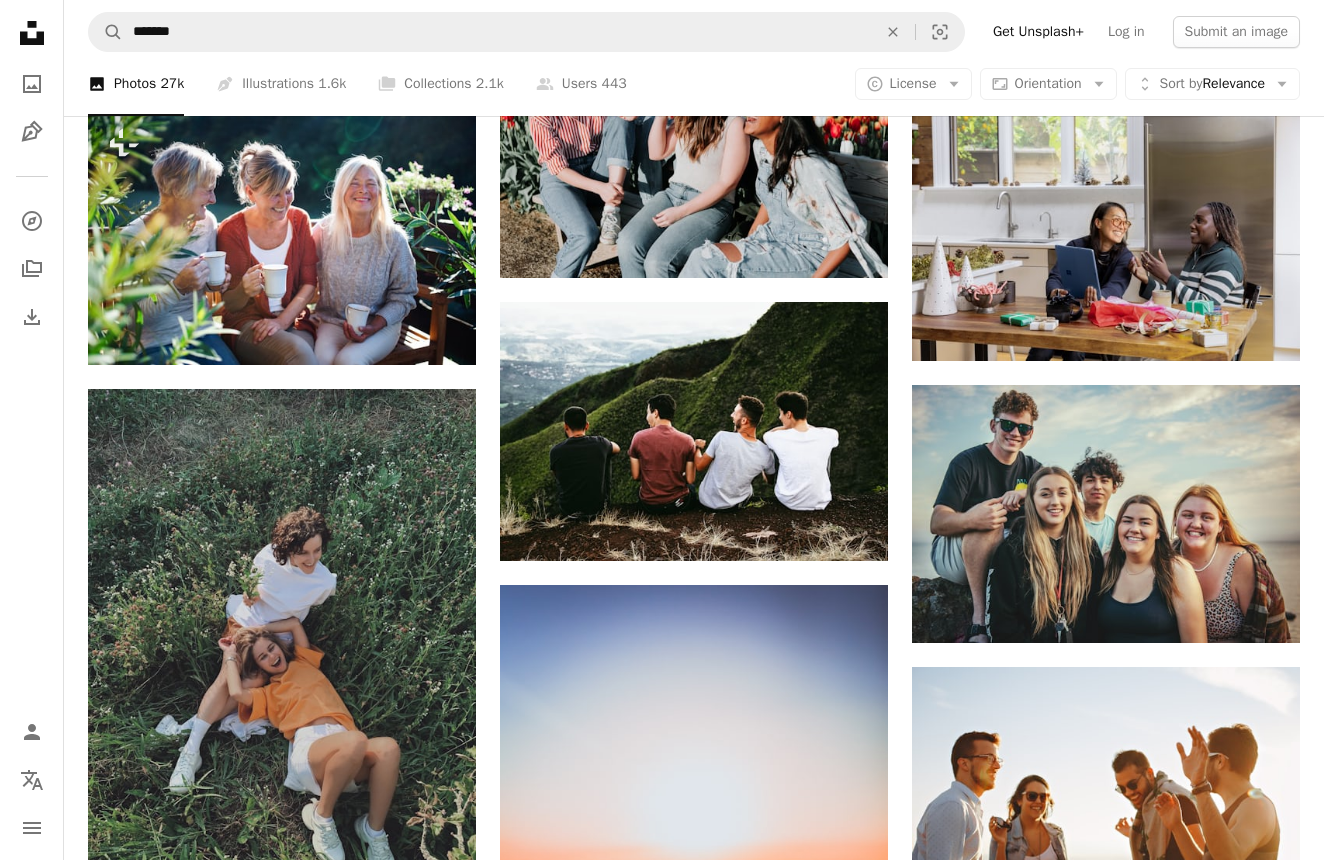 click on "An X shape" at bounding box center [20, 20] 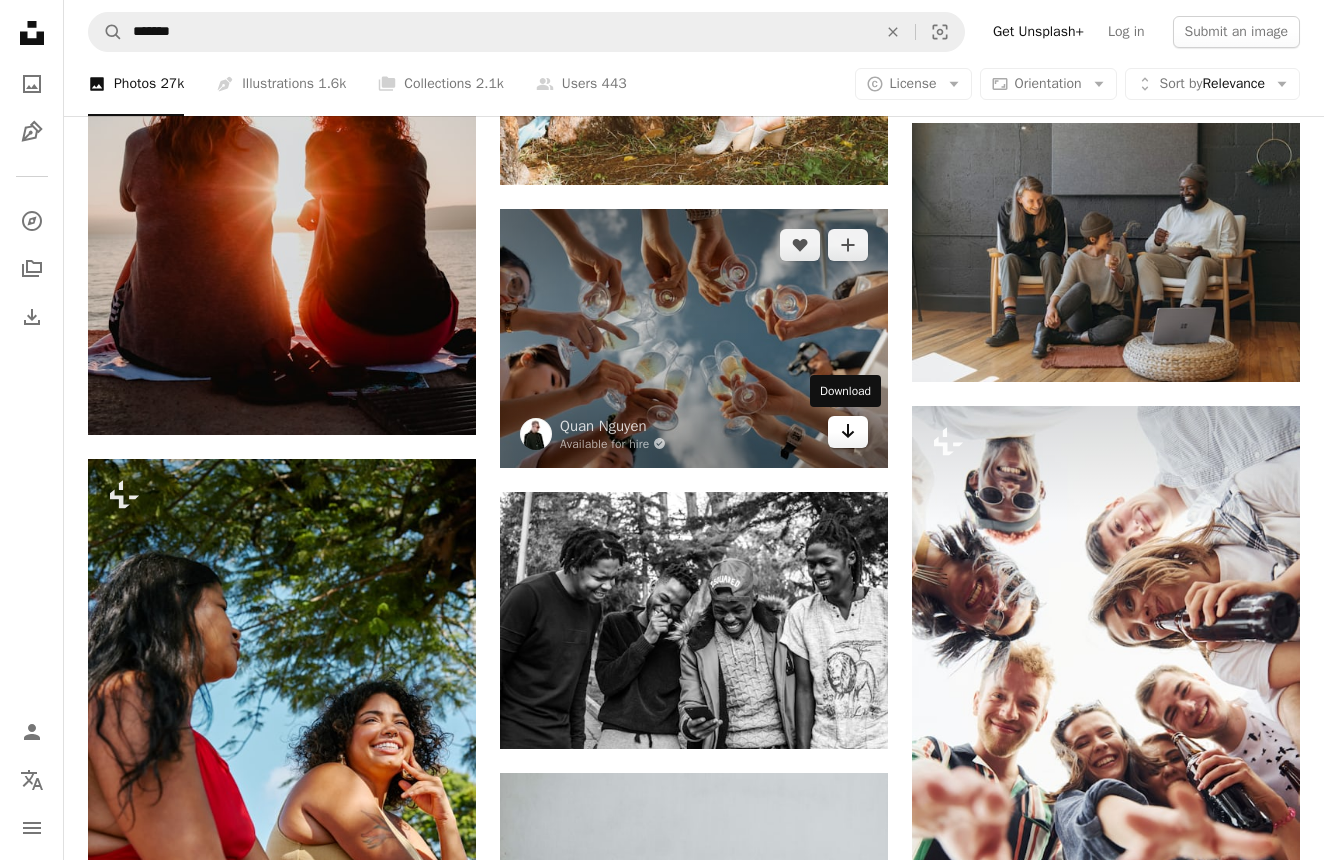 scroll, scrollTop: 19627, scrollLeft: 0, axis: vertical 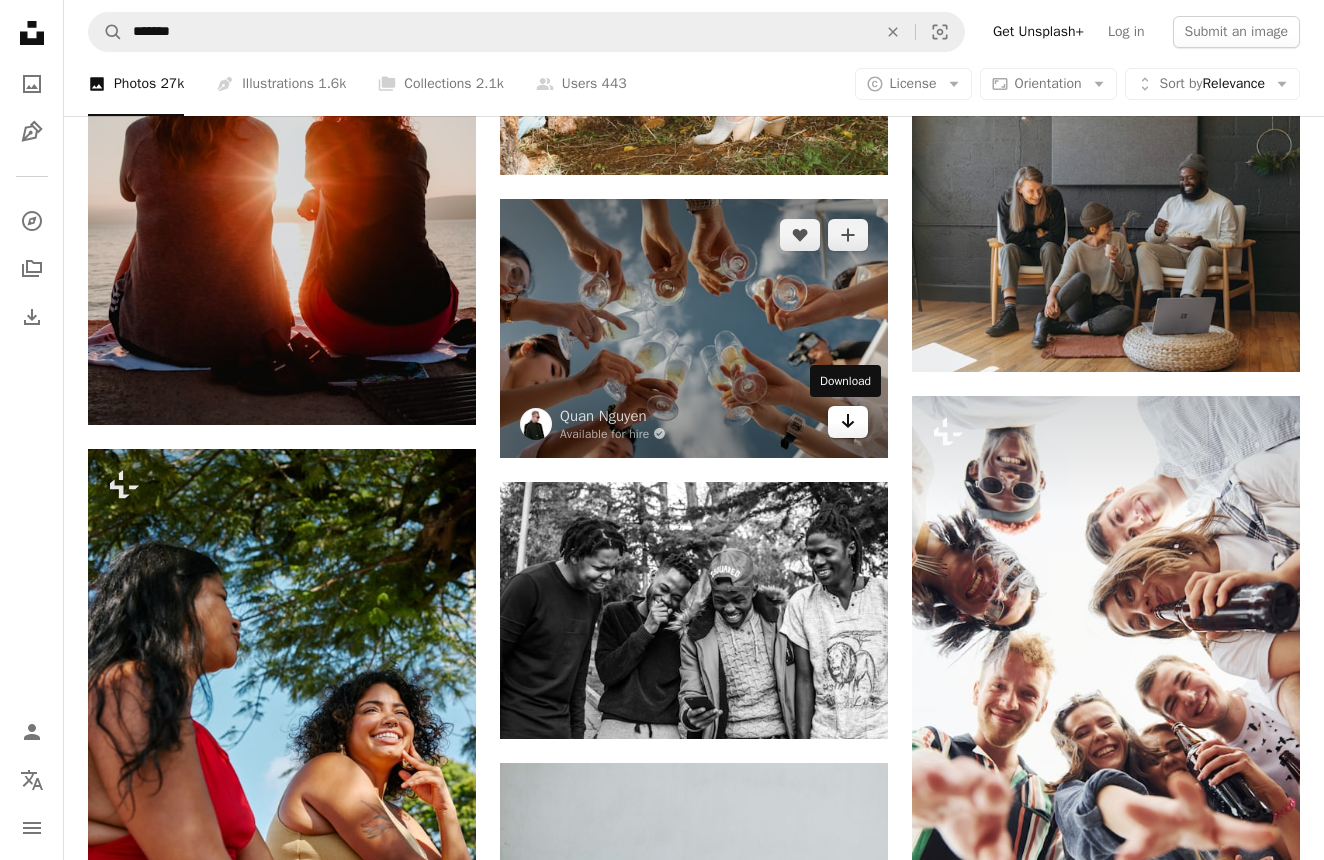 click on "Arrow pointing down" at bounding box center (848, 422) 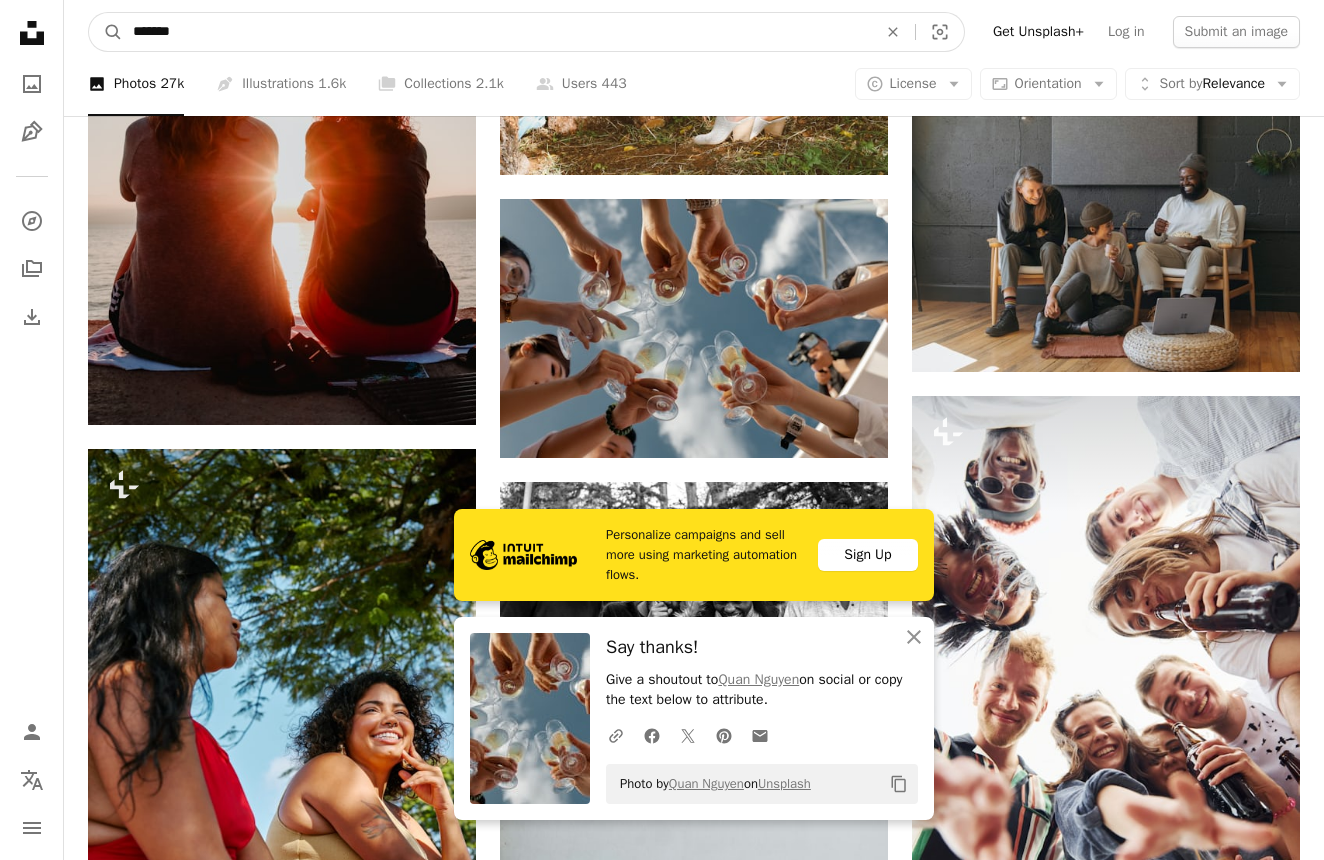 click on "*******" at bounding box center [497, 32] 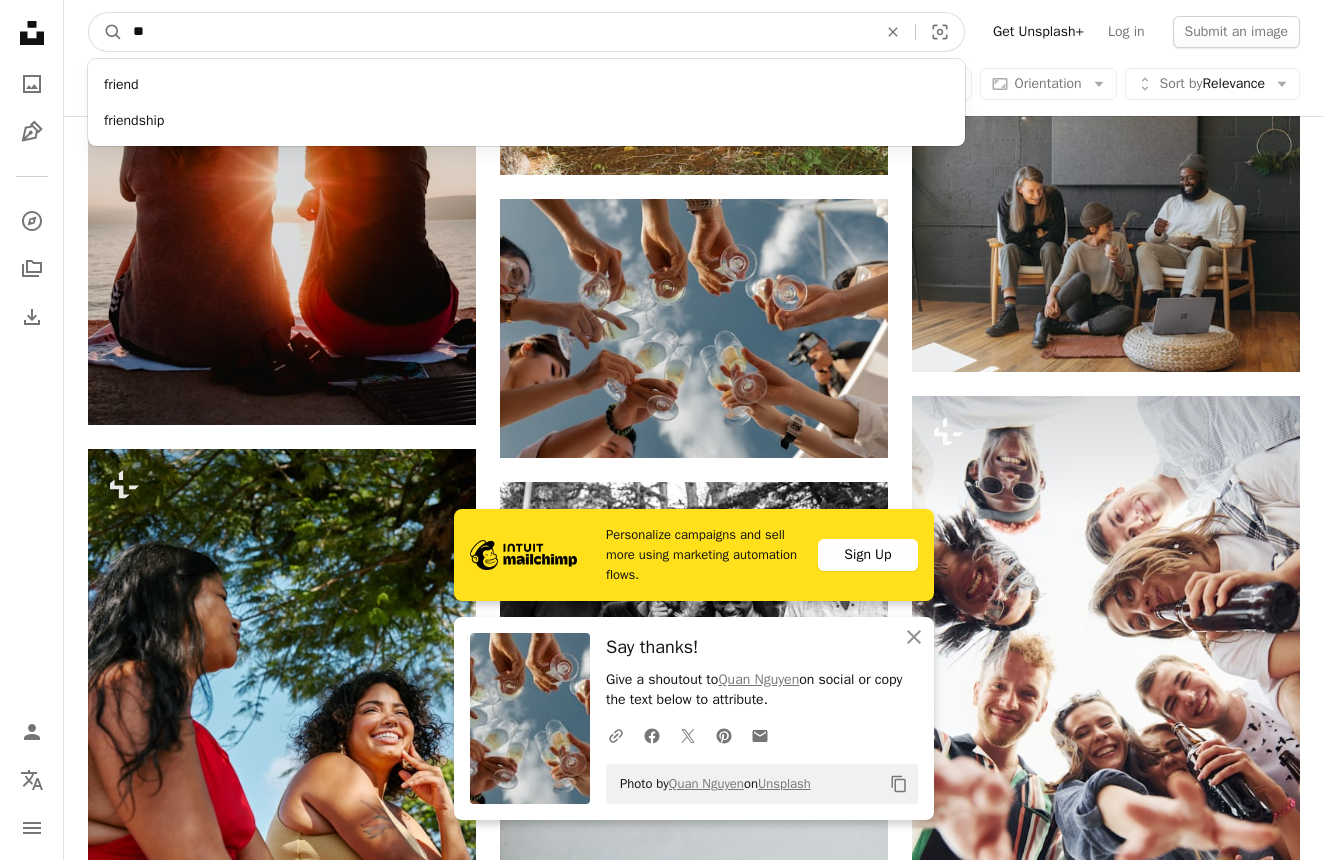 type on "*" 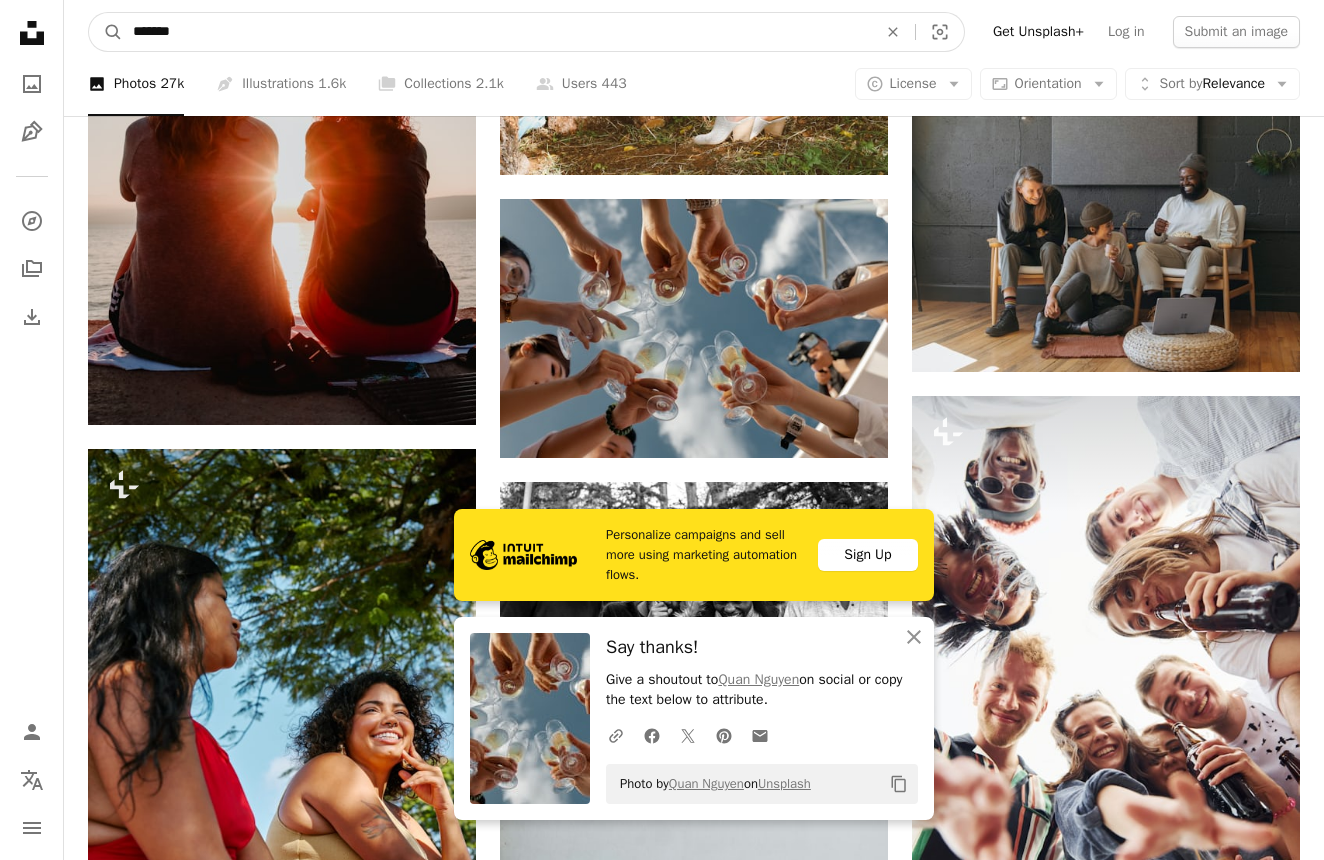 type on "*******" 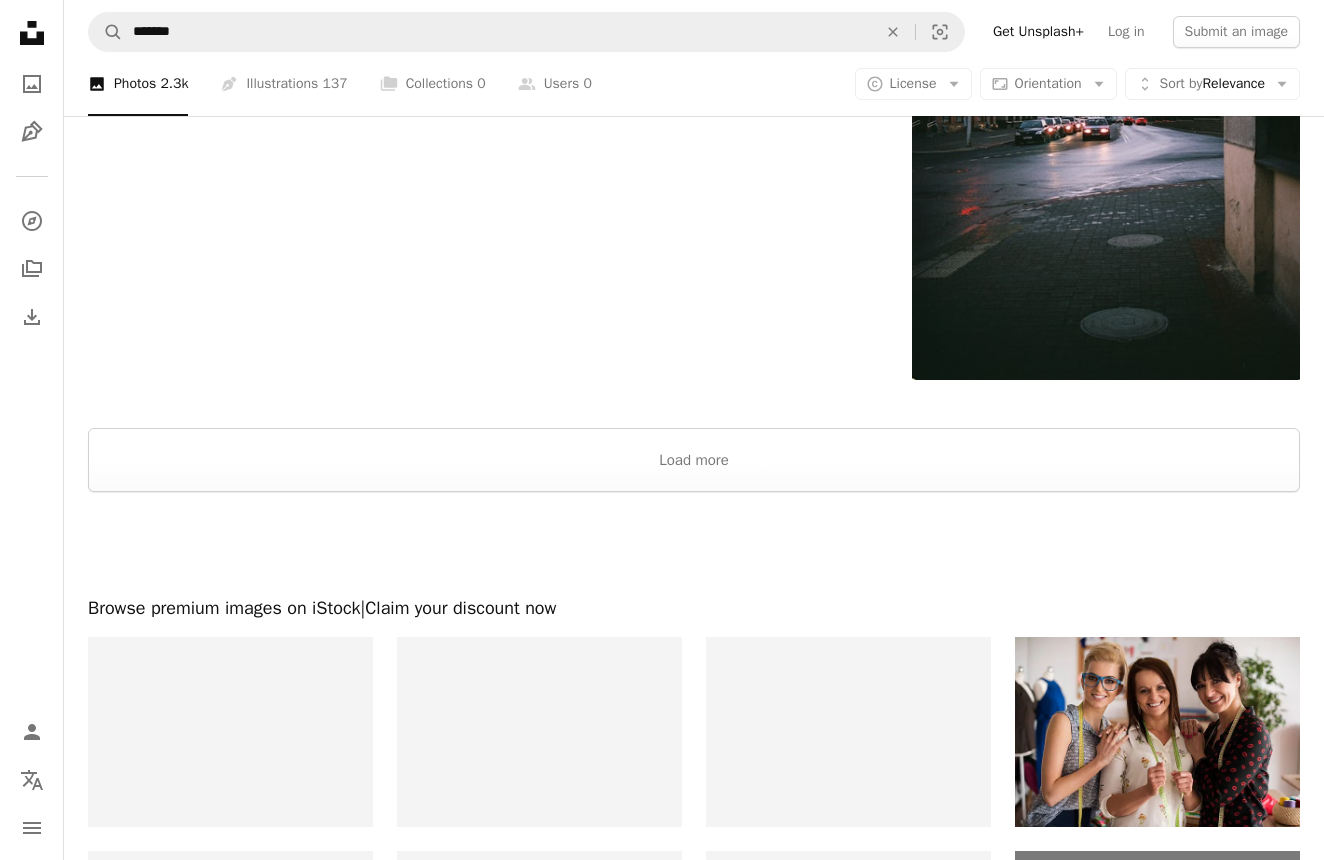 scroll, scrollTop: 3687, scrollLeft: 0, axis: vertical 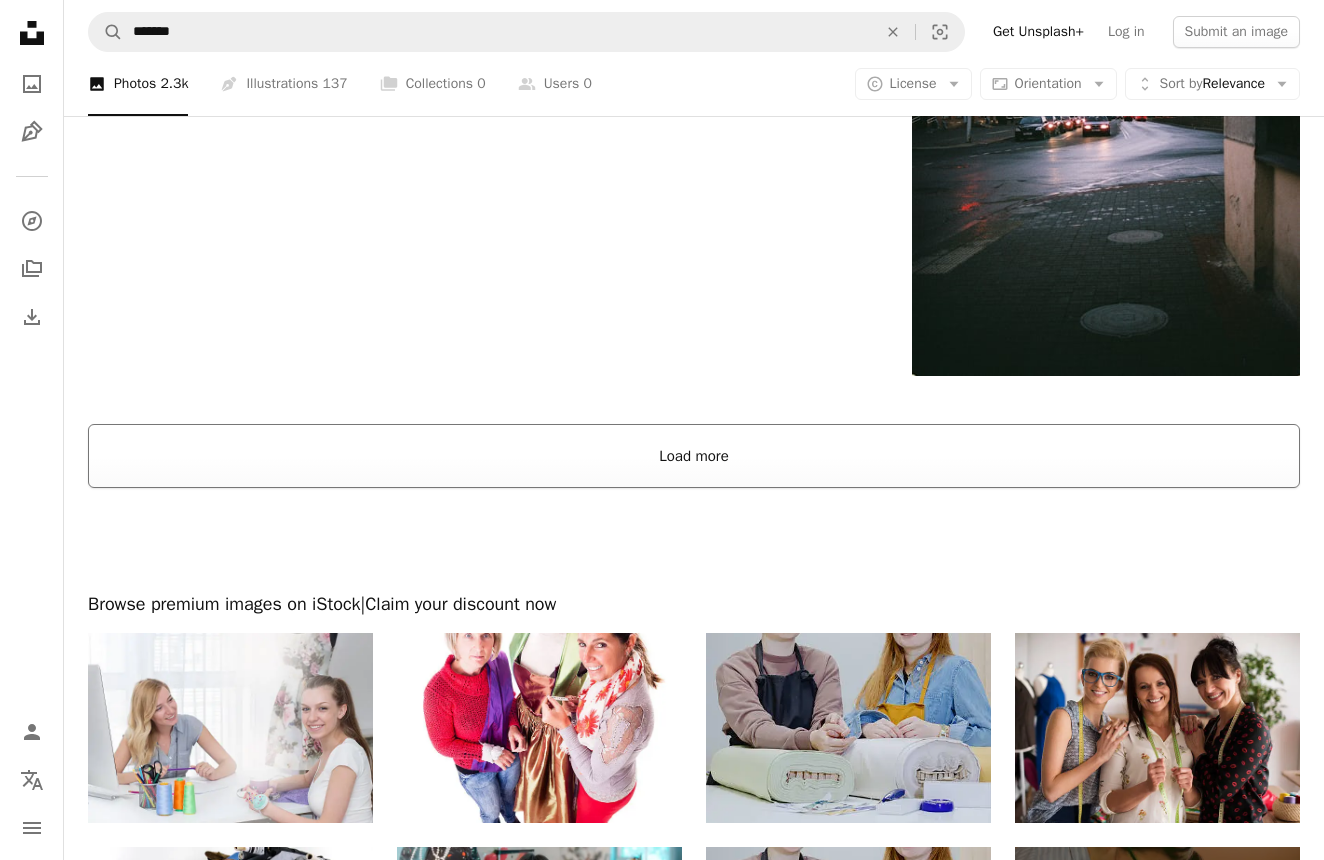 click on "Load more" at bounding box center [694, 456] 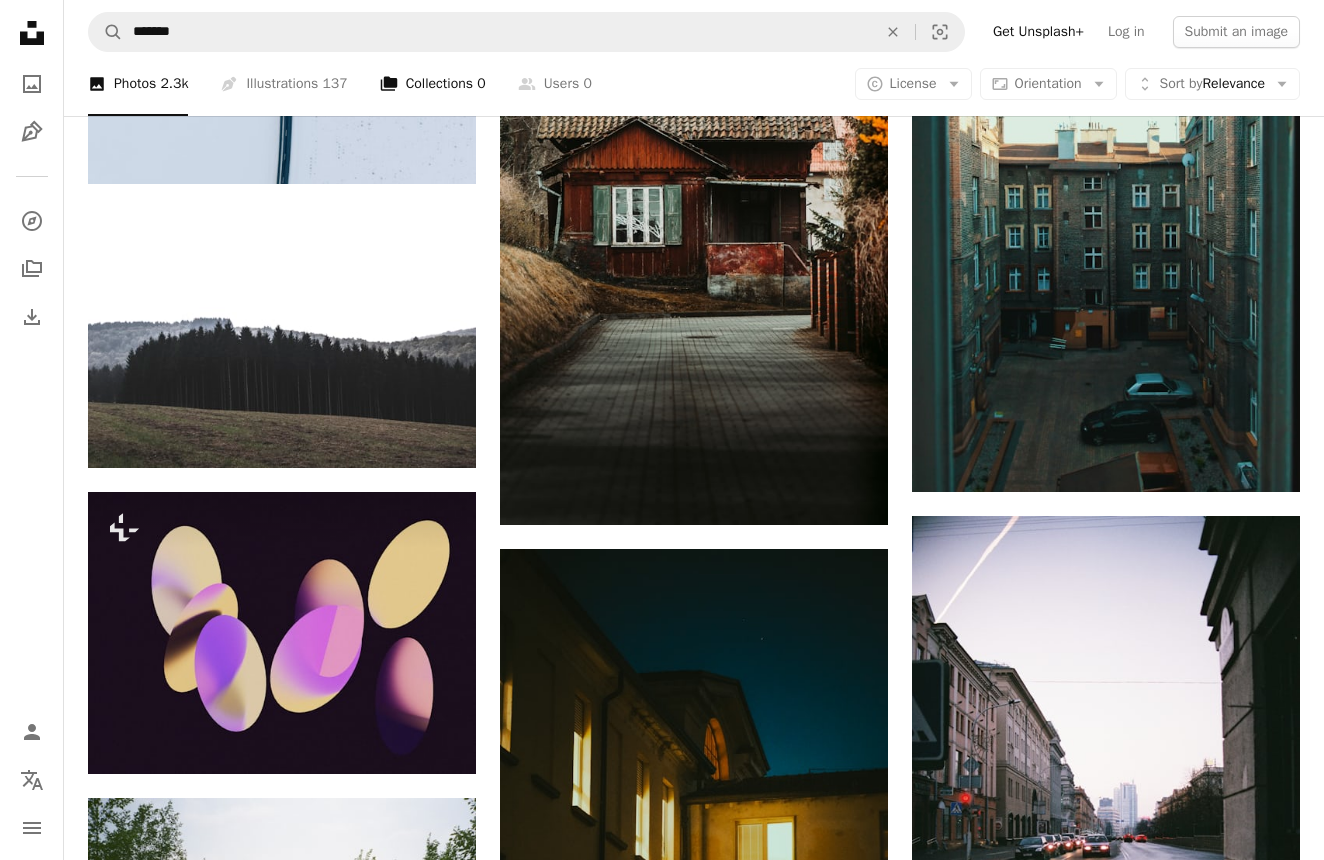 scroll, scrollTop: 2964, scrollLeft: 0, axis: vertical 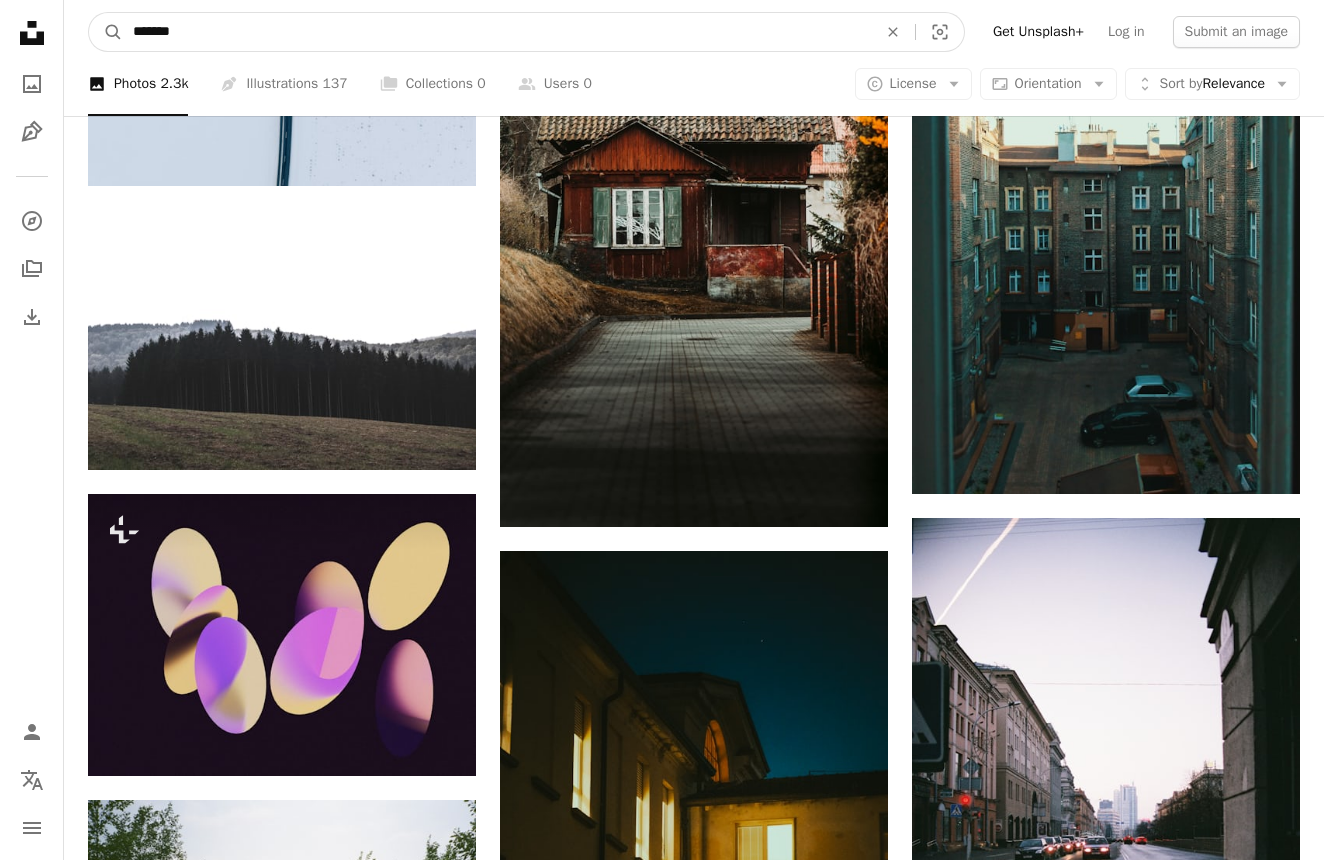 click on "*******" at bounding box center (497, 32) 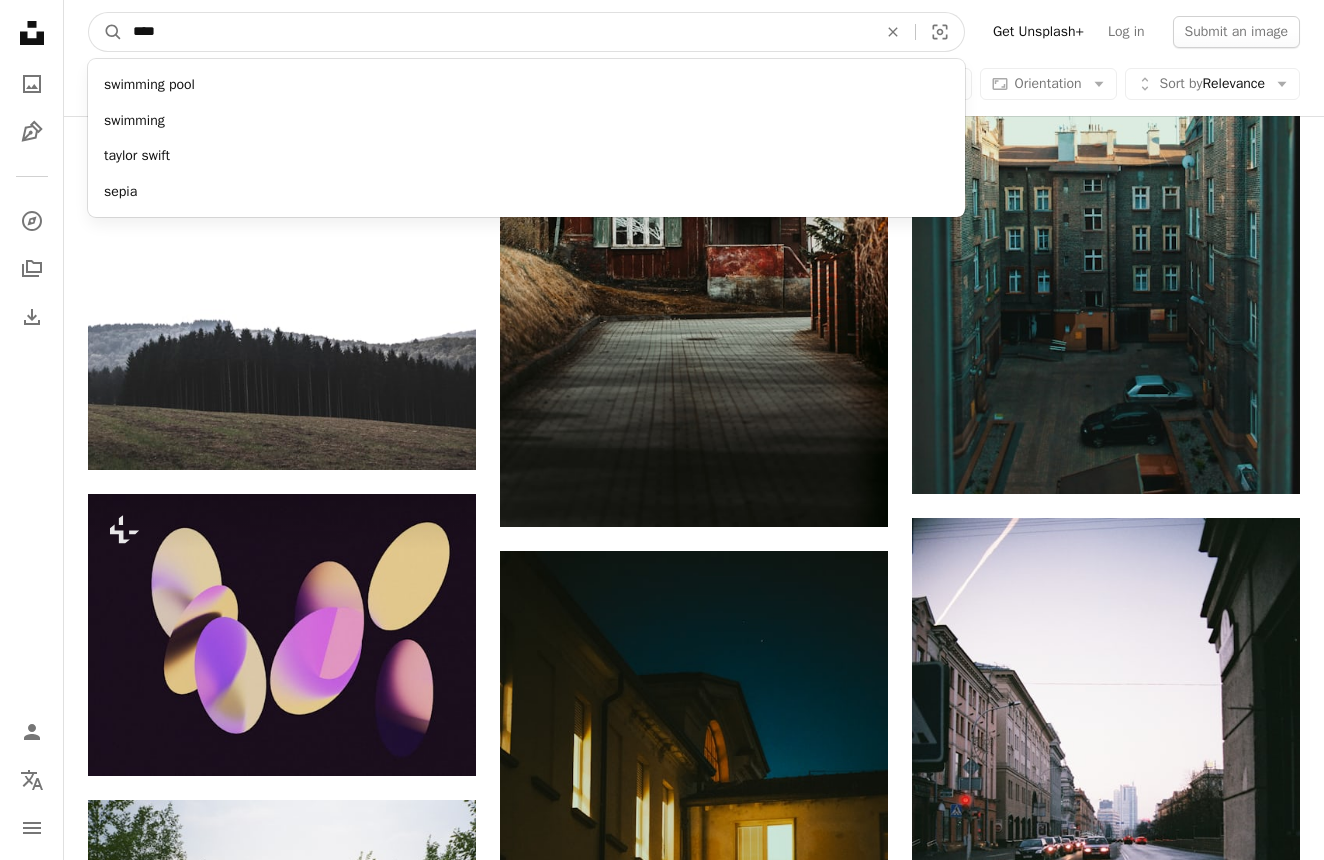 type on "***" 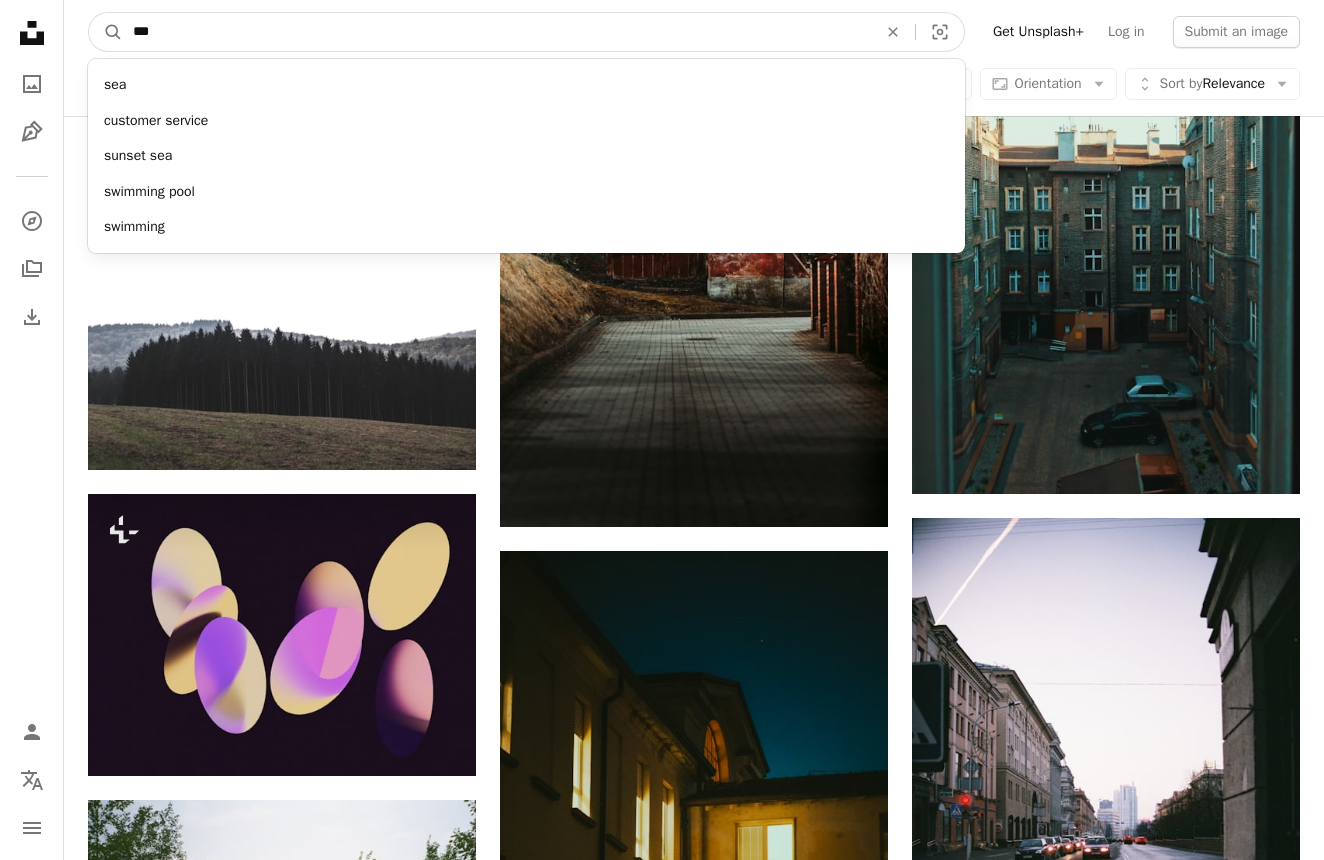 click on "A magnifying glass" at bounding box center (106, 32) 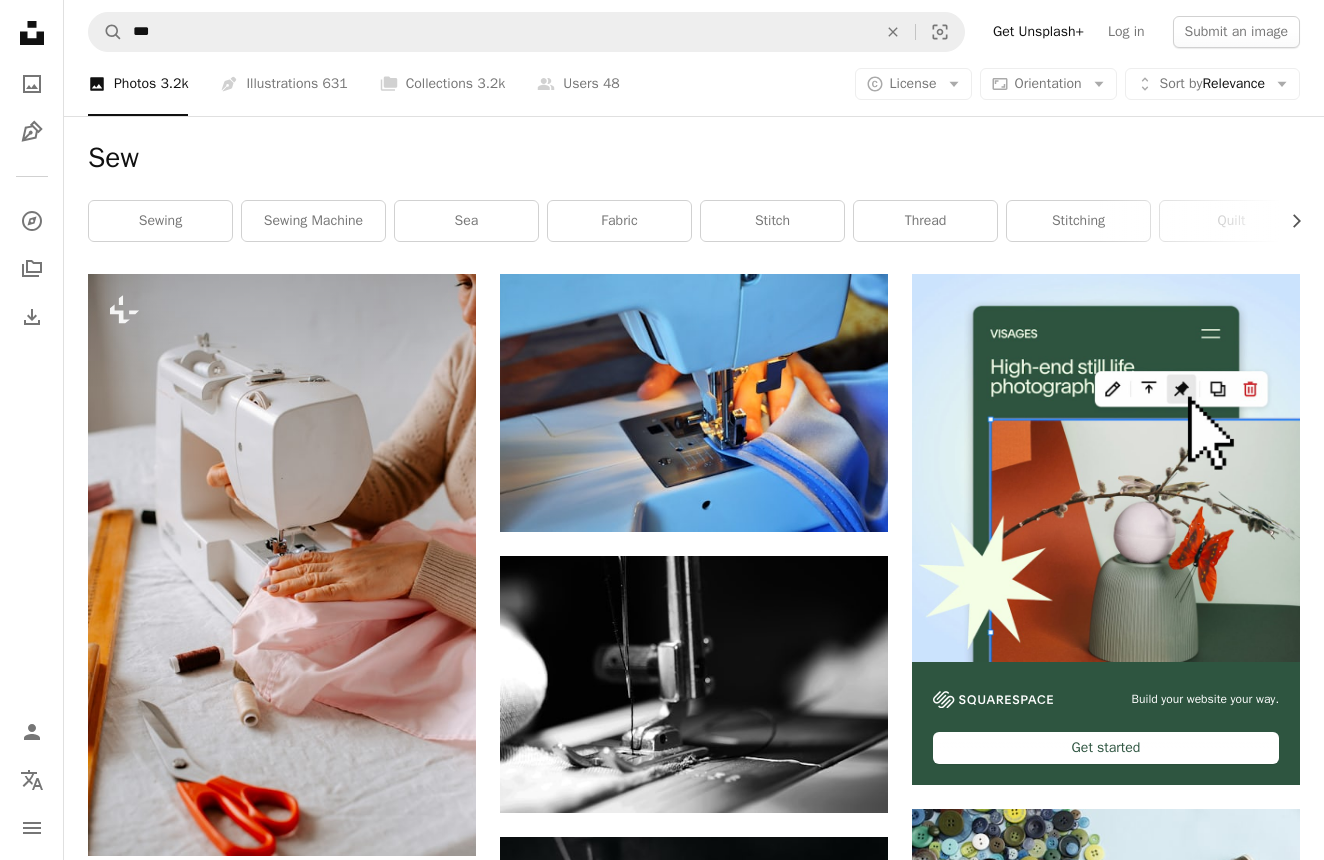 scroll, scrollTop: 244, scrollLeft: 0, axis: vertical 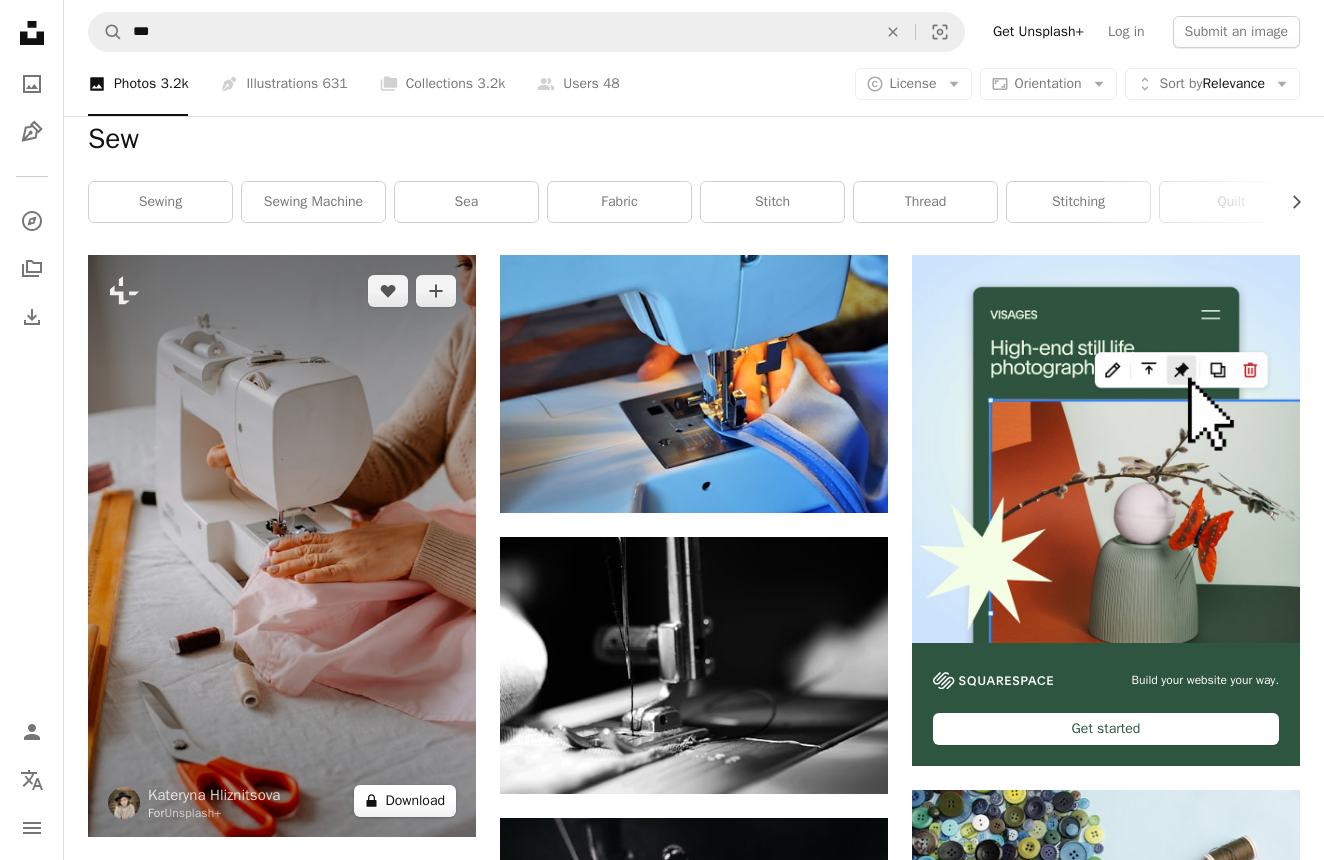 click on "A lock   Download" at bounding box center (405, 801) 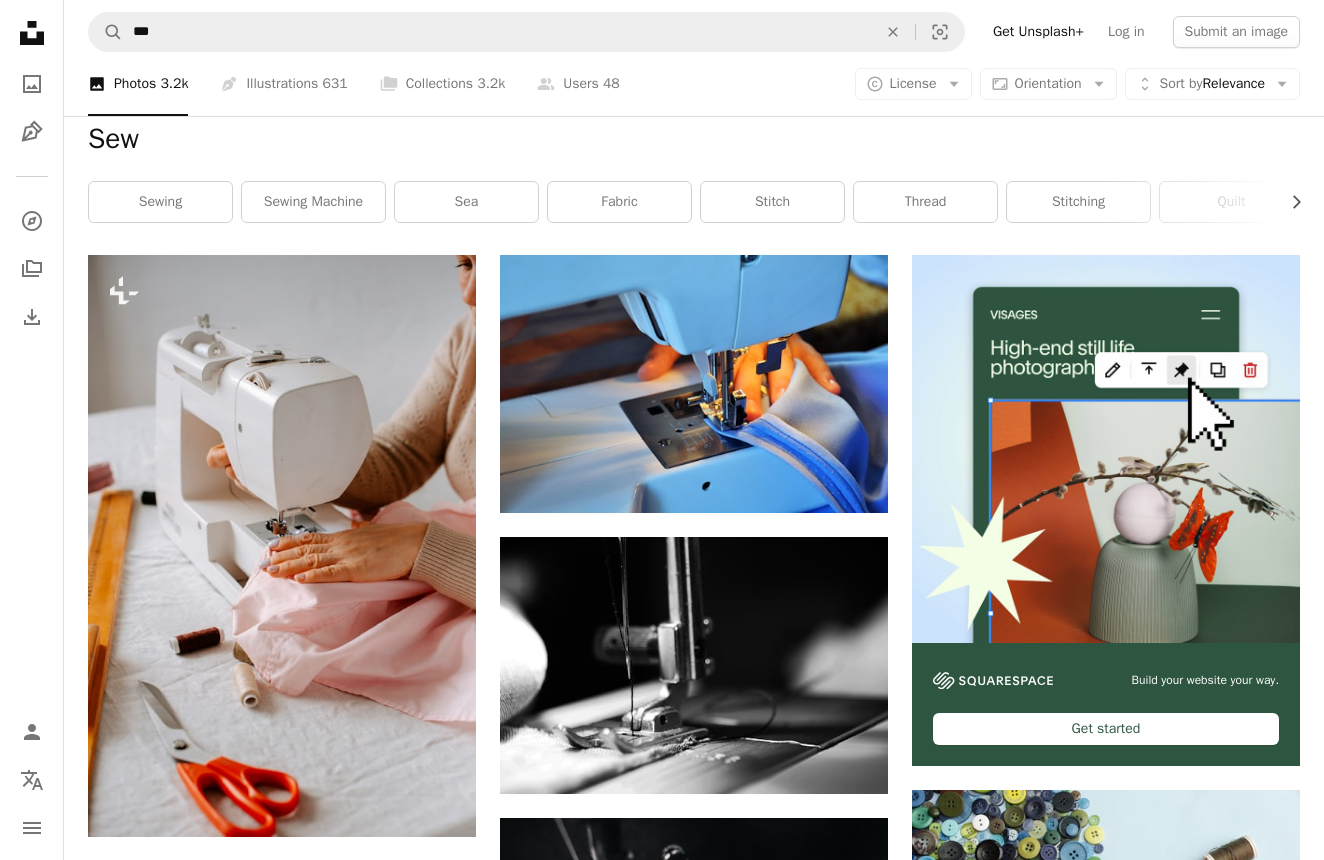 click on "An X shape" at bounding box center [20, 20] 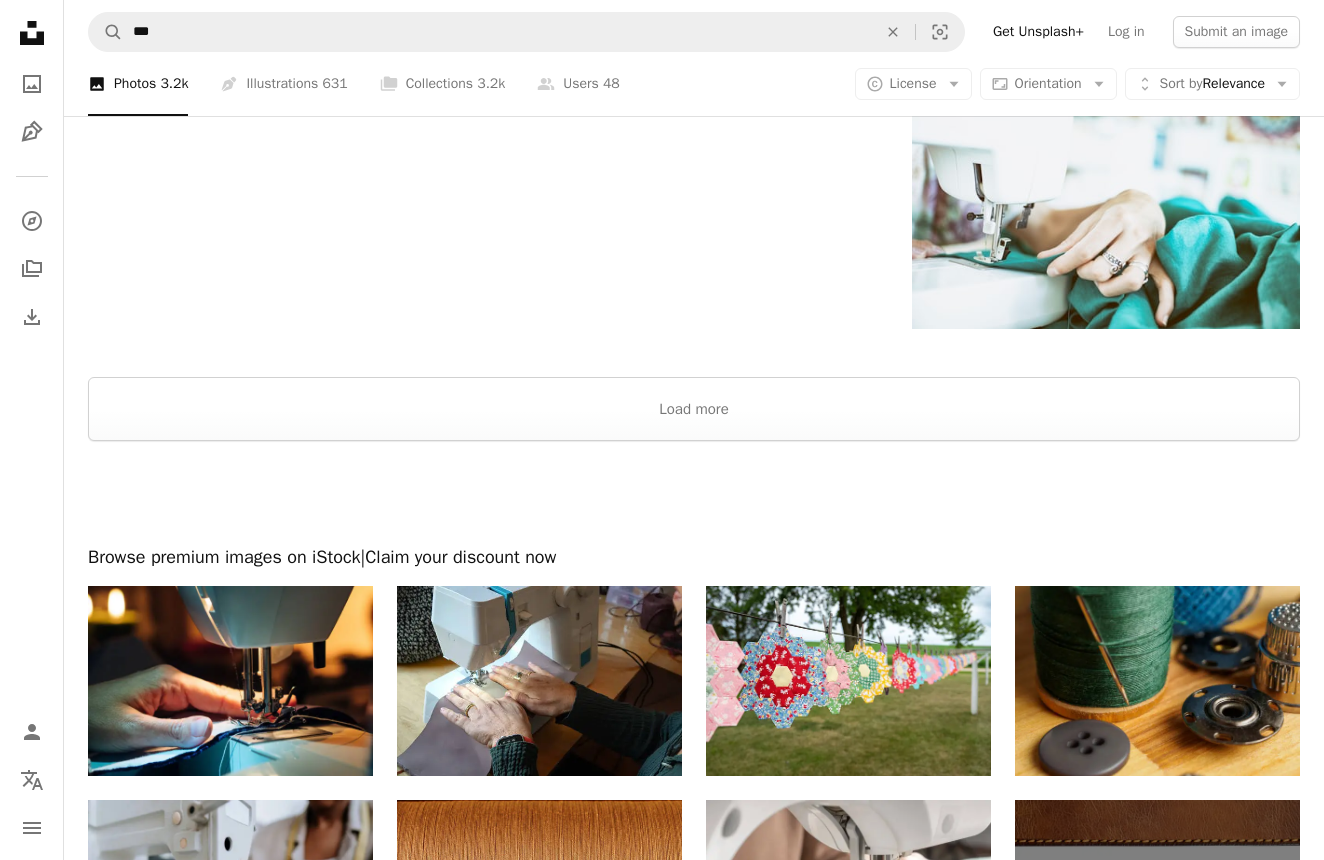scroll, scrollTop: 3345, scrollLeft: 0, axis: vertical 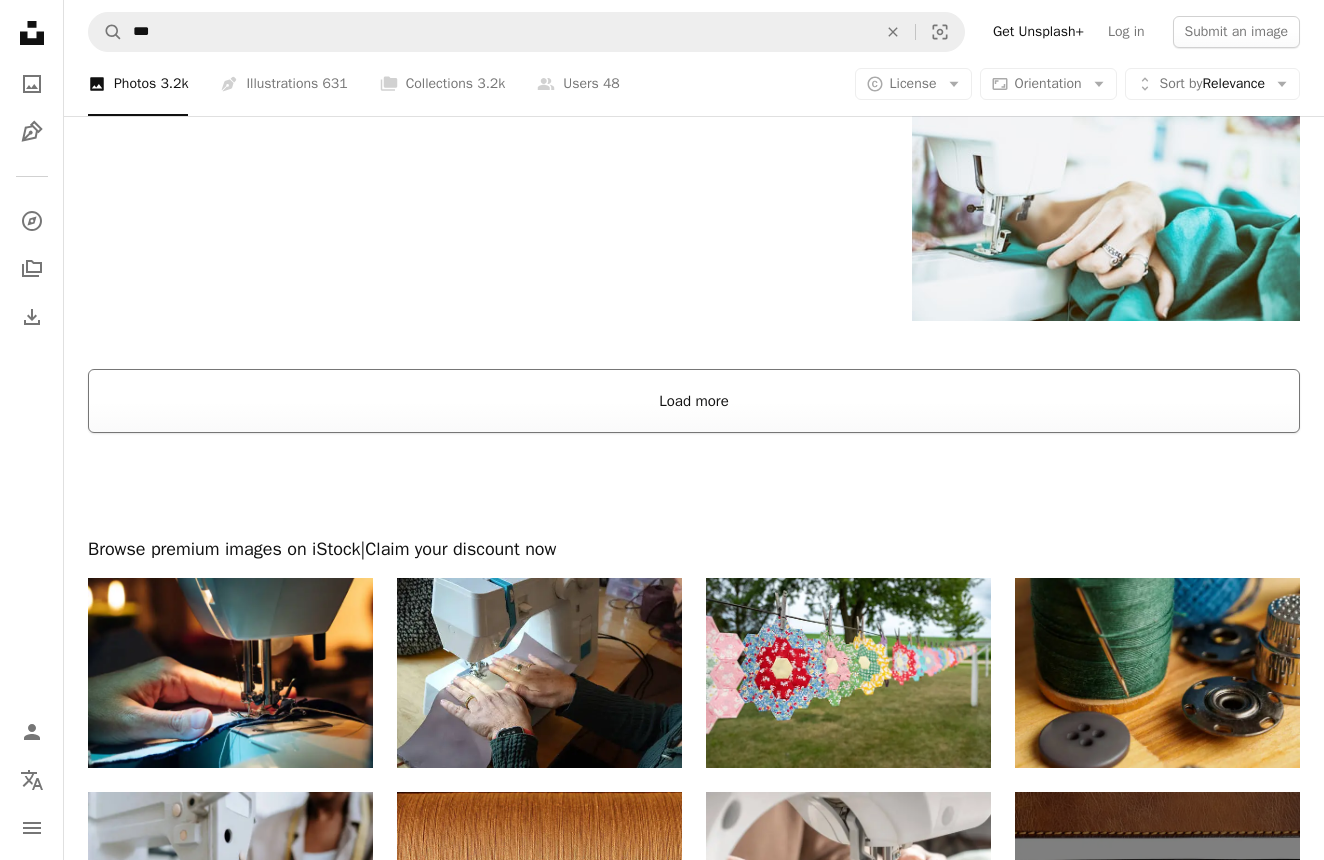 click on "Load more" at bounding box center (694, 401) 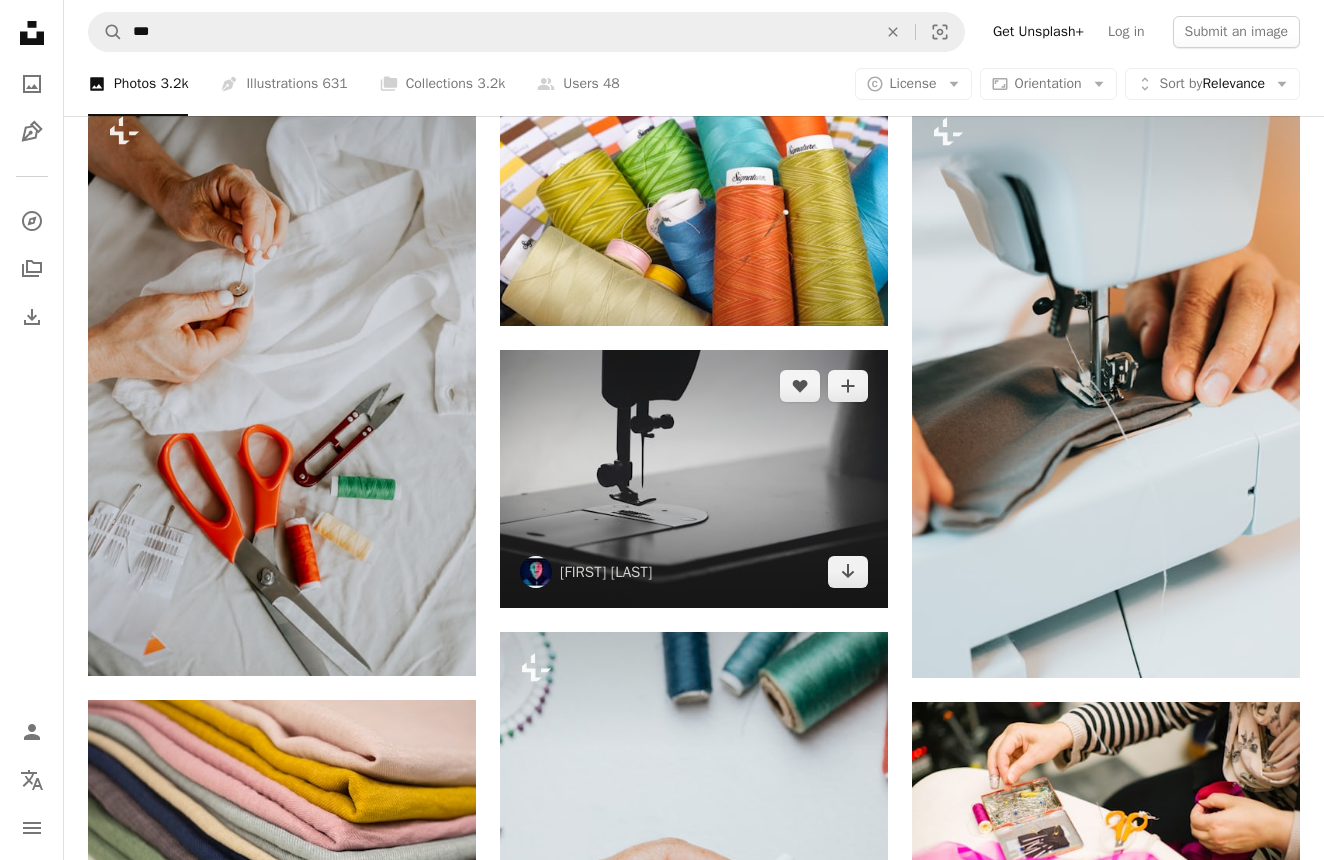 scroll, scrollTop: 1825, scrollLeft: 0, axis: vertical 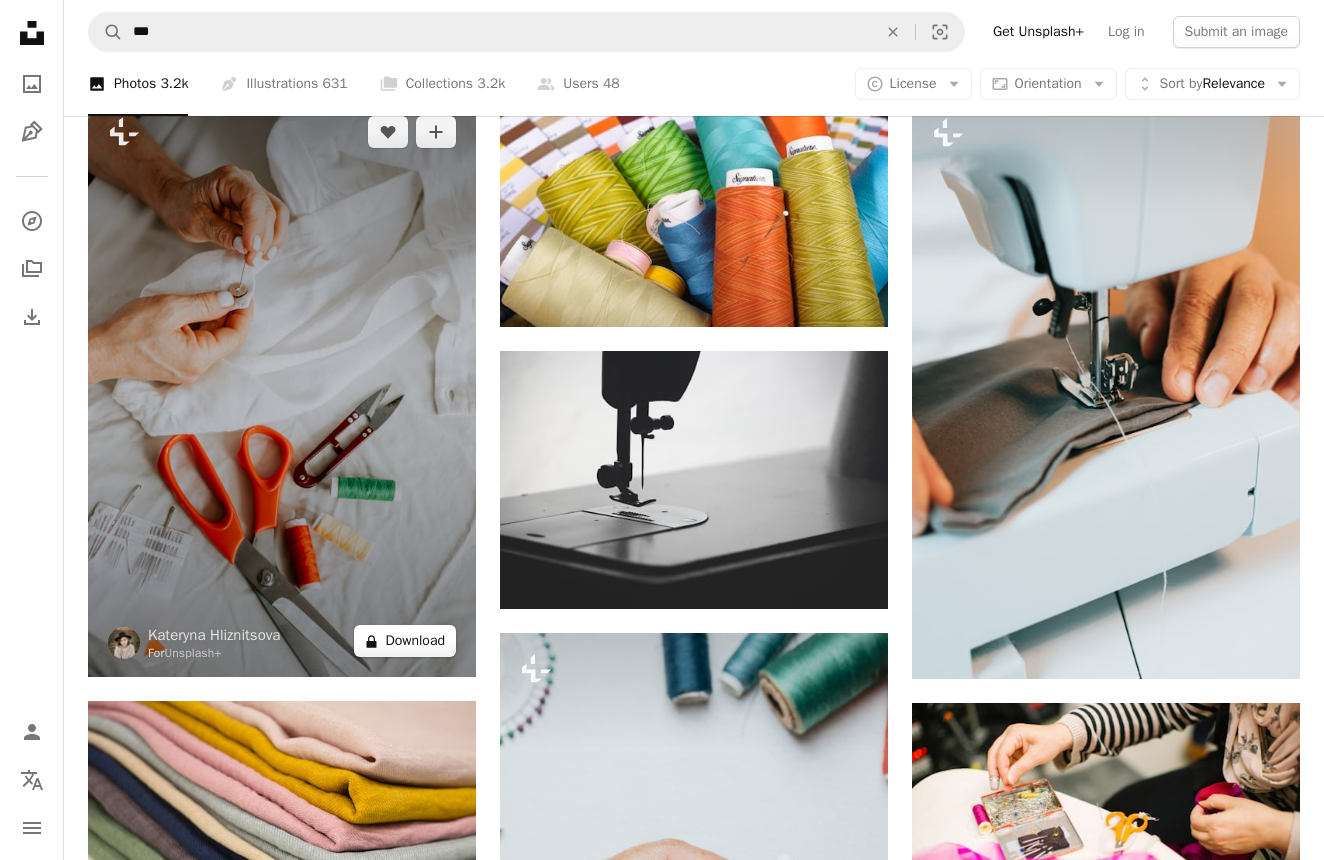 click on "A lock   Download" at bounding box center [405, 641] 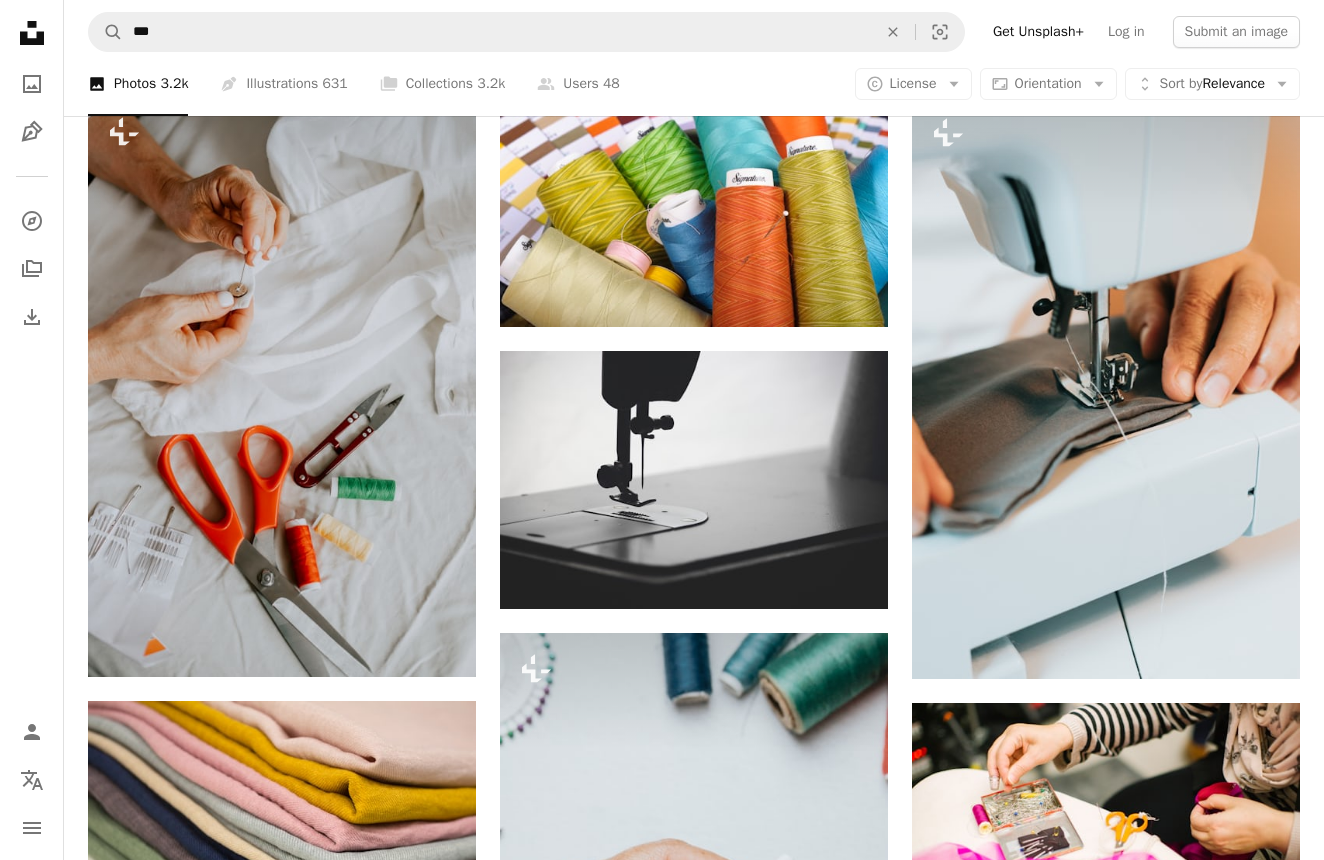 click on "An X shape" at bounding box center [20, 20] 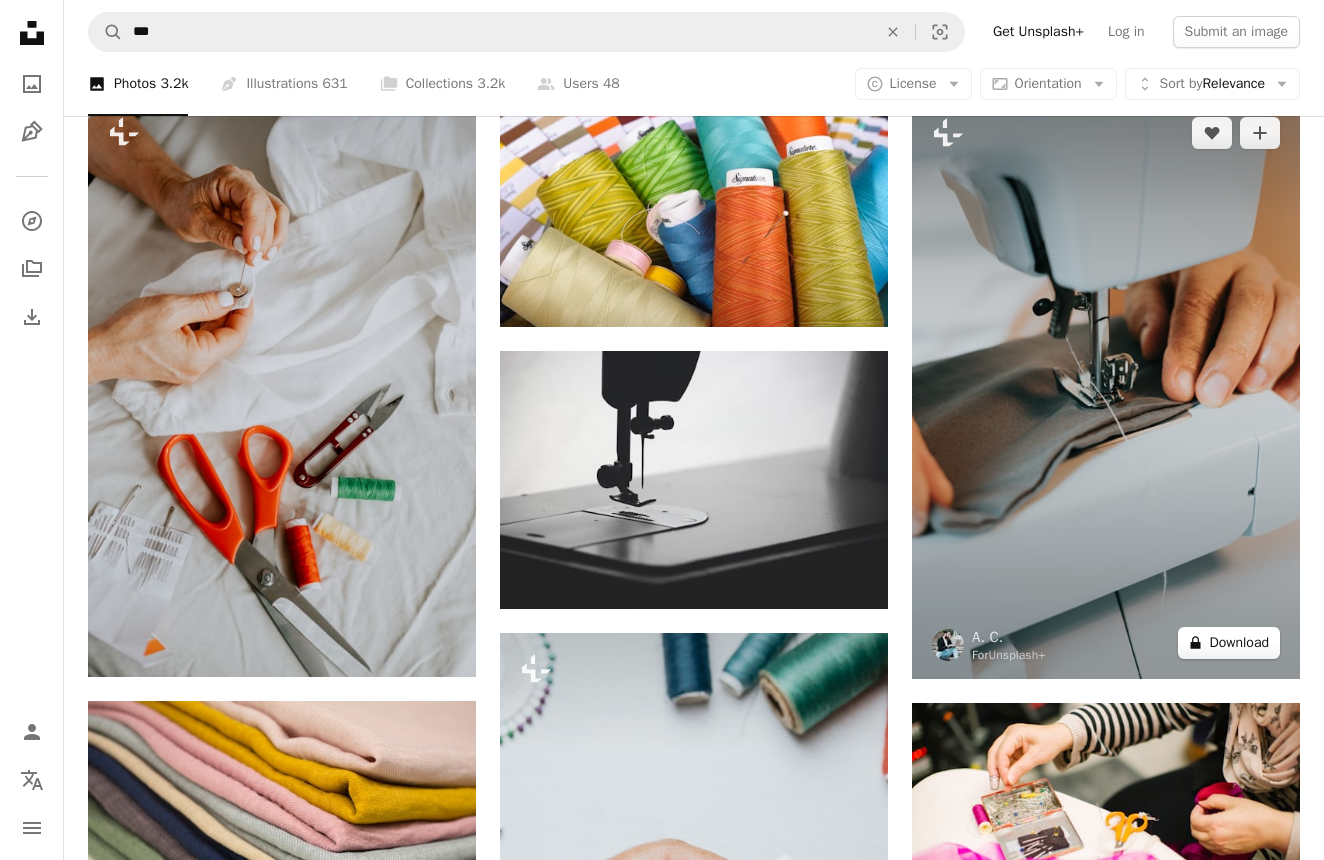click on "A lock   Download" at bounding box center [1229, 643] 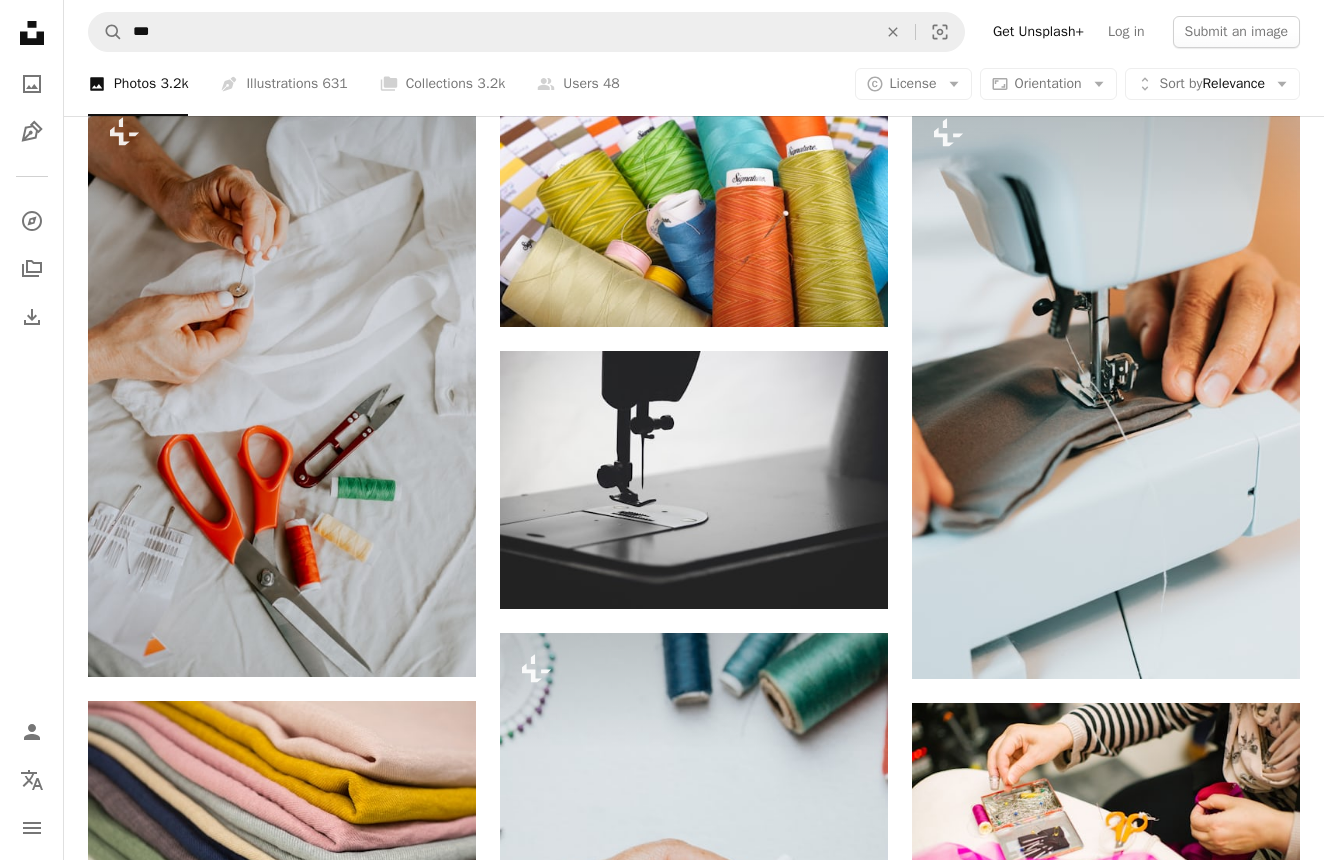 click on "An X shape" at bounding box center [20, 20] 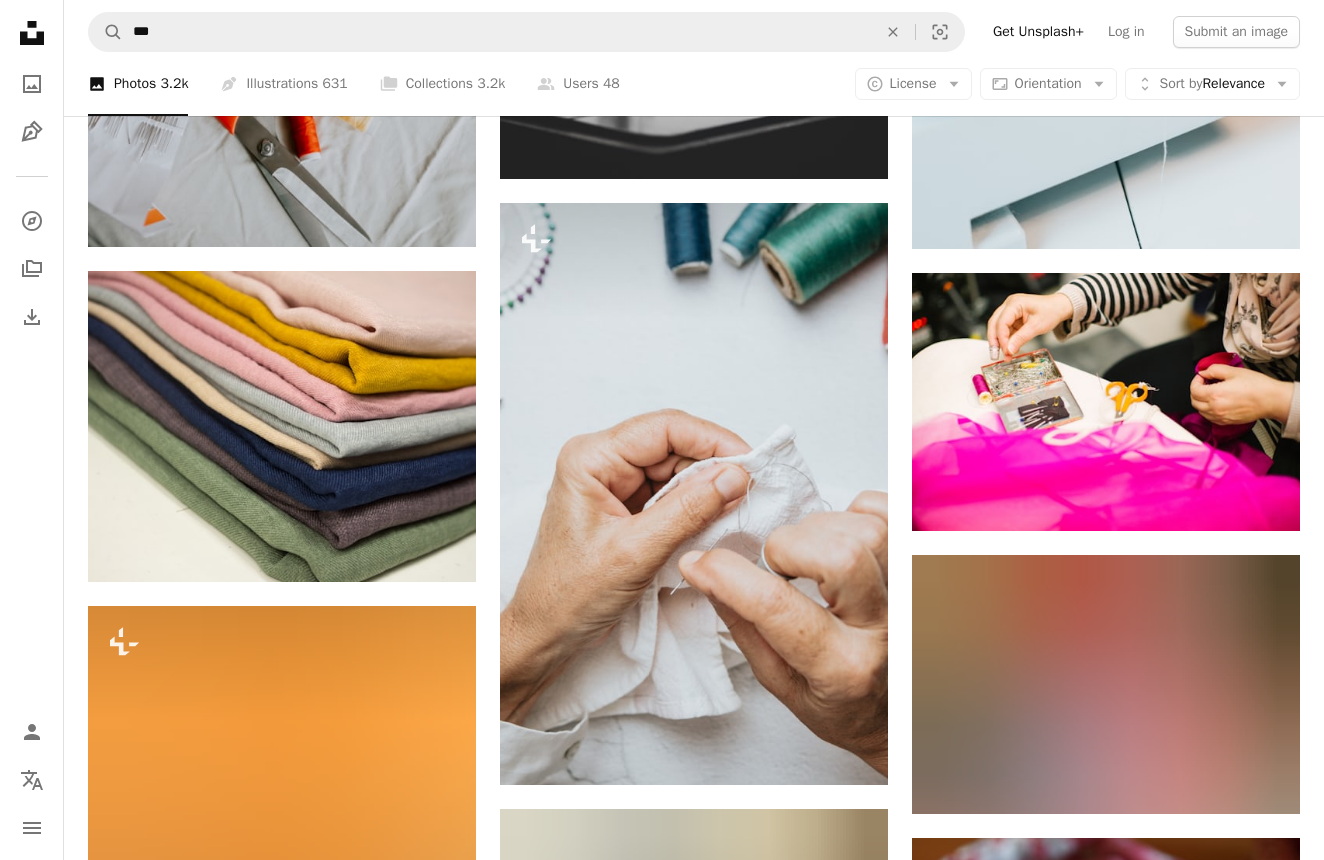 scroll, scrollTop: 2258, scrollLeft: 0, axis: vertical 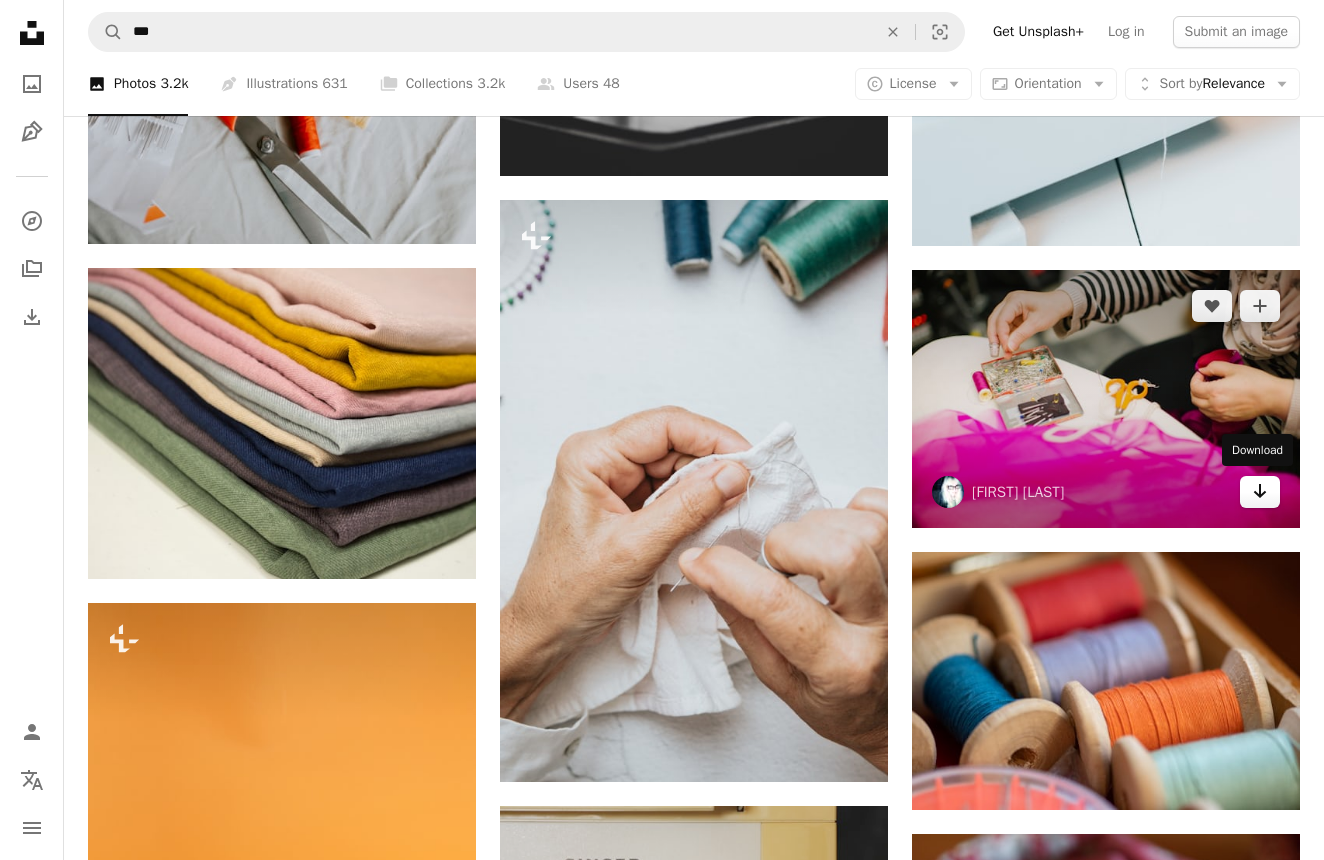 click 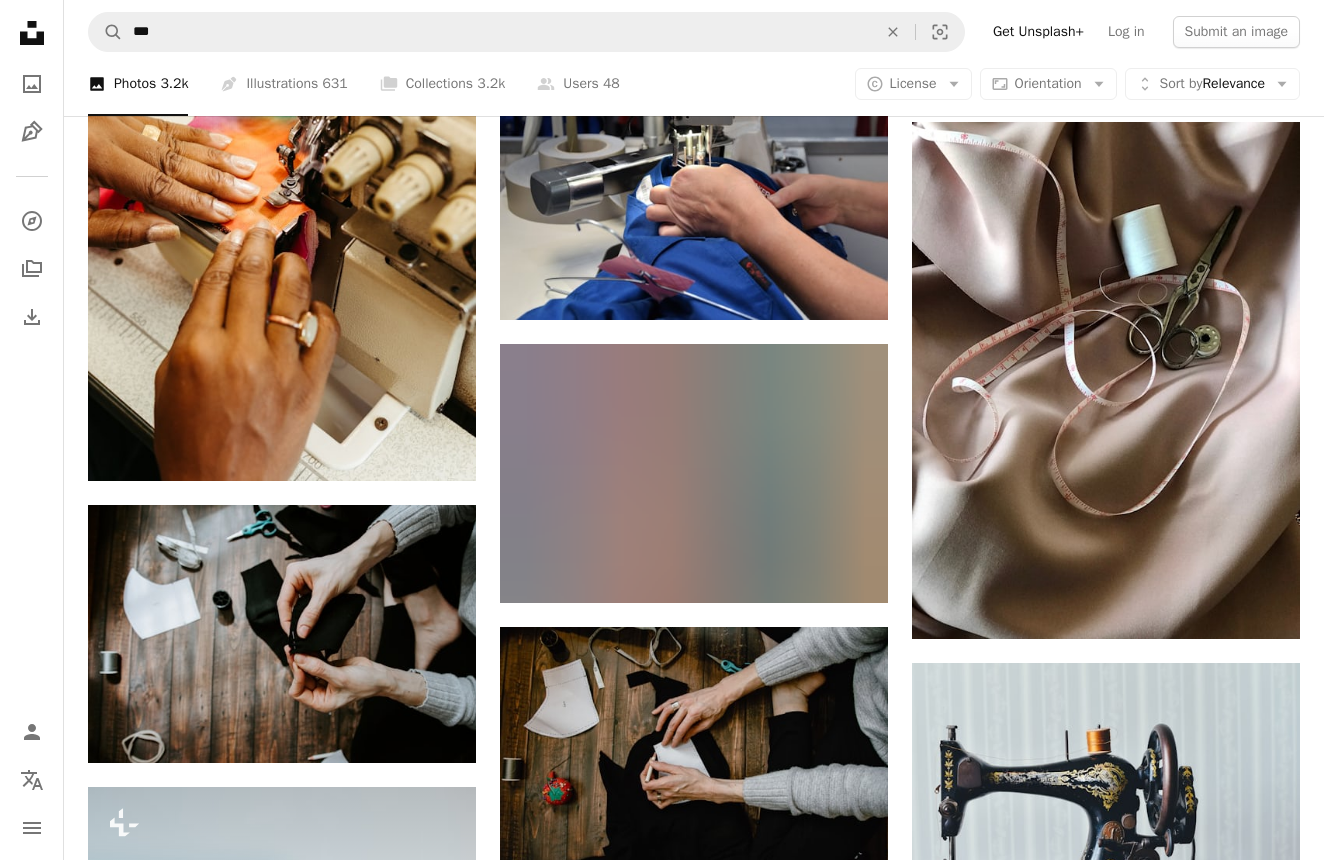 scroll, scrollTop: 3570, scrollLeft: 0, axis: vertical 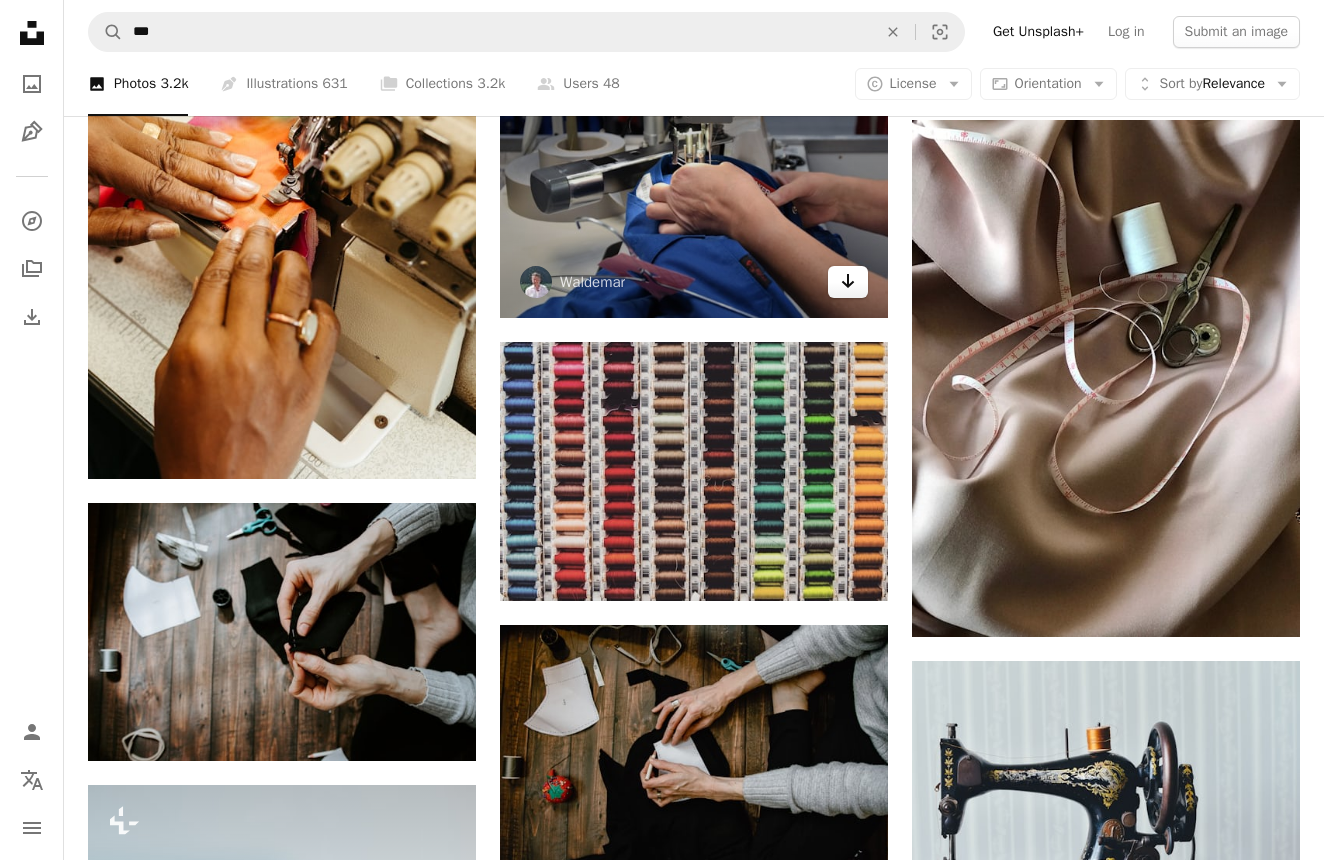 click on "Arrow pointing down" 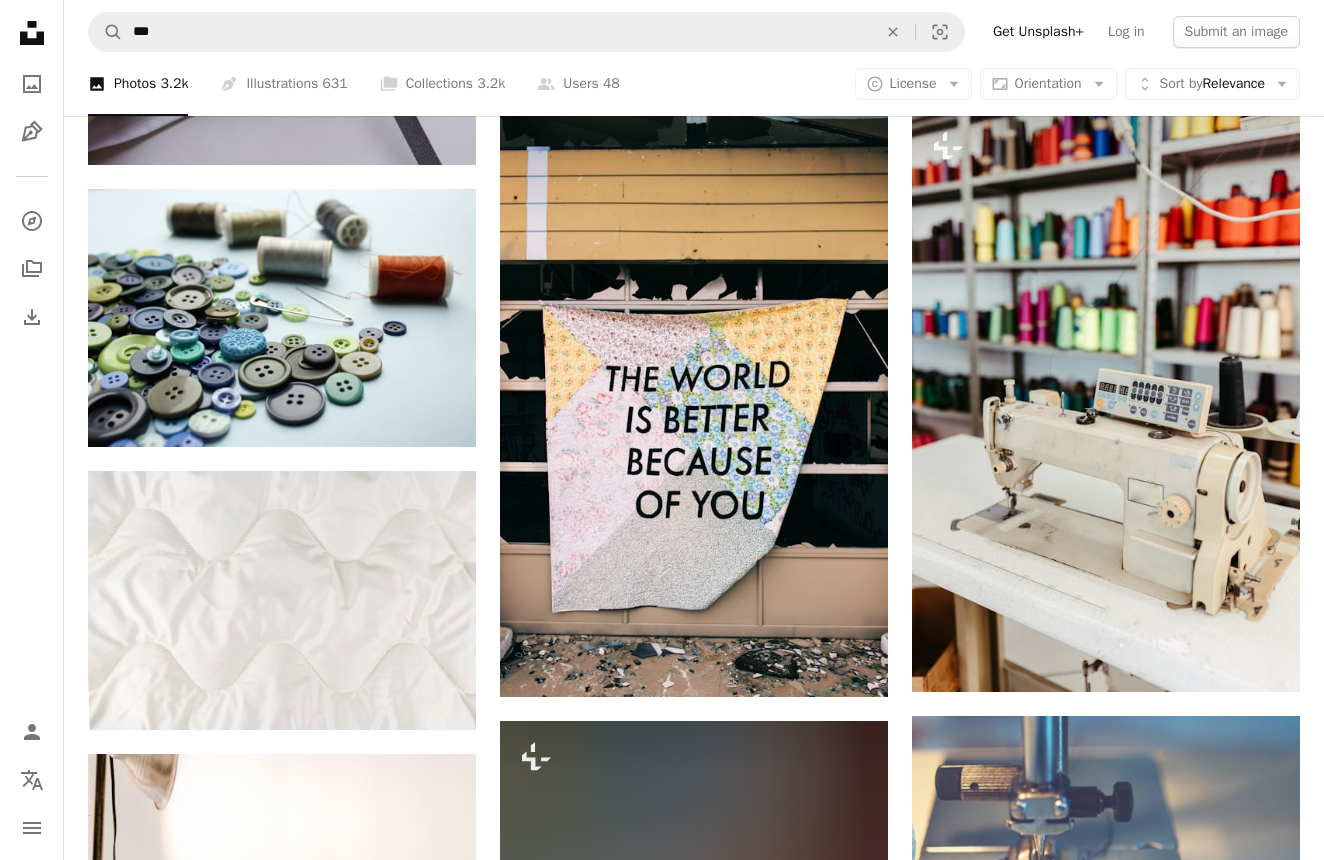 scroll, scrollTop: 18599, scrollLeft: 0, axis: vertical 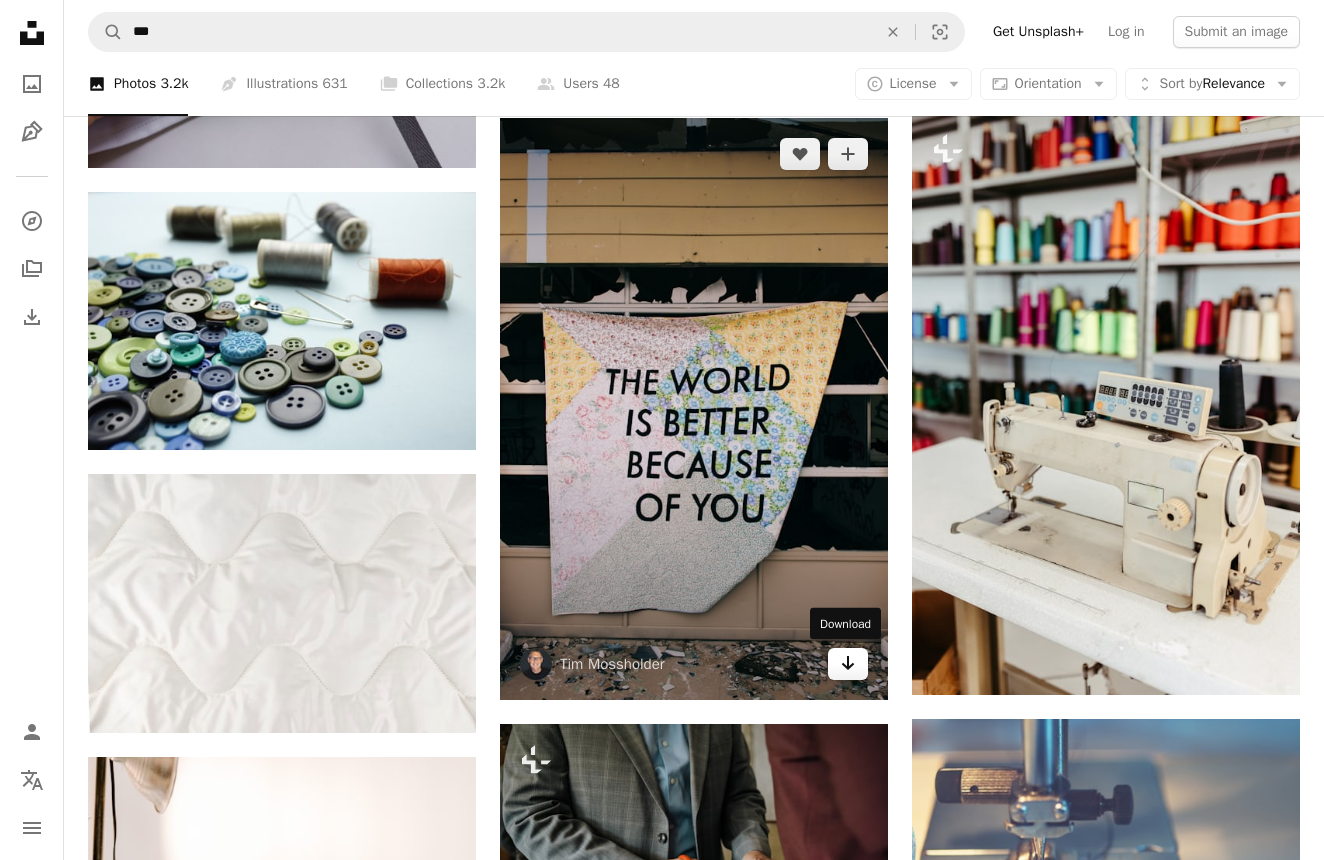 click on "Arrow pointing down" 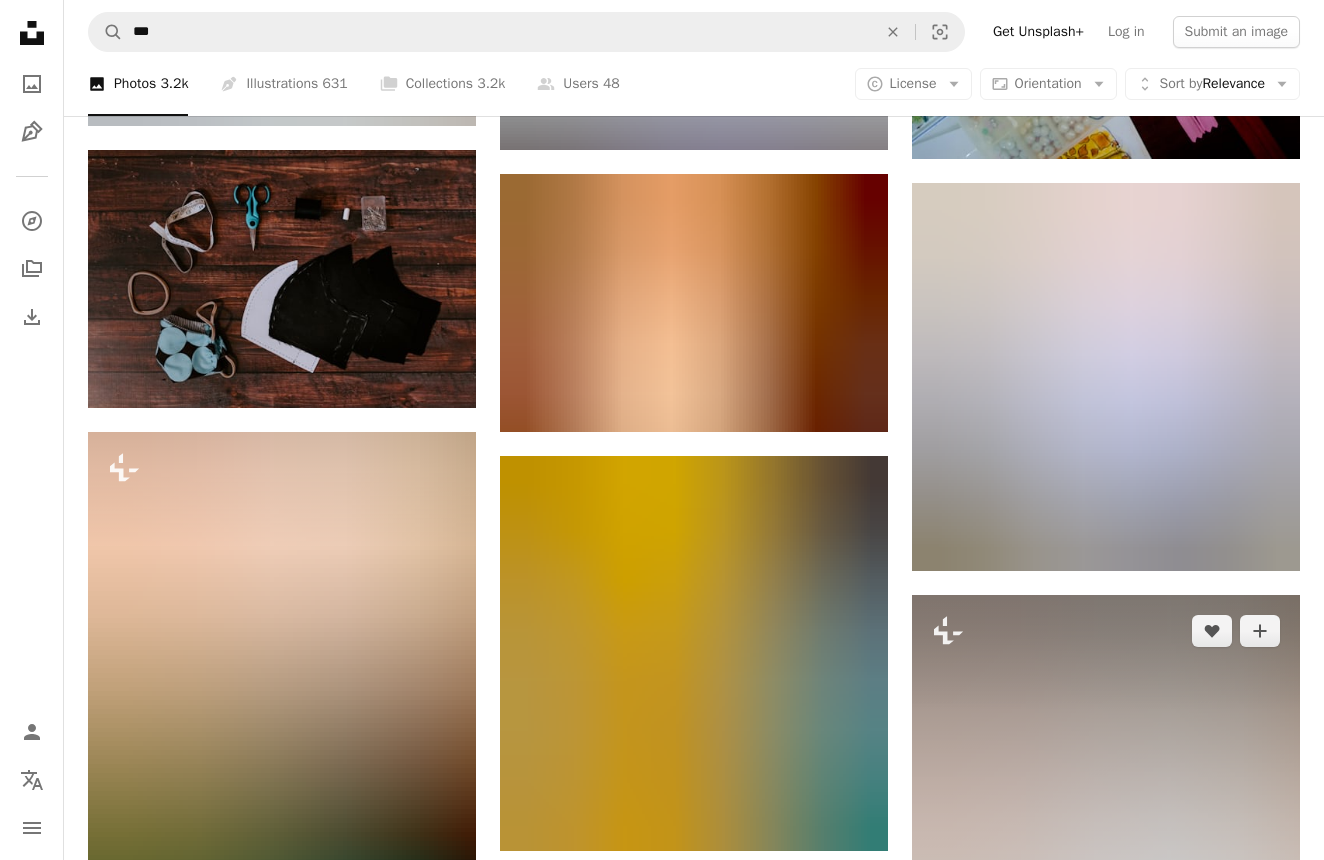 scroll, scrollTop: 24081, scrollLeft: 0, axis: vertical 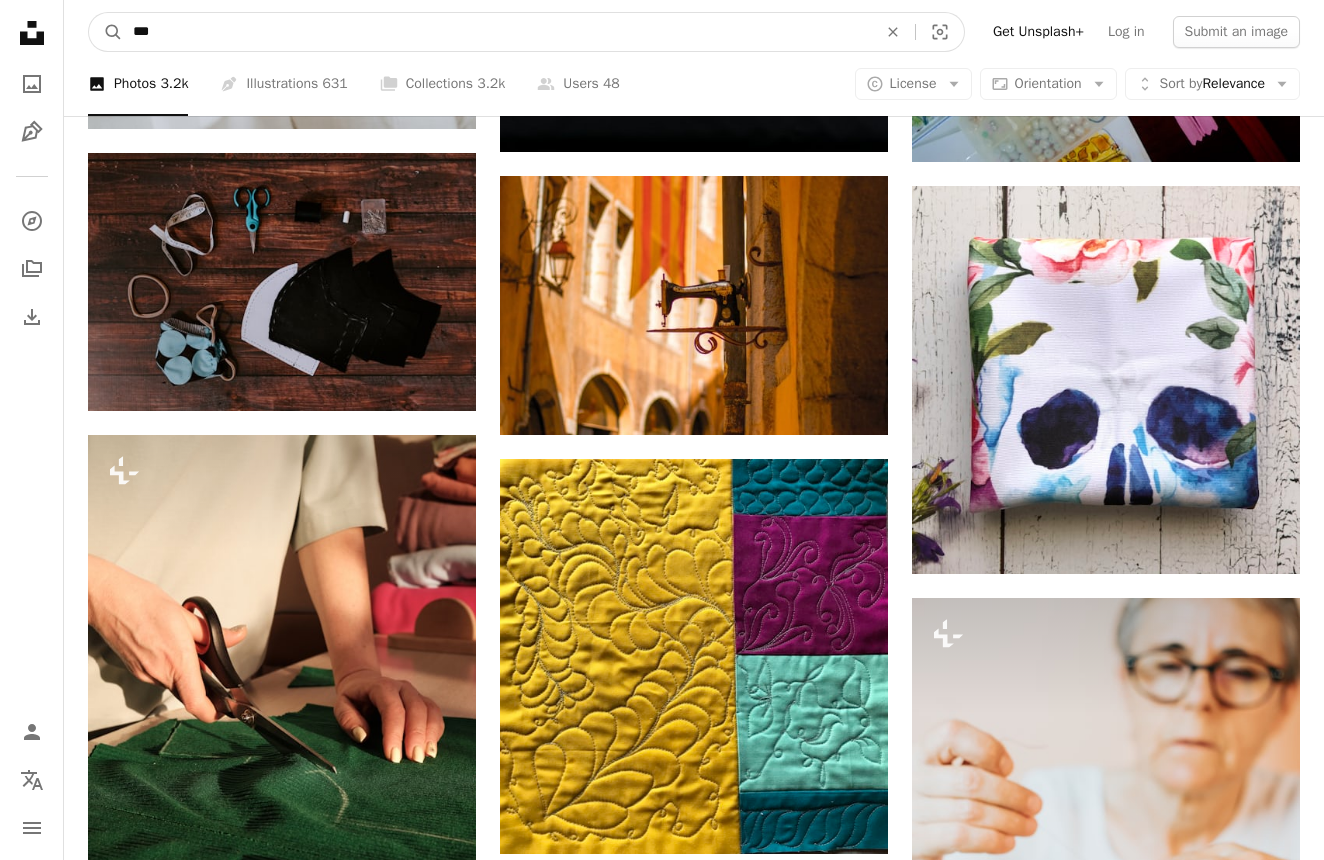 click on "***" at bounding box center (497, 32) 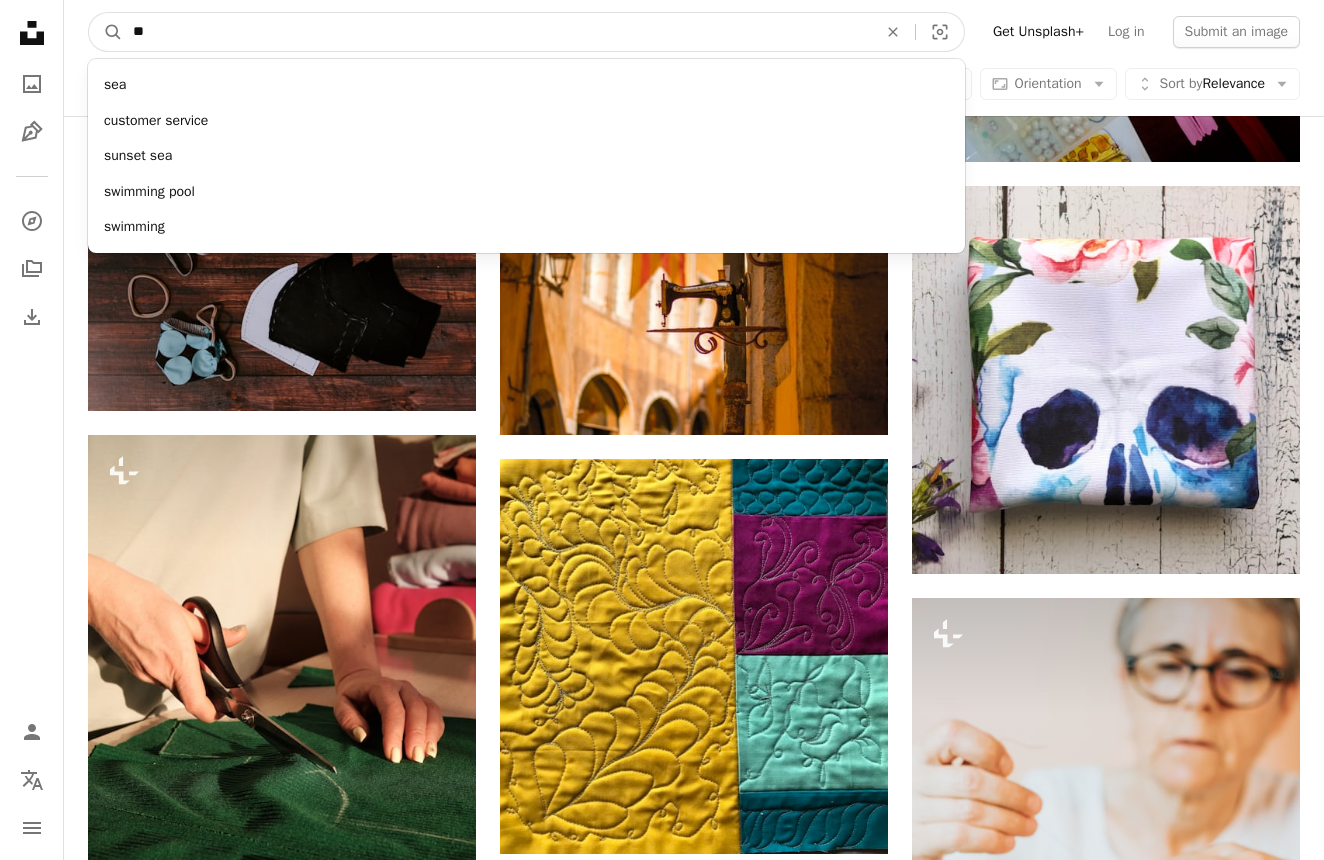 type on "*" 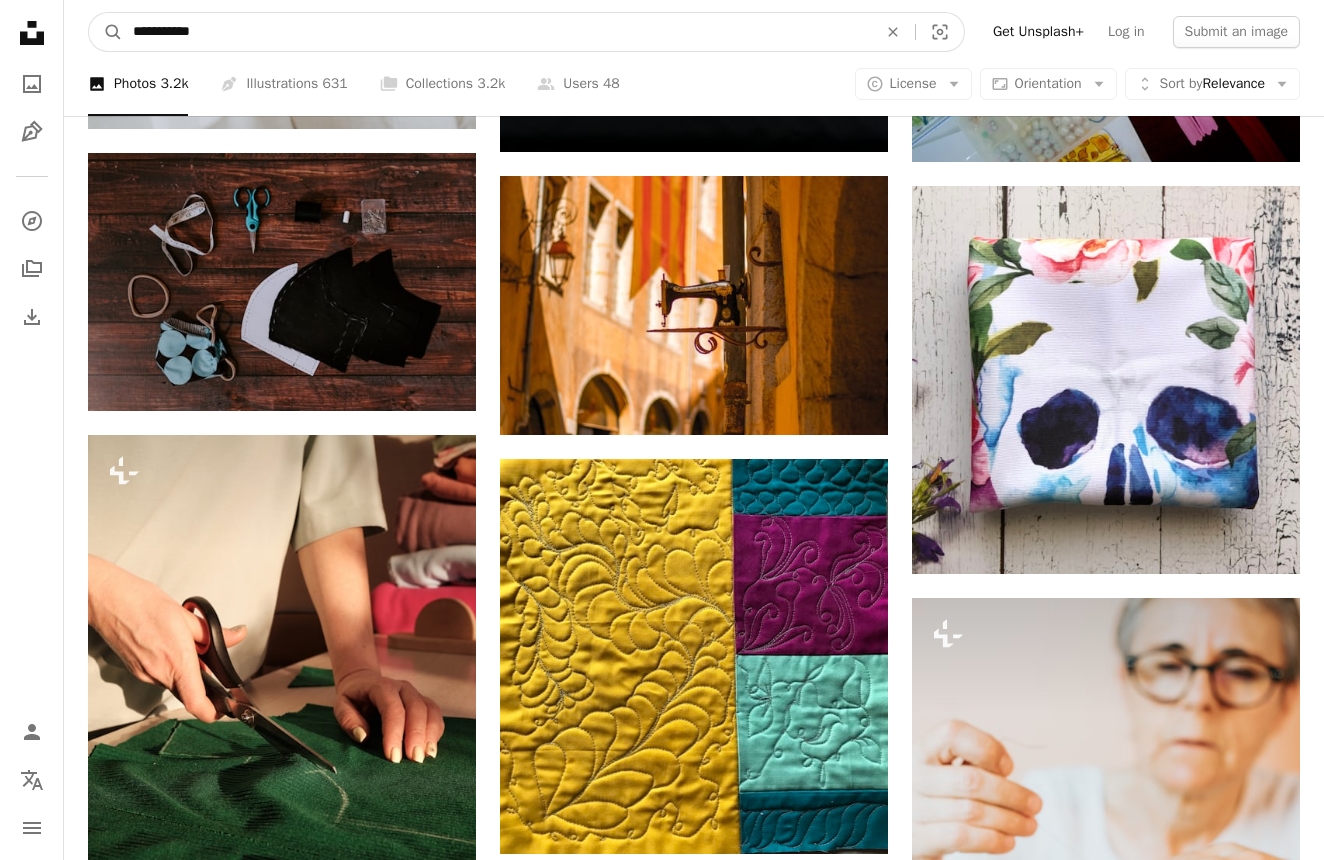 type on "**********" 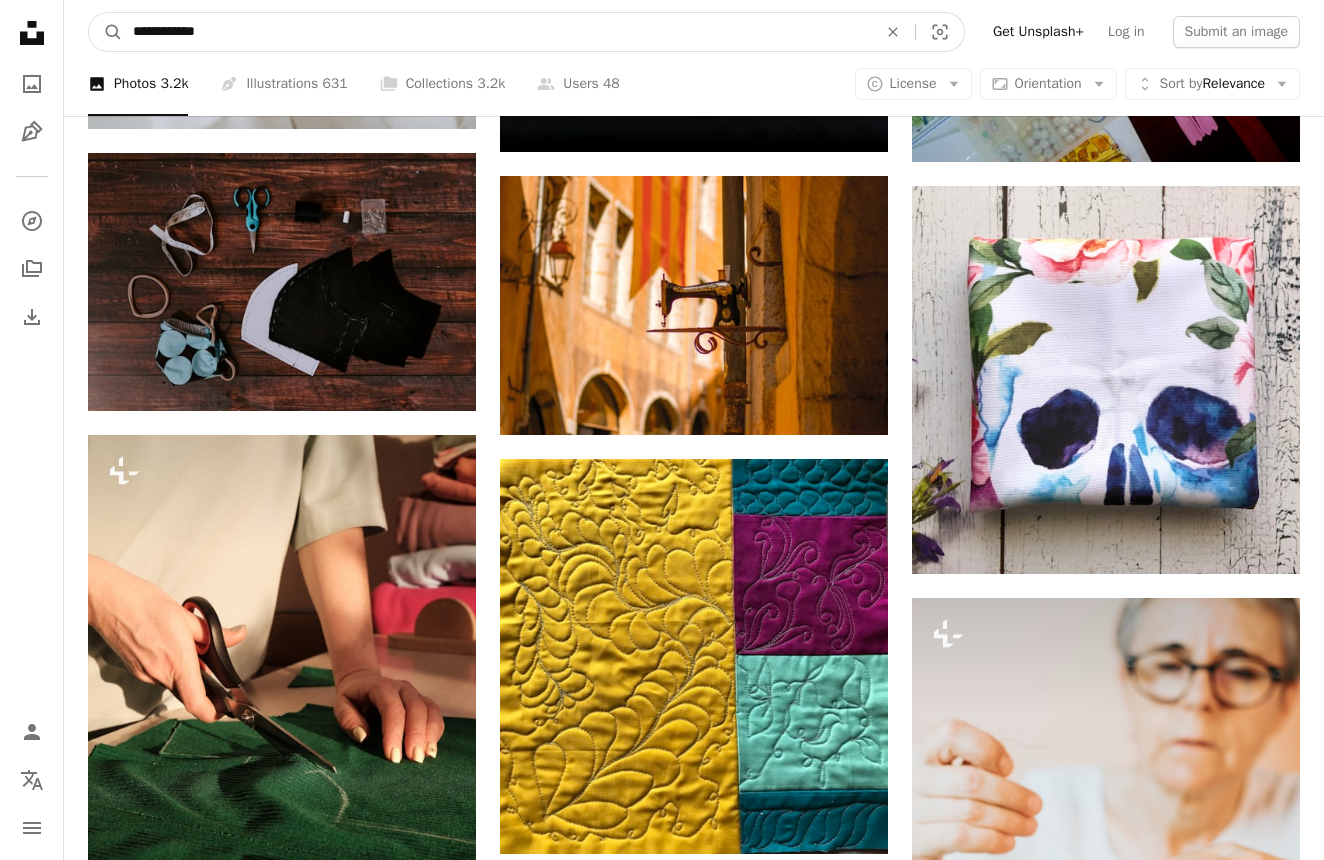 click on "A magnifying glass" at bounding box center [106, 32] 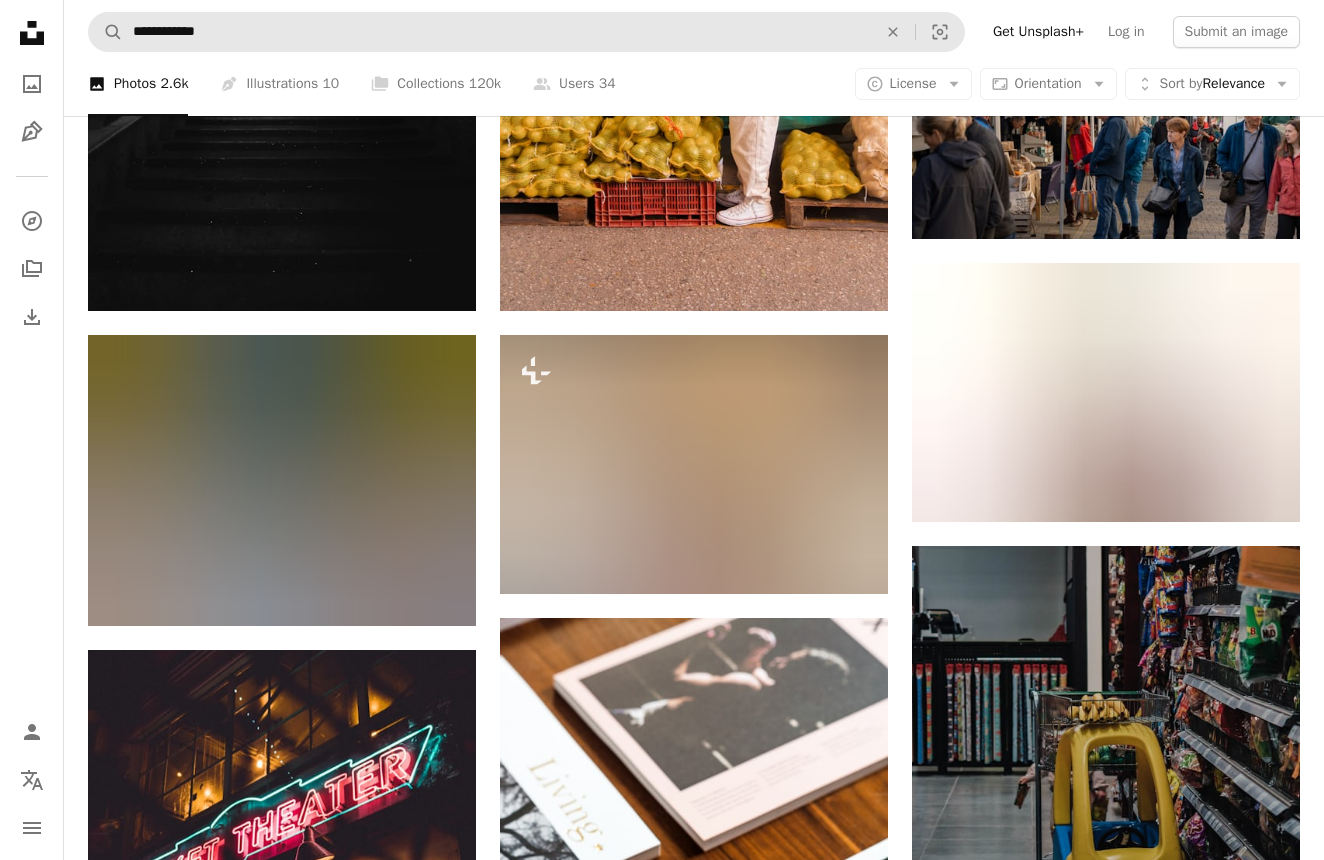 scroll, scrollTop: 1051, scrollLeft: 0, axis: vertical 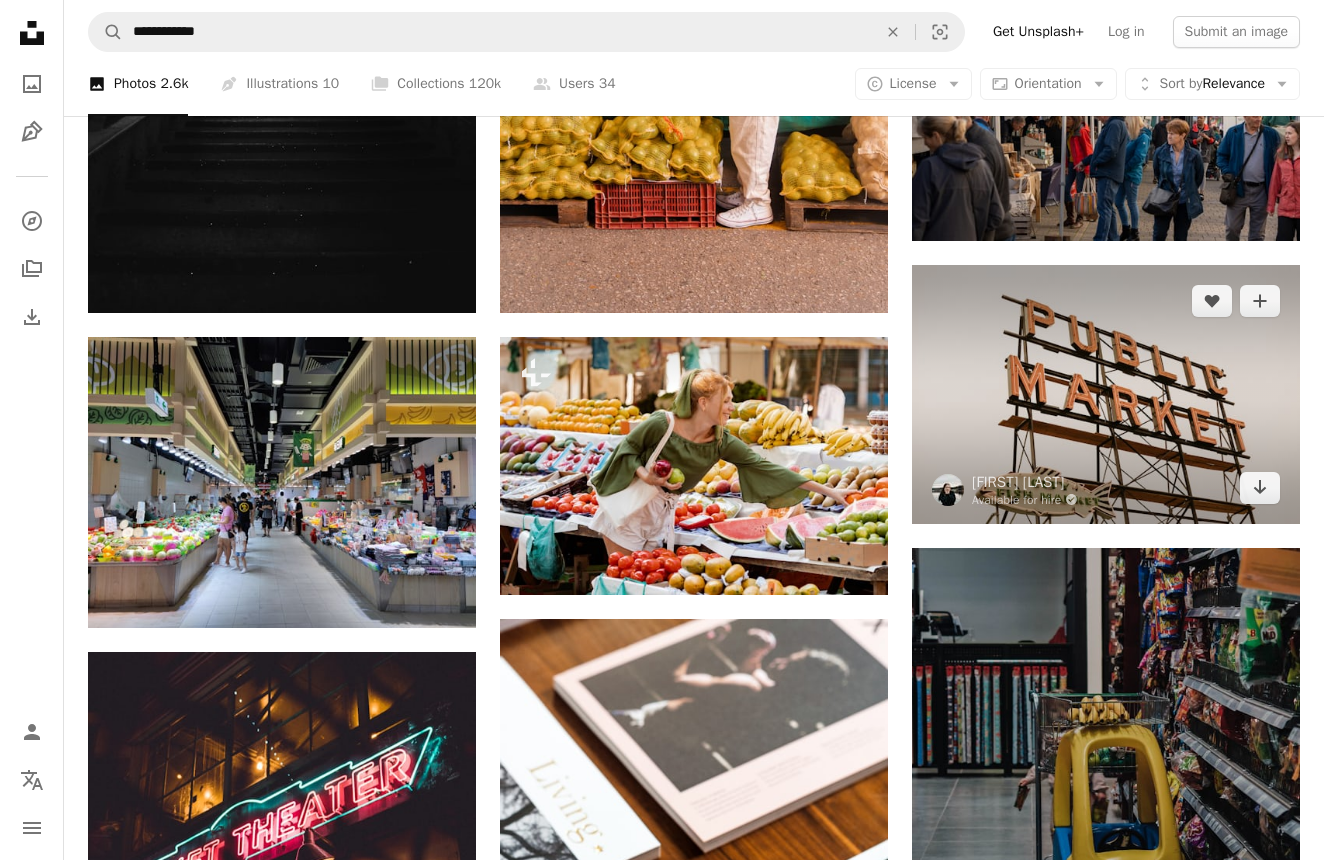 click at bounding box center [1106, 394] 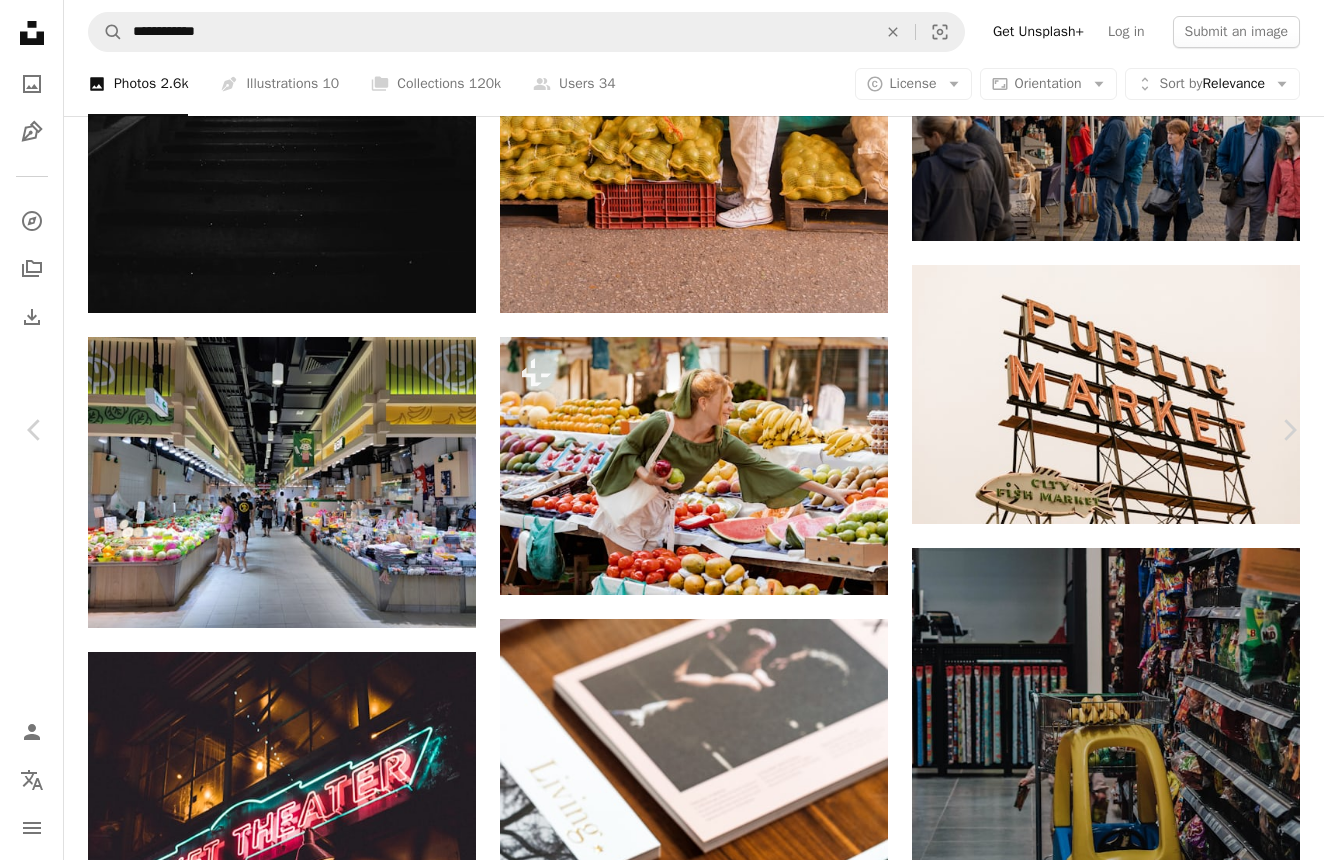click on "Download free" at bounding box center [1140, 3562] 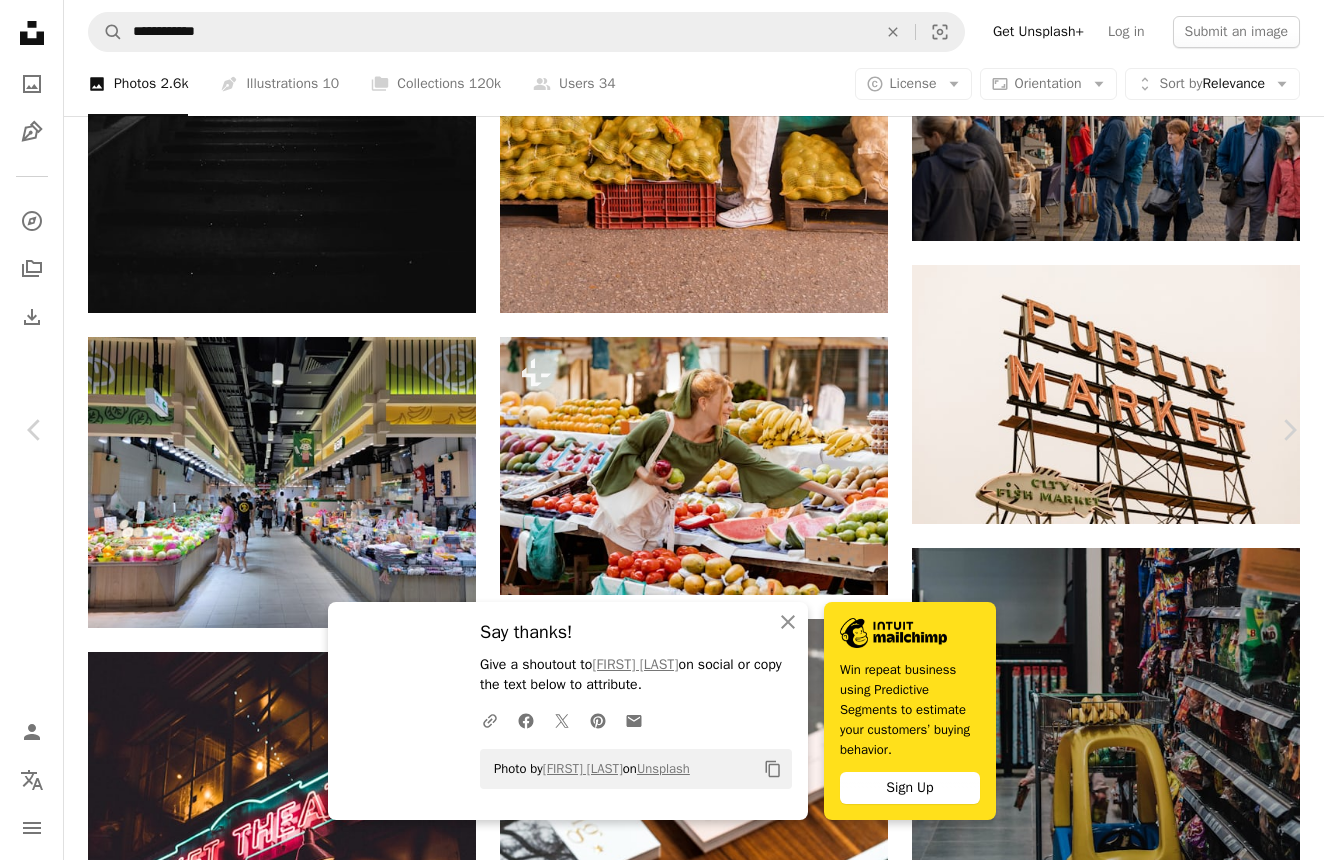 scroll, scrollTop: 8793, scrollLeft: 0, axis: vertical 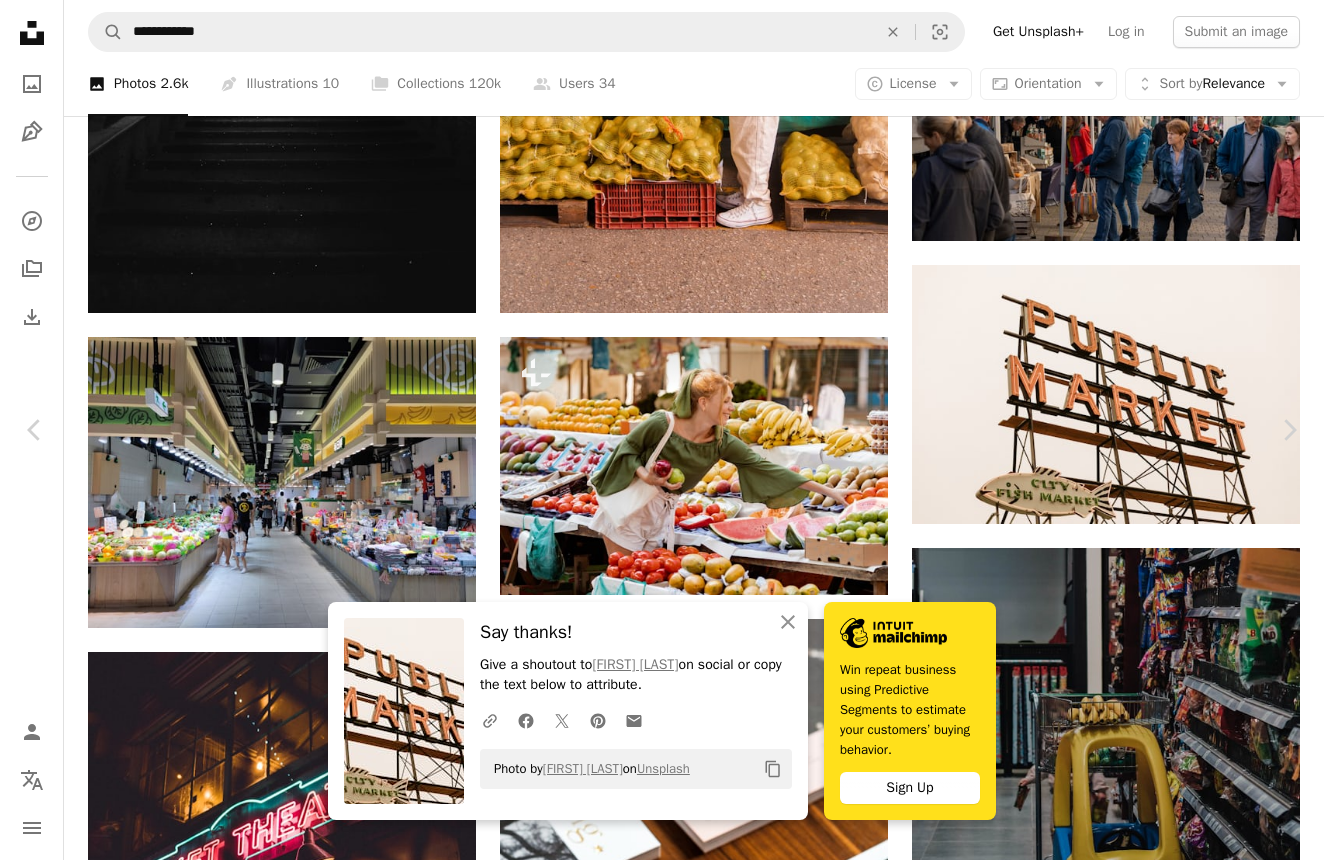 click on "An X shape" at bounding box center [20, 20] 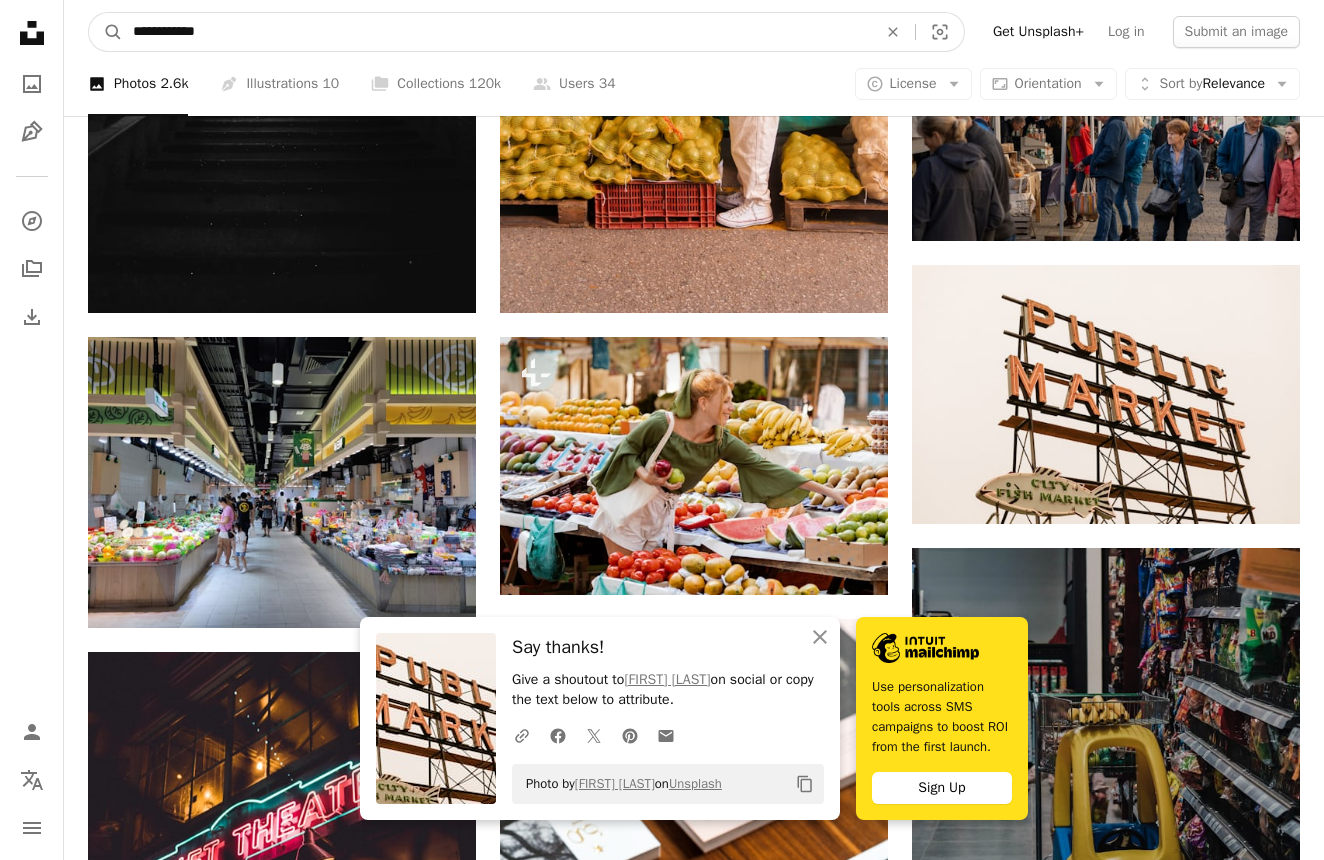 click on "**********" at bounding box center (497, 32) 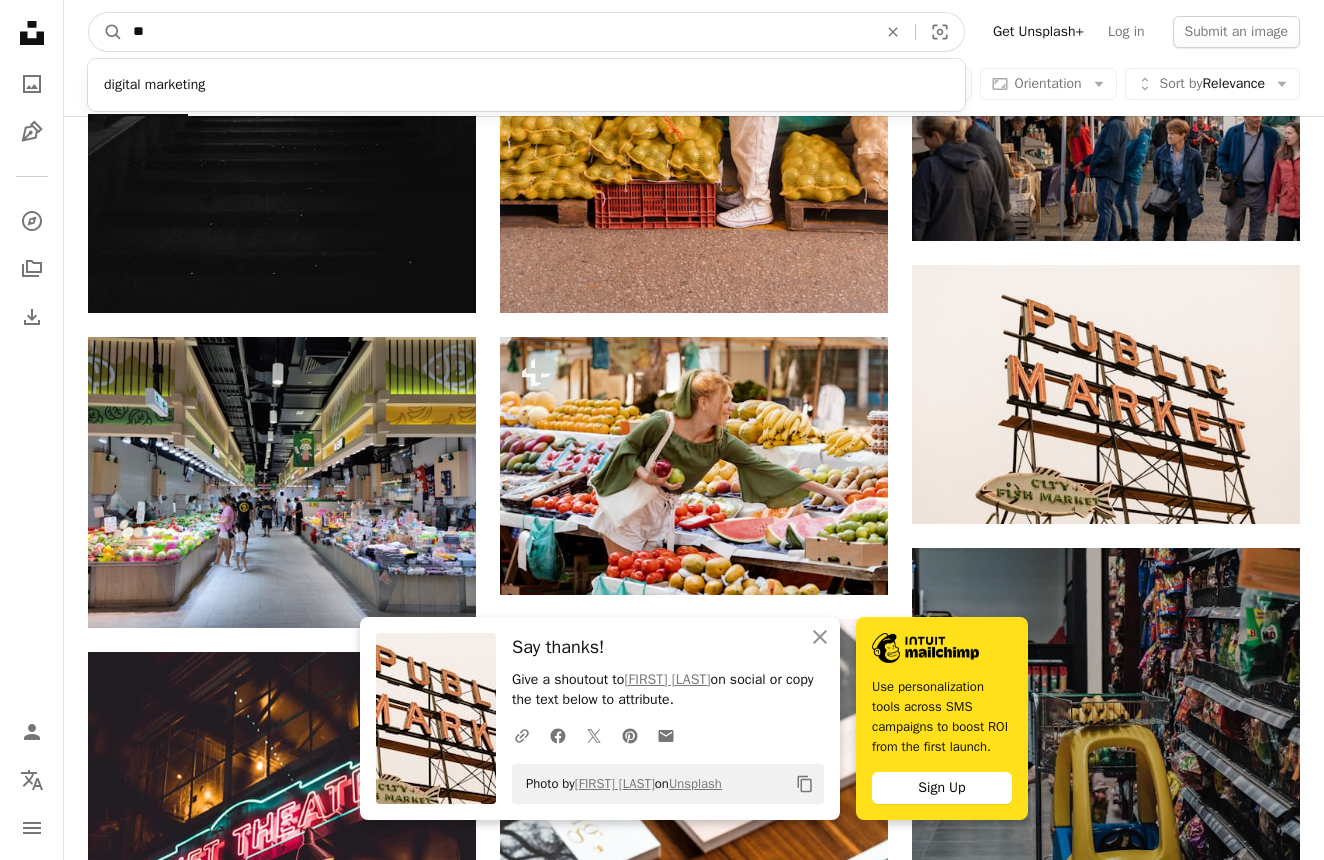 type on "*" 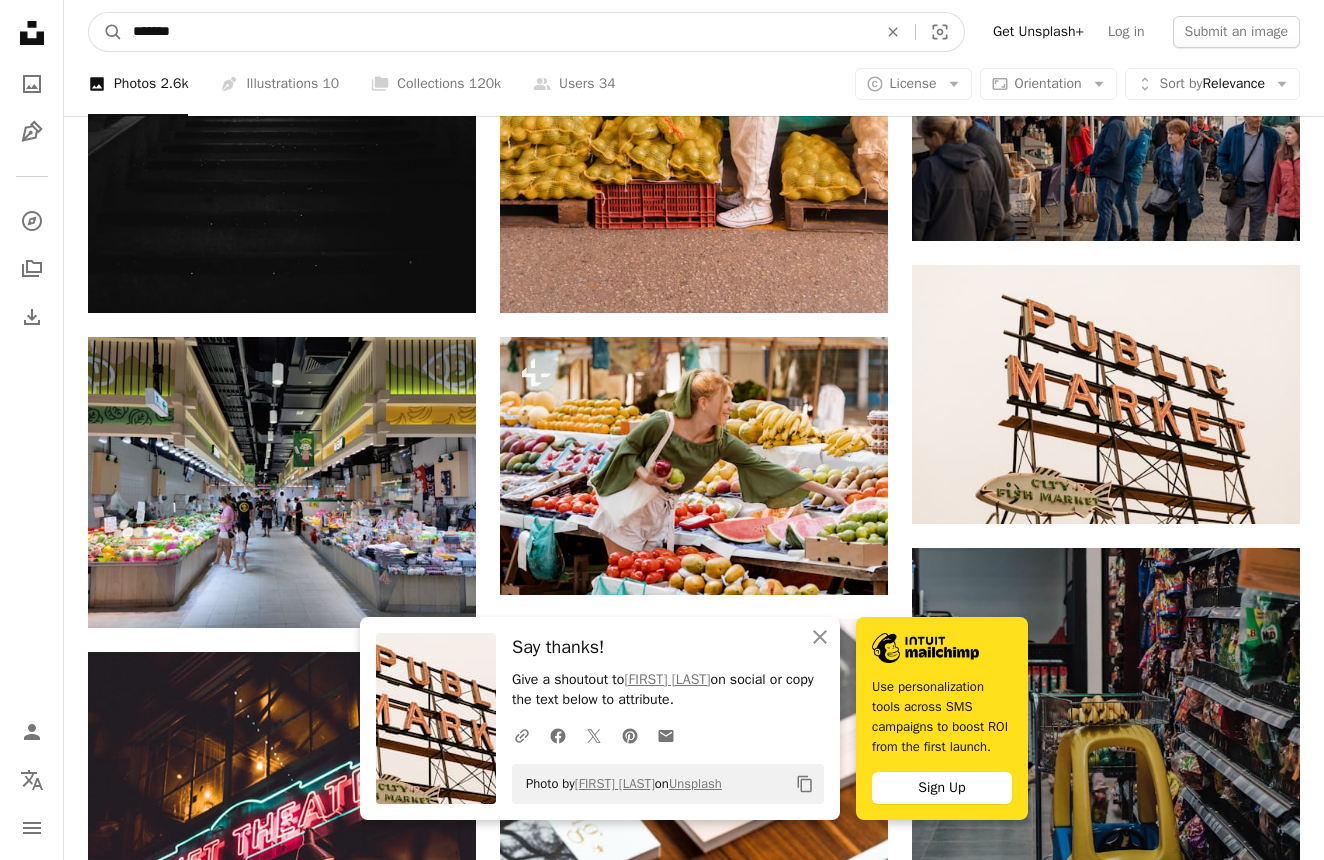 type on "*******" 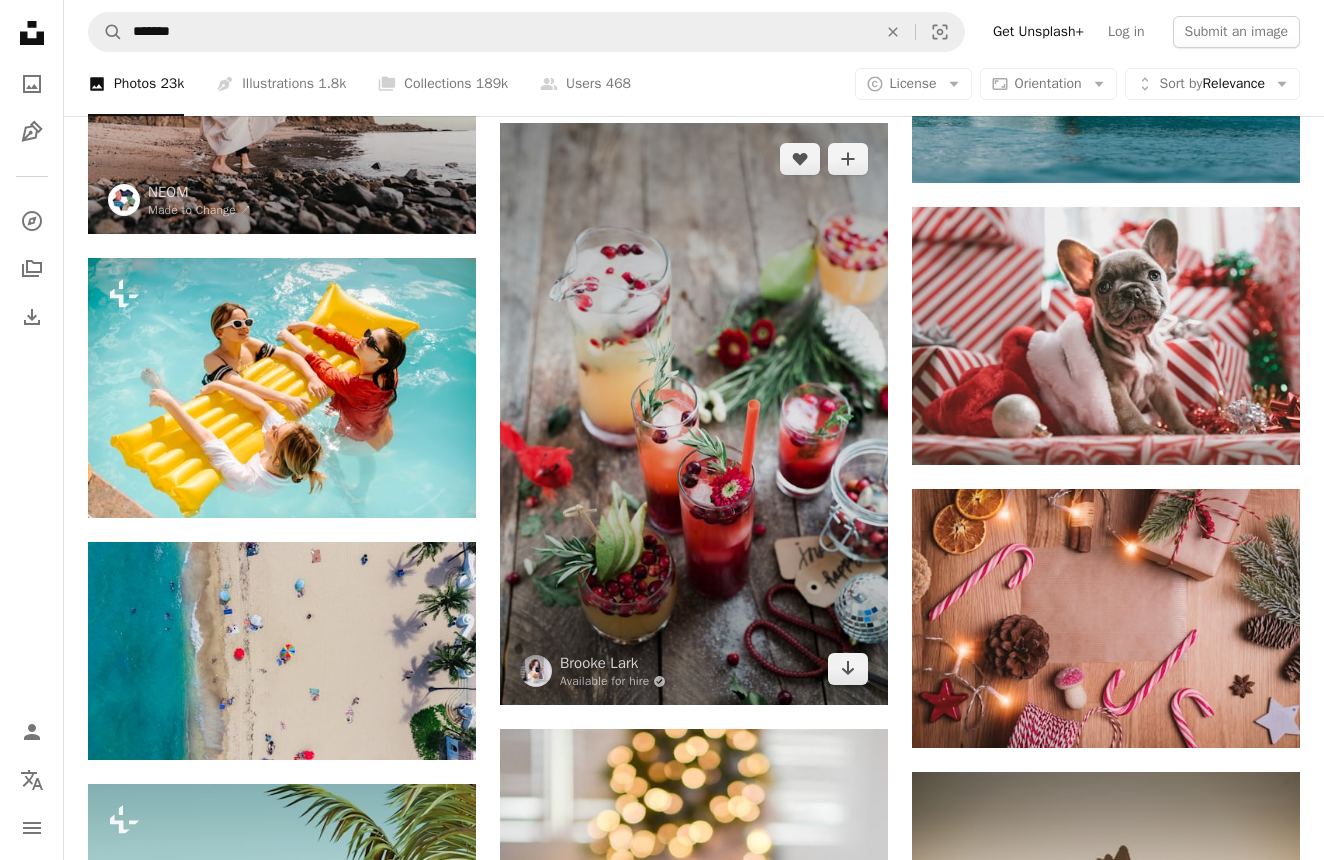 scroll, scrollTop: 2615, scrollLeft: 0, axis: vertical 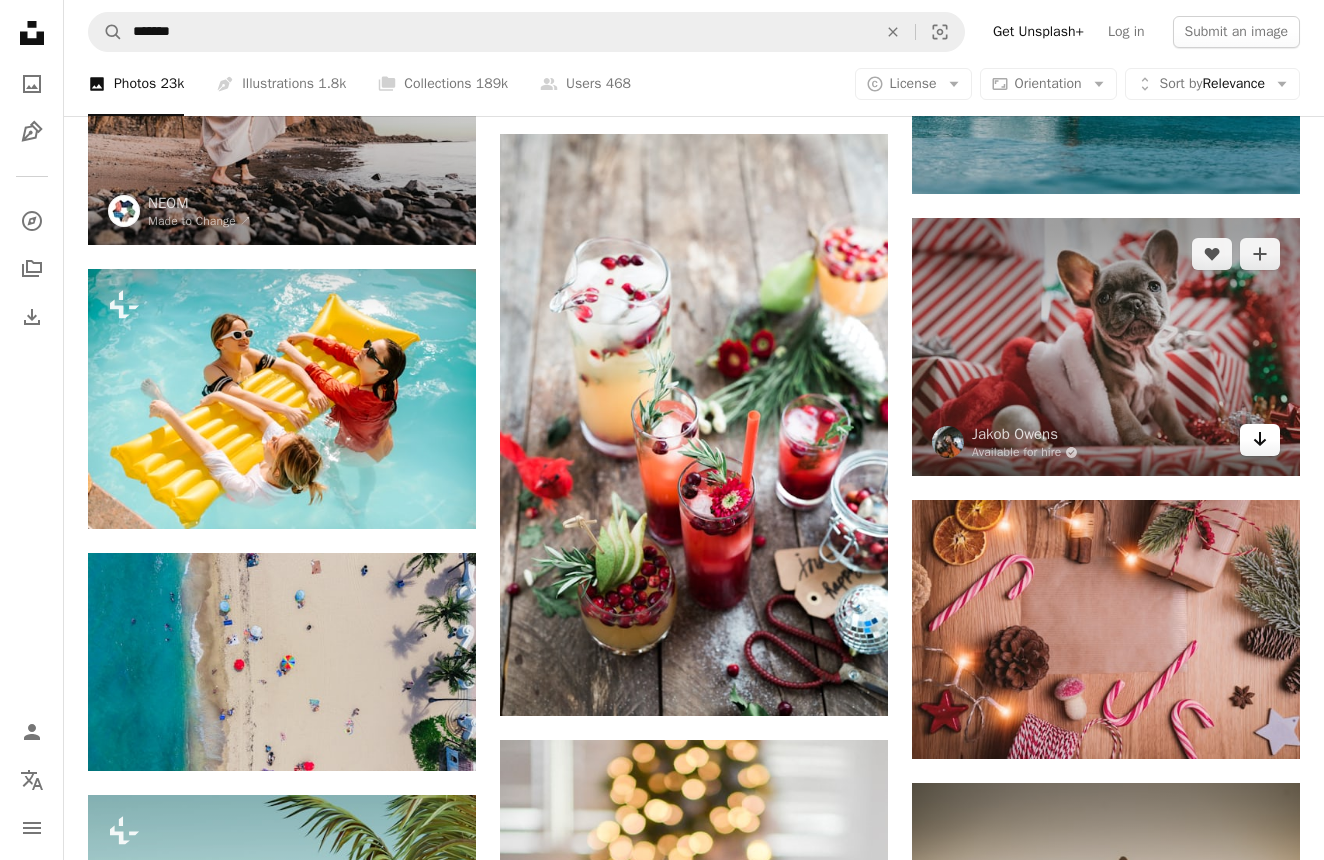 click on "Arrow pointing down" 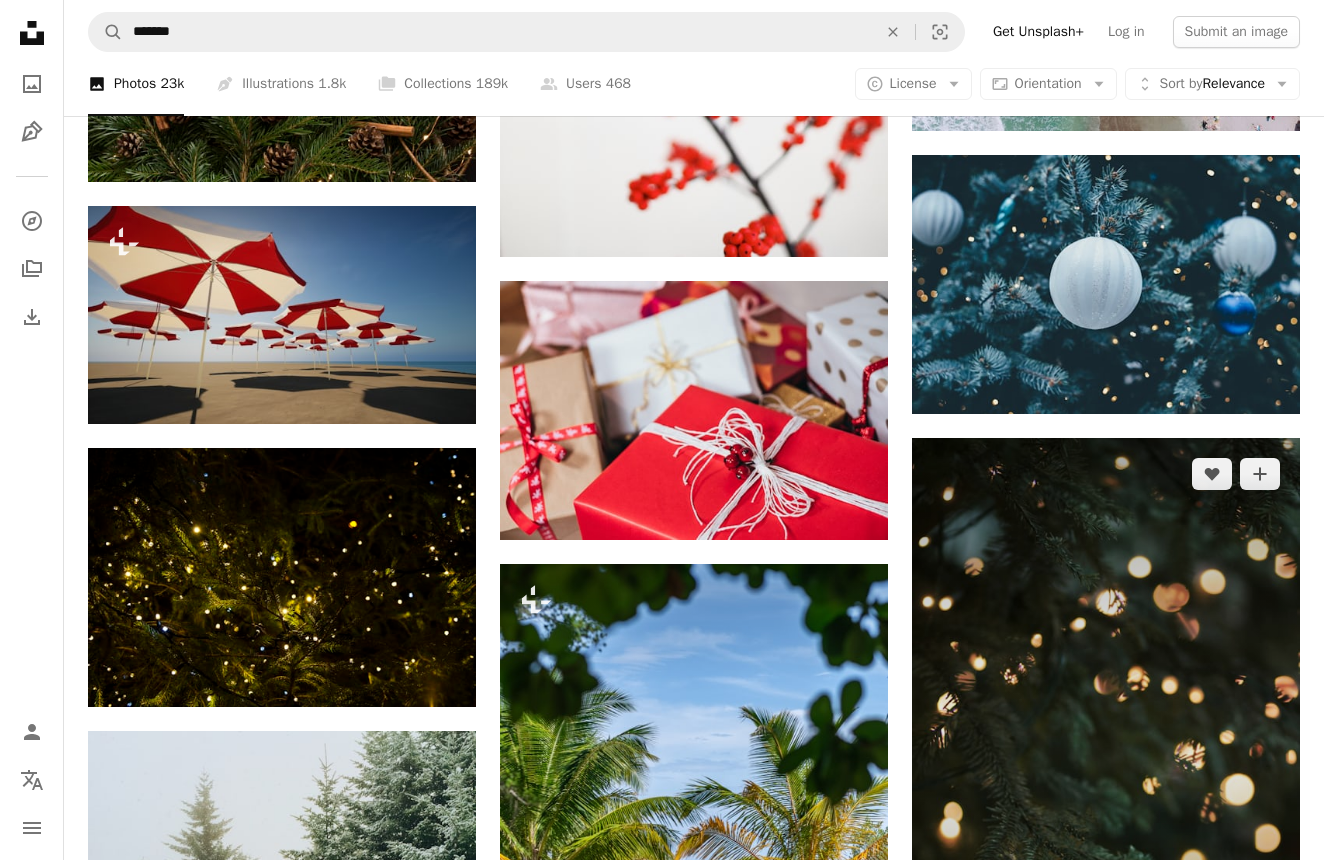 scroll, scrollTop: 10653, scrollLeft: 0, axis: vertical 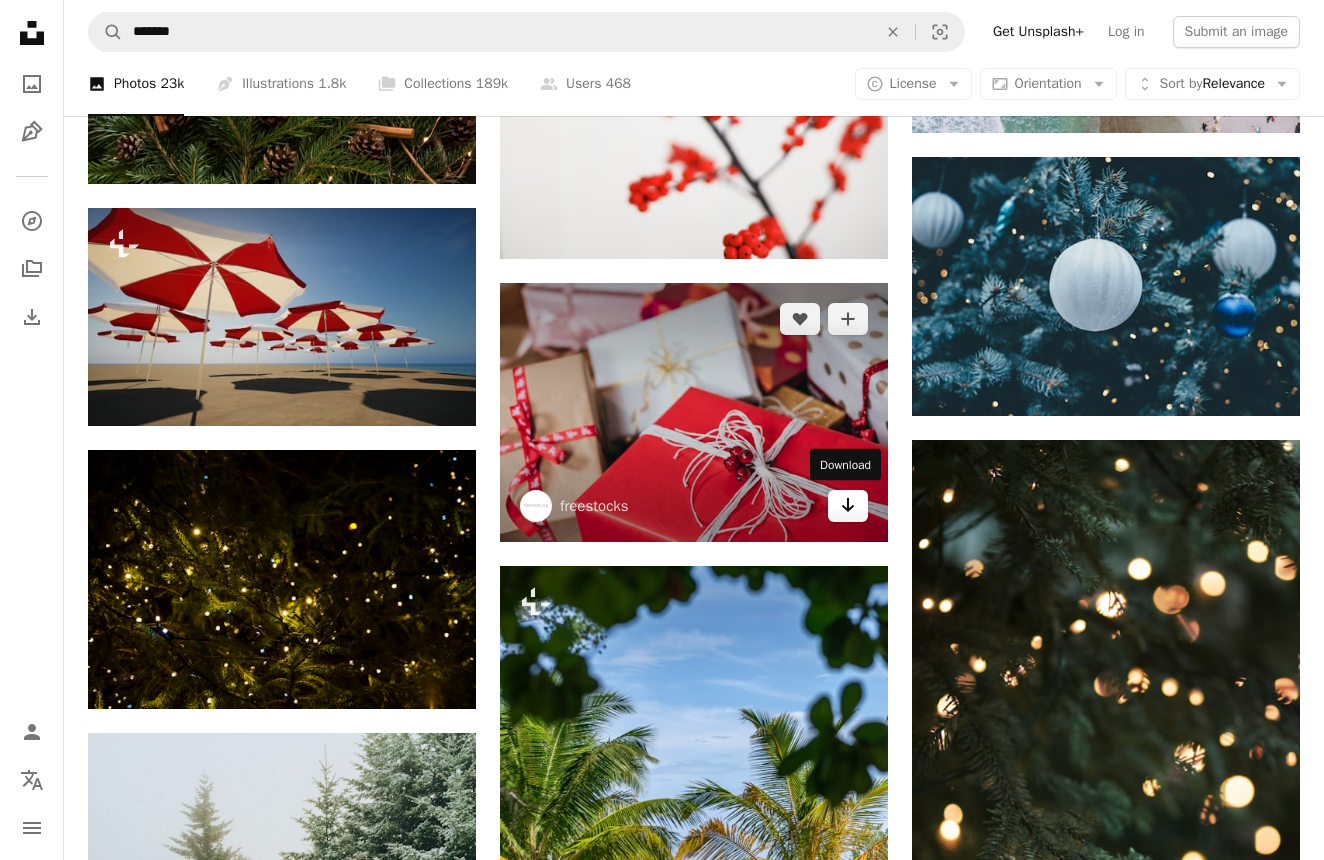 click 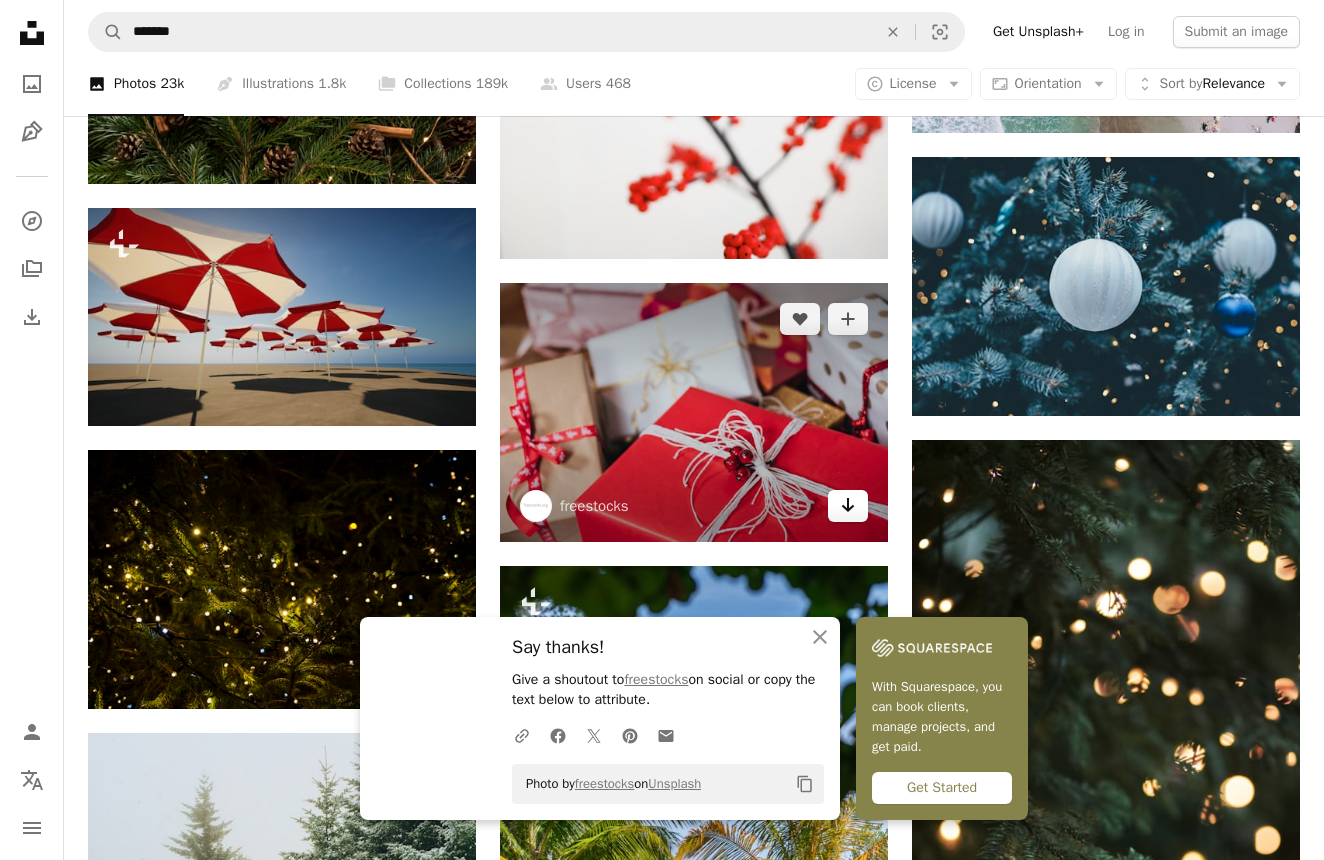 scroll, scrollTop: 10652, scrollLeft: 0, axis: vertical 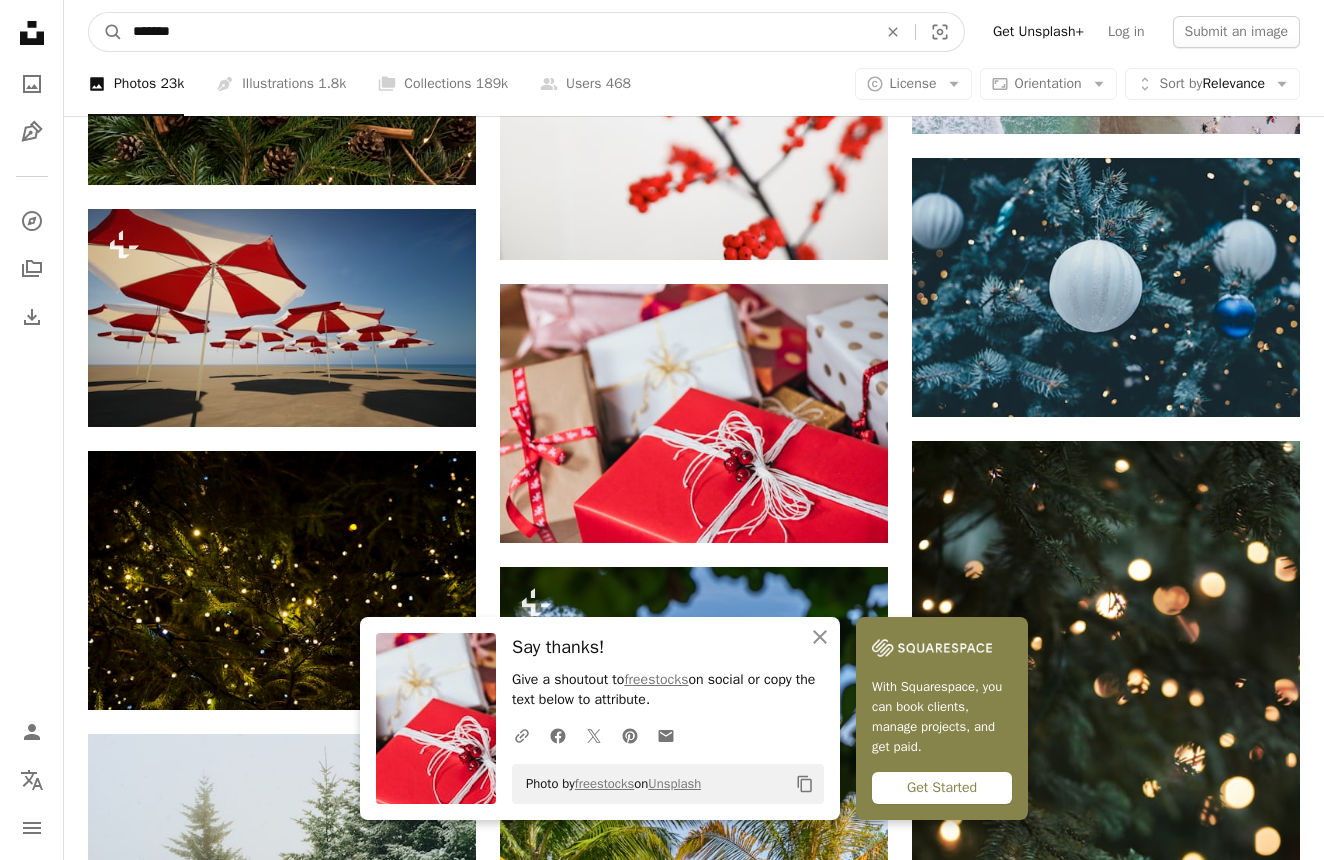 click on "*******" at bounding box center (497, 32) 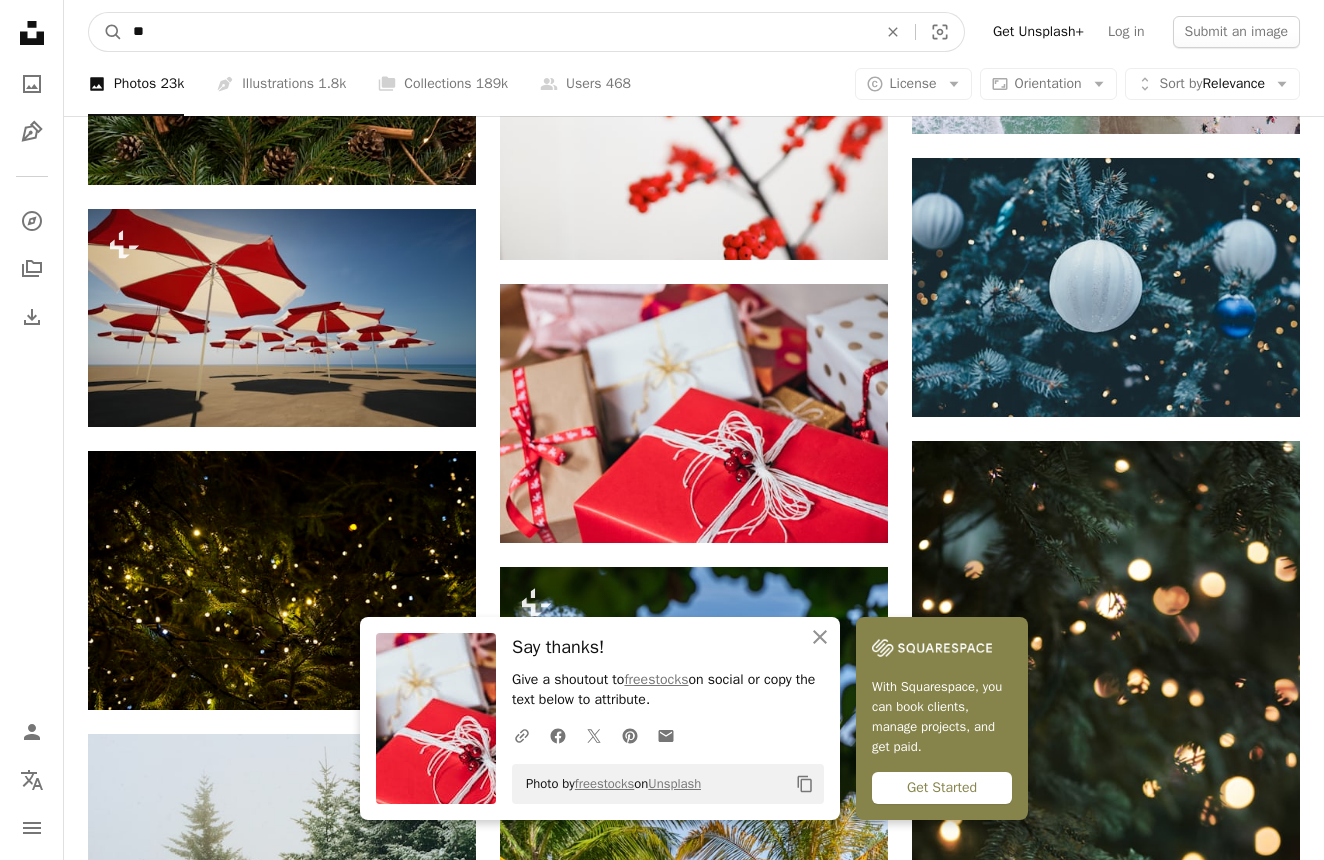 type on "*" 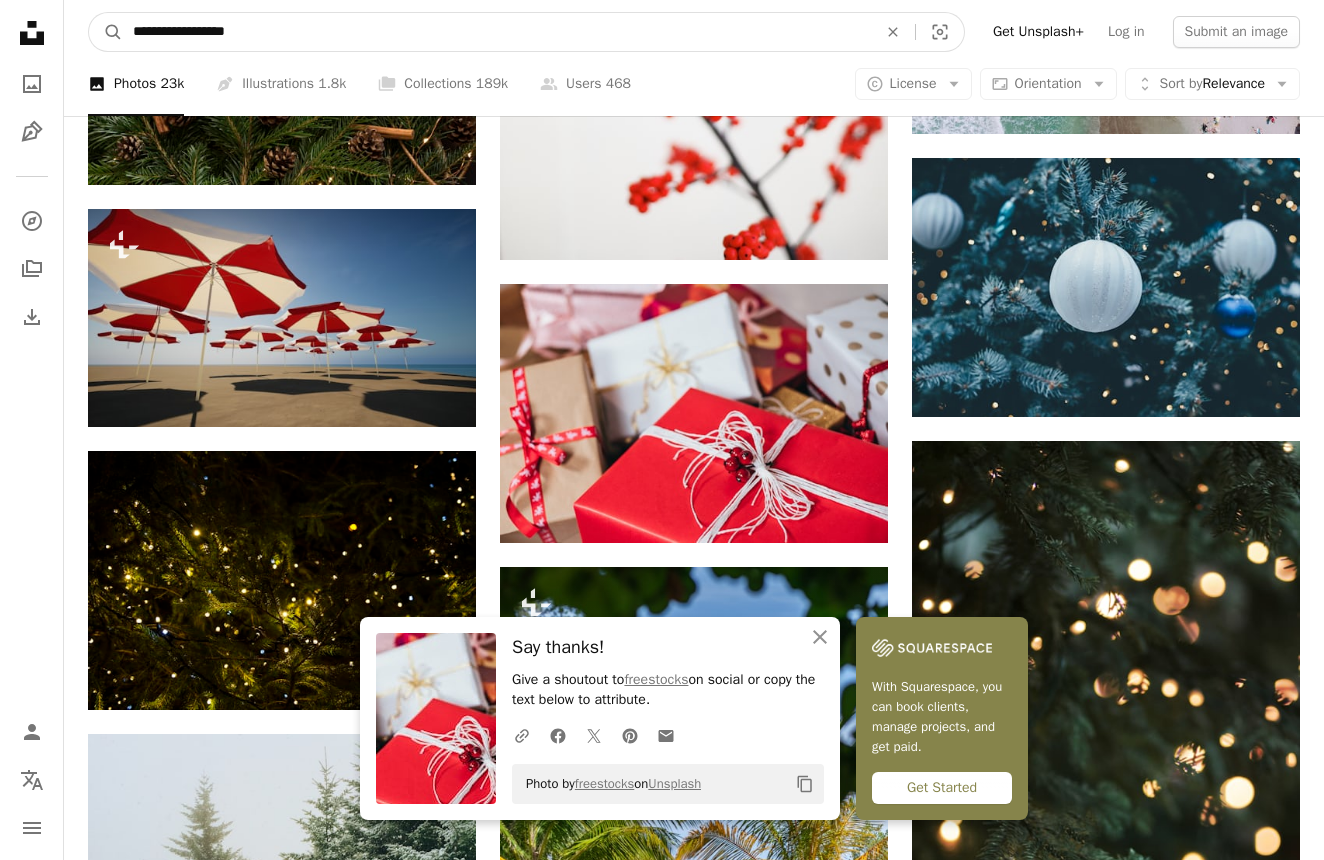 type on "**********" 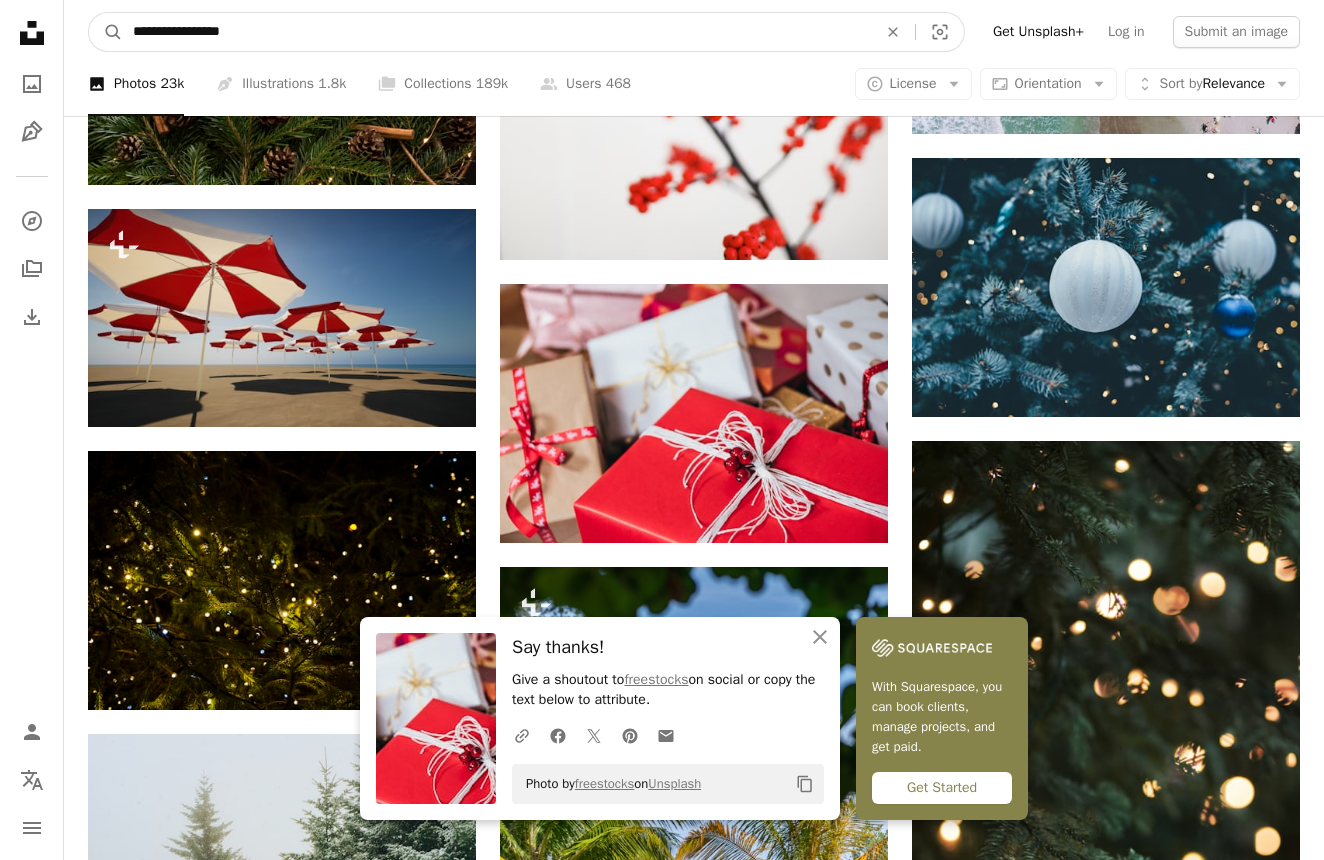 click on "A magnifying glass" at bounding box center (106, 32) 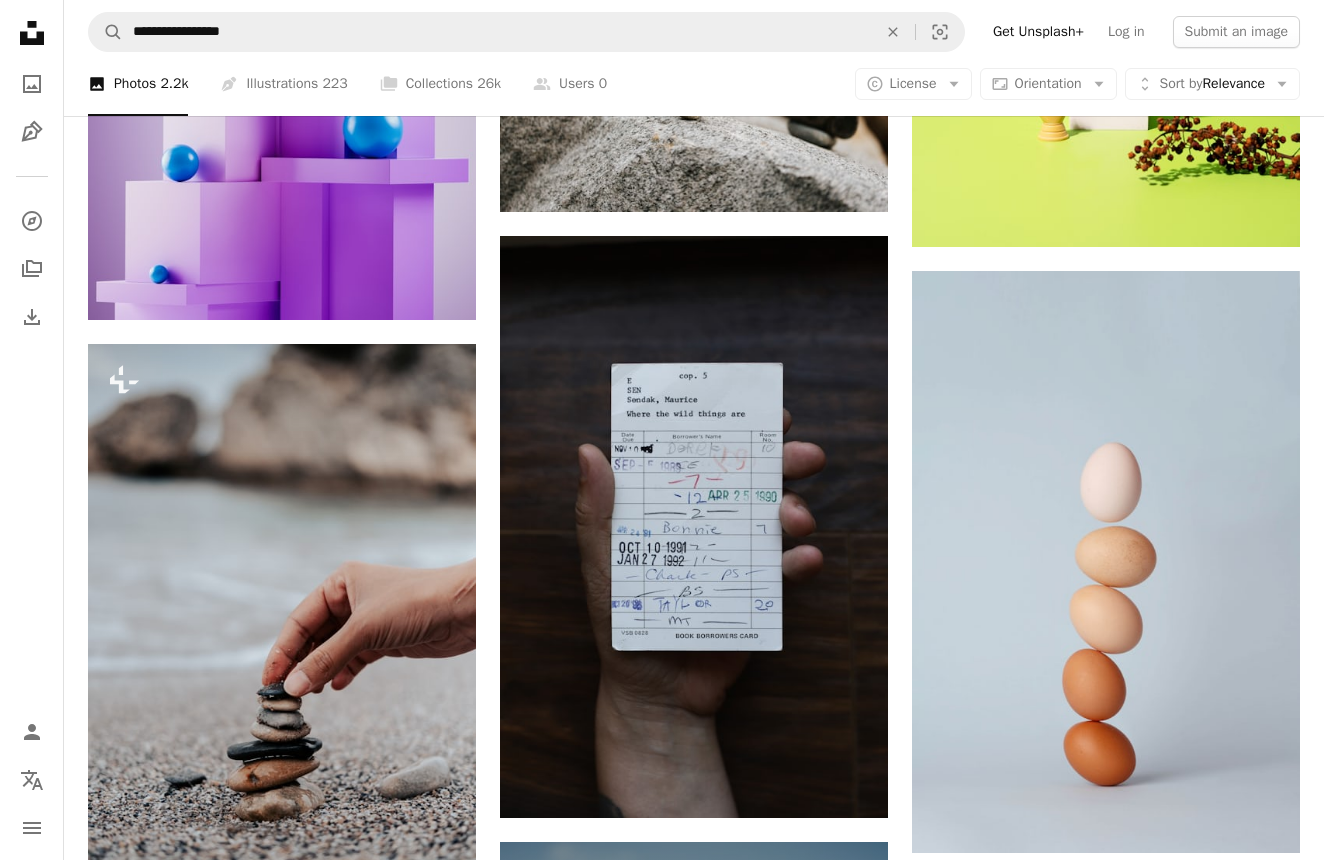 scroll, scrollTop: 2441, scrollLeft: 0, axis: vertical 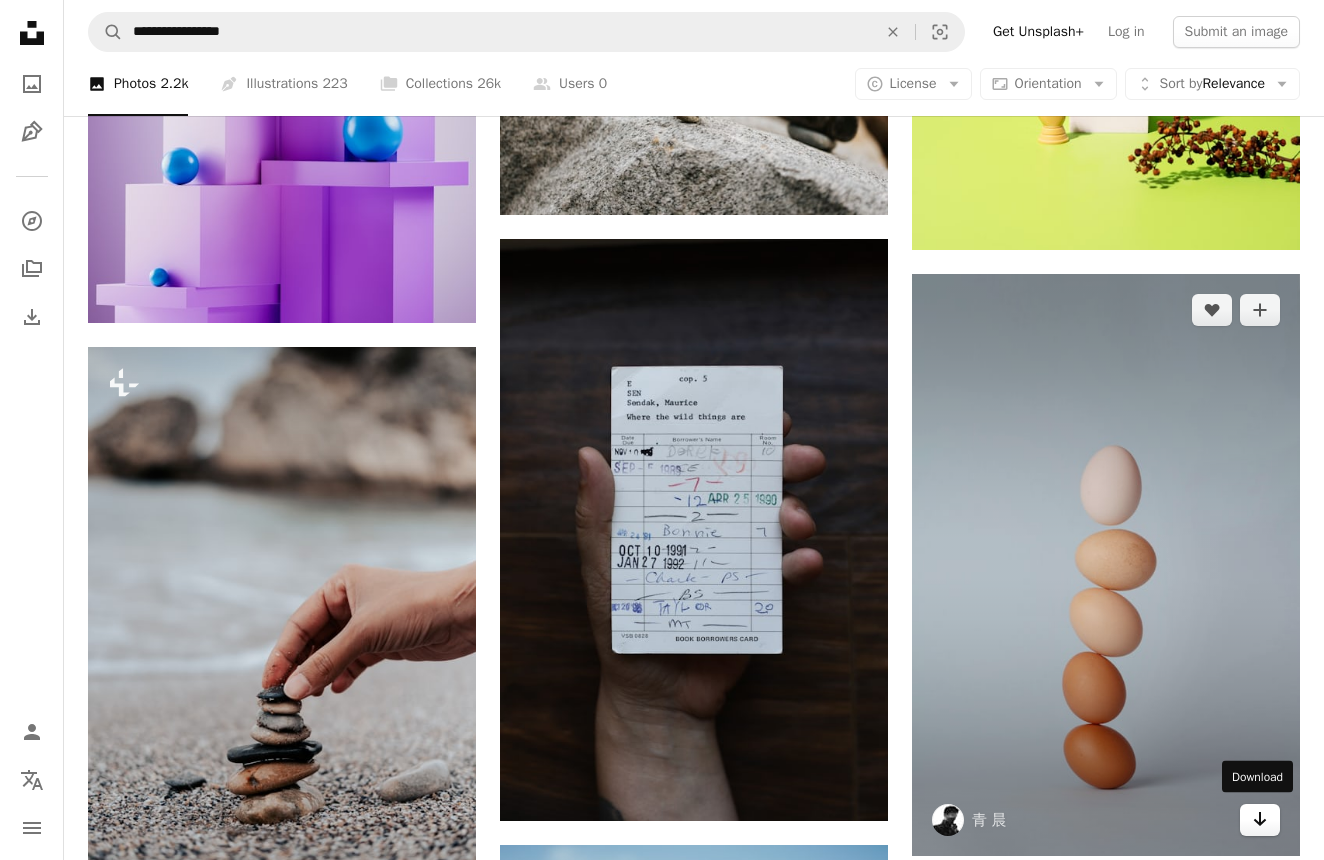 click 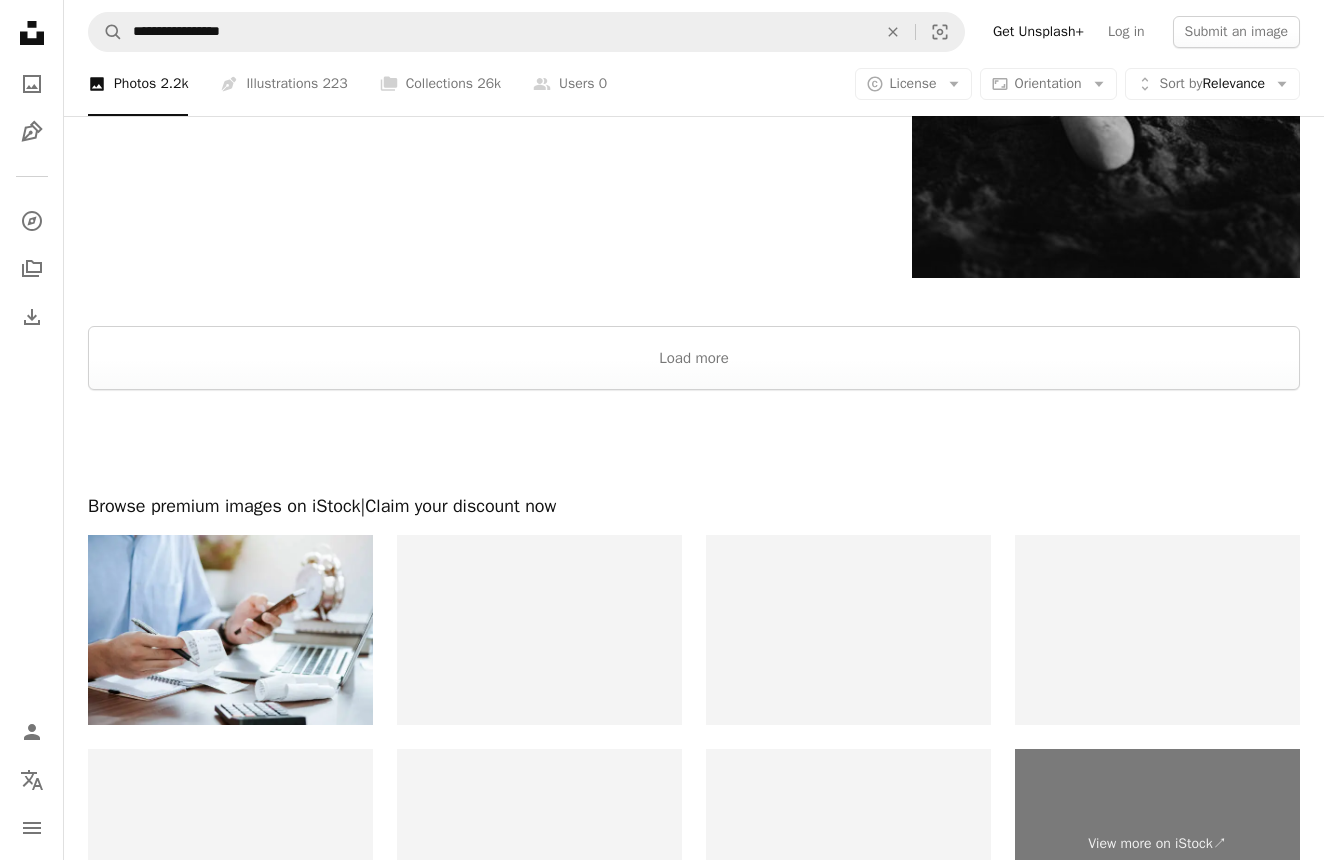 scroll, scrollTop: 4239, scrollLeft: 0, axis: vertical 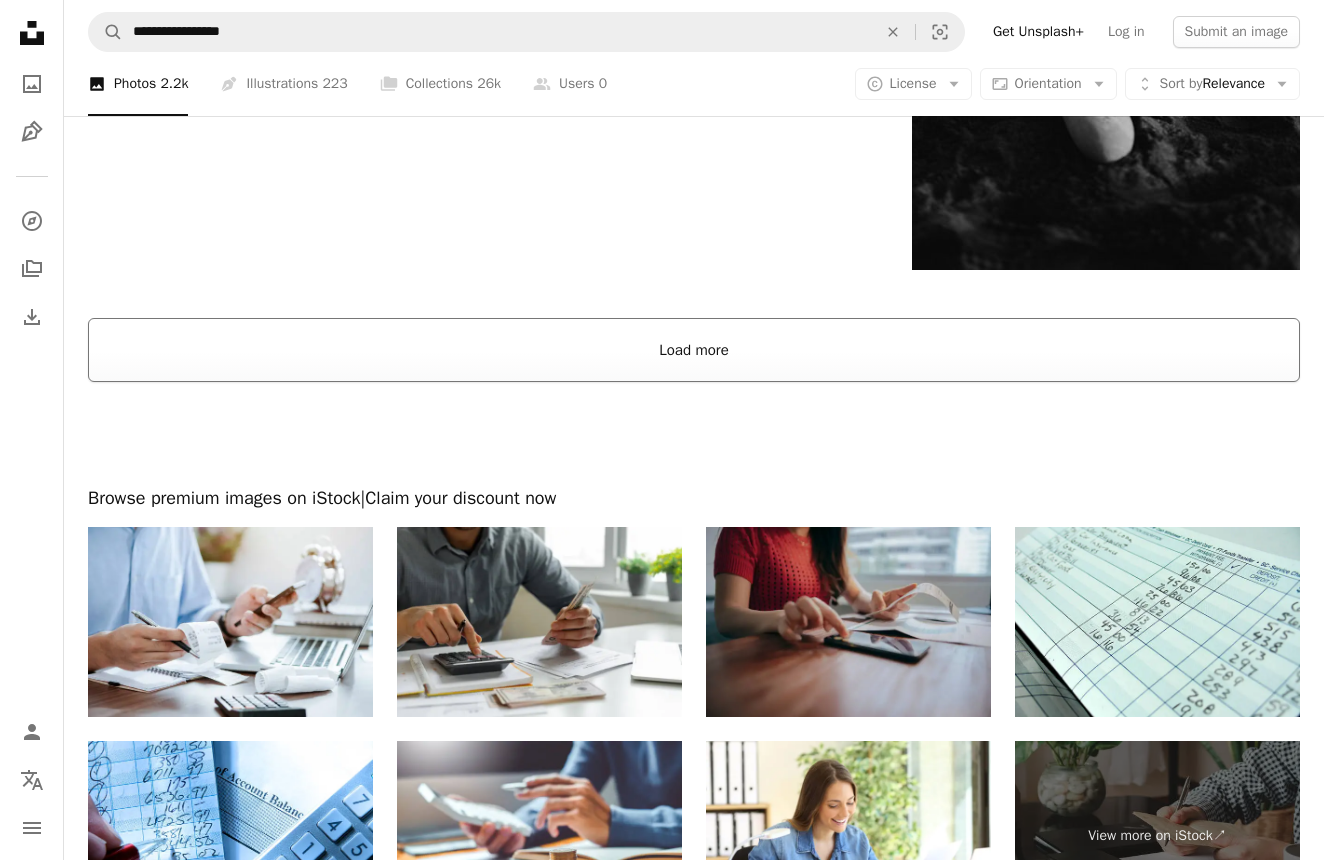 click on "Load more" at bounding box center (694, 350) 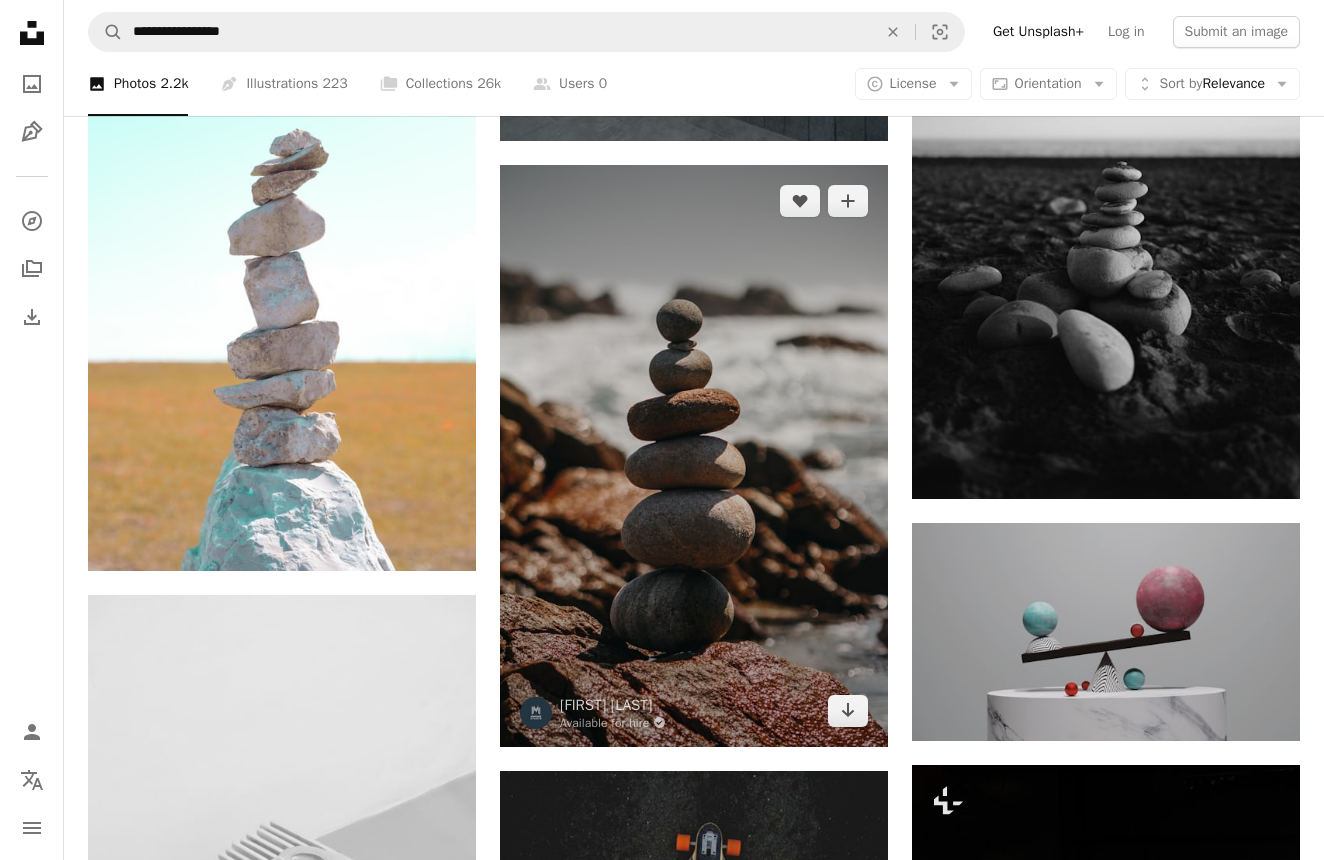 scroll, scrollTop: 4011, scrollLeft: 0, axis: vertical 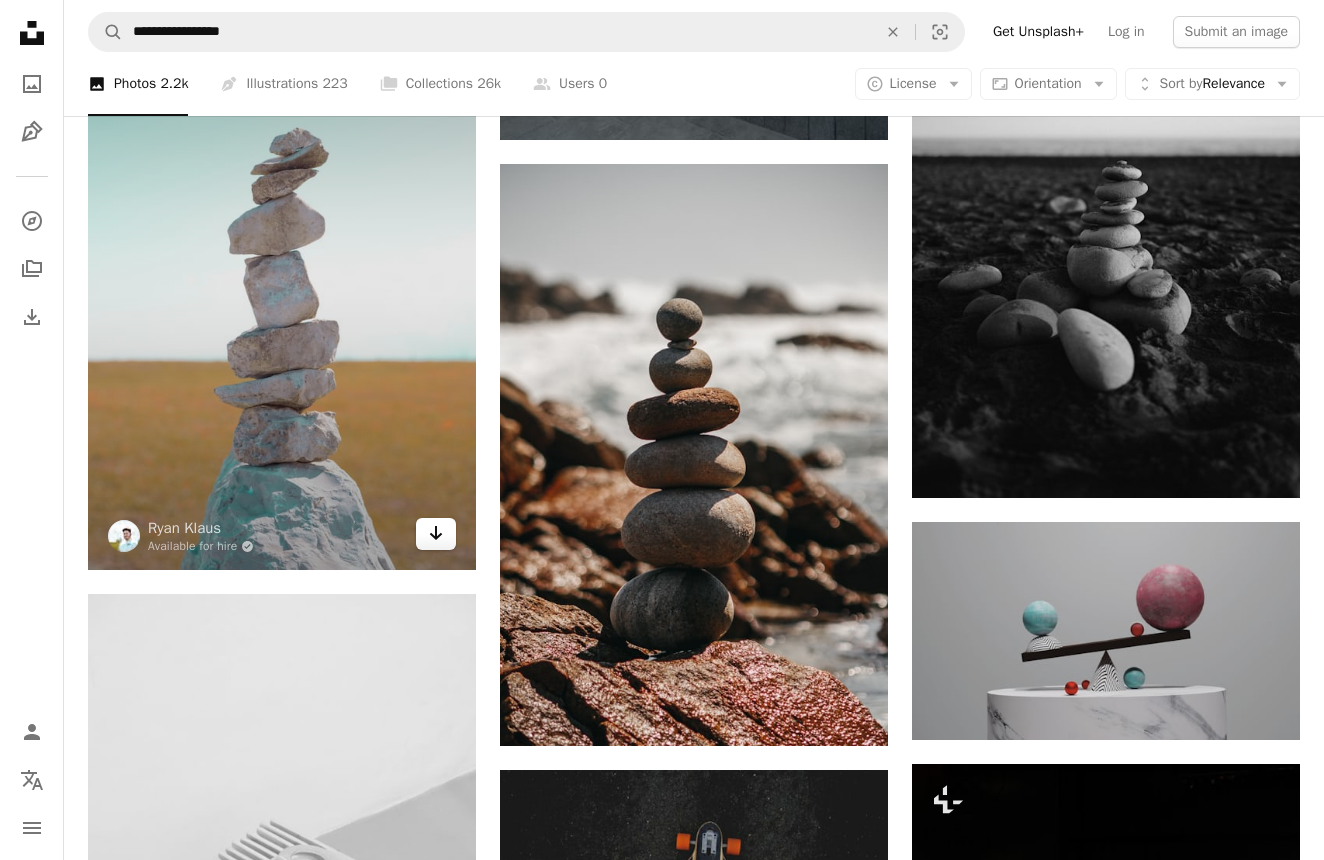 click 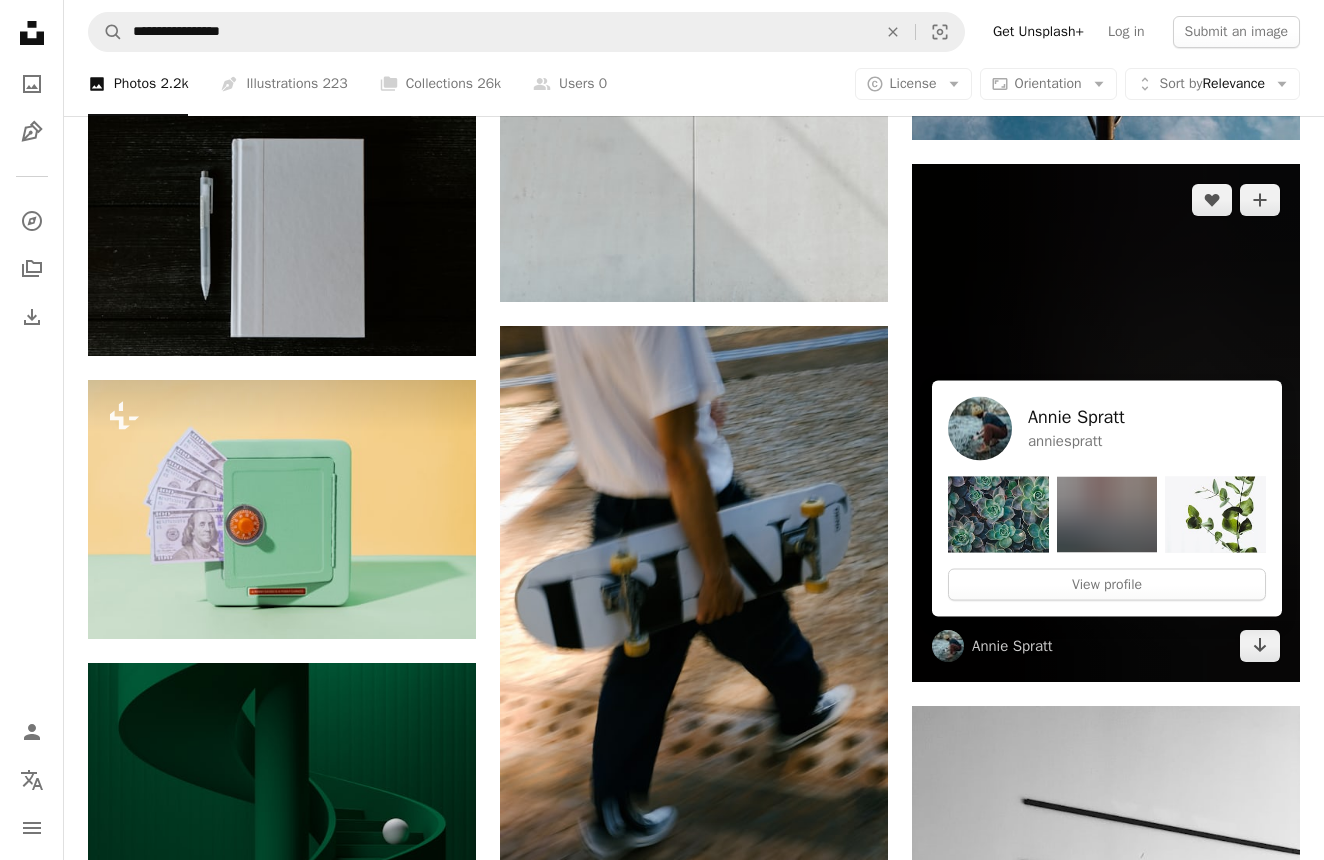 scroll, scrollTop: 16443, scrollLeft: 0, axis: vertical 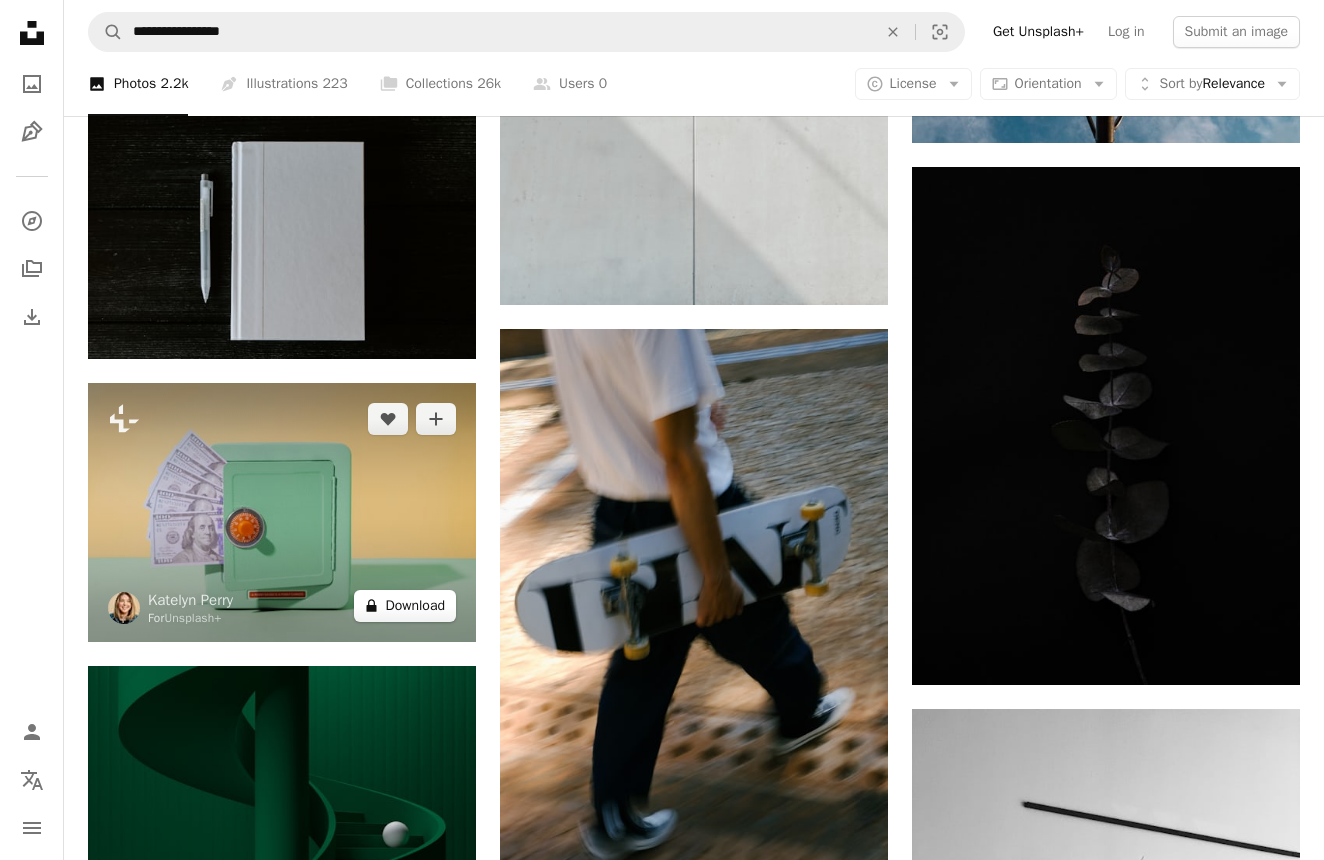 click on "A lock   Download" at bounding box center [405, 606] 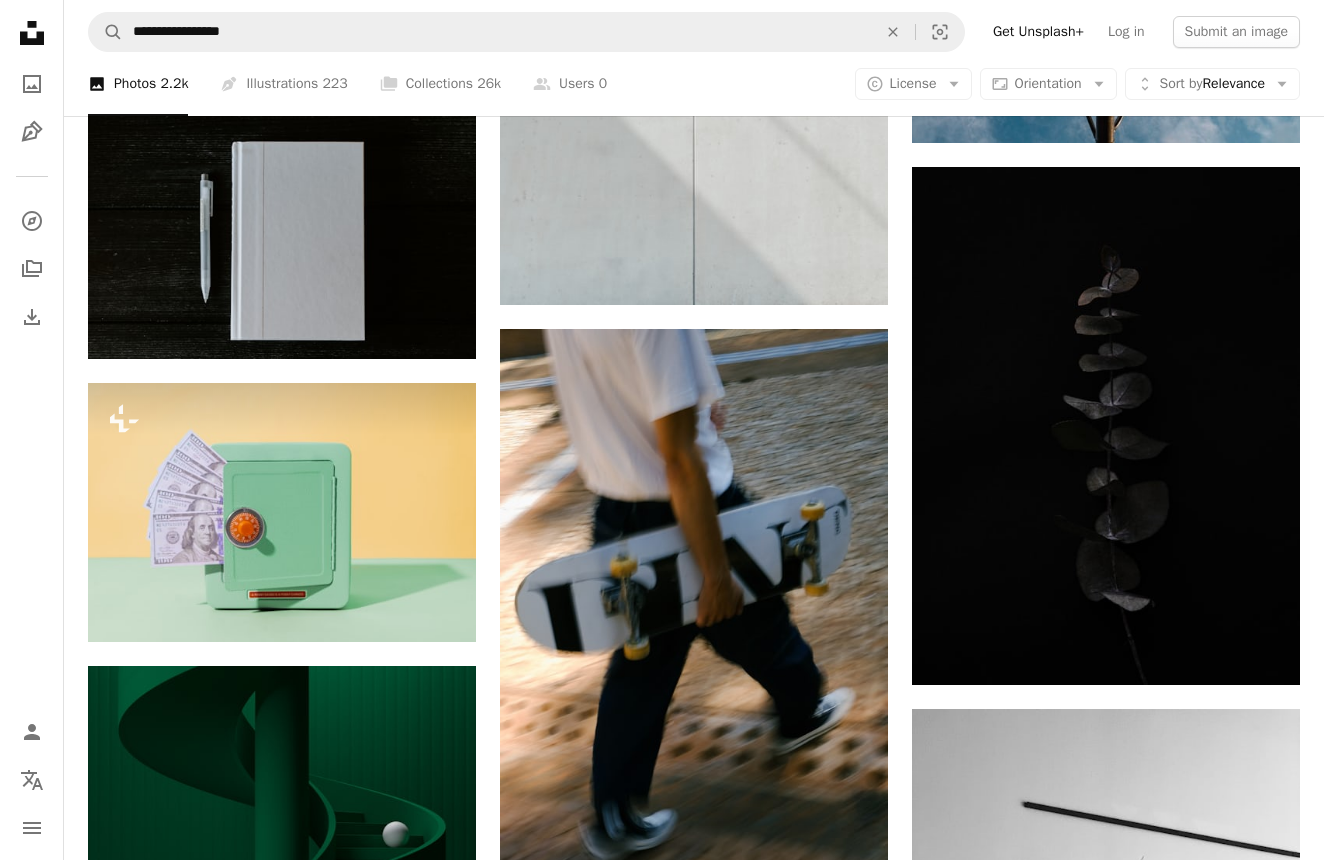 click on "An X shape" at bounding box center (20, 20) 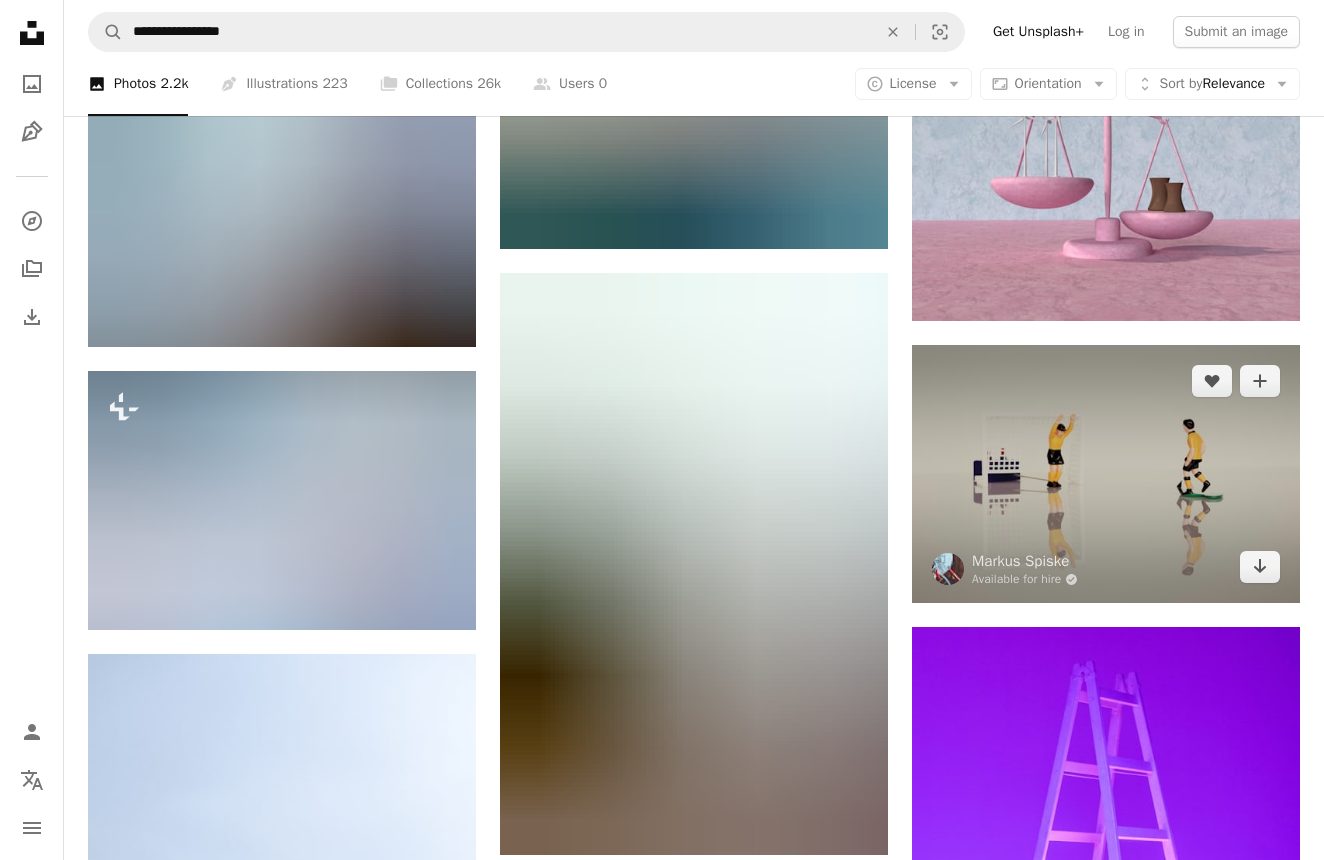 scroll, scrollTop: 25197, scrollLeft: 0, axis: vertical 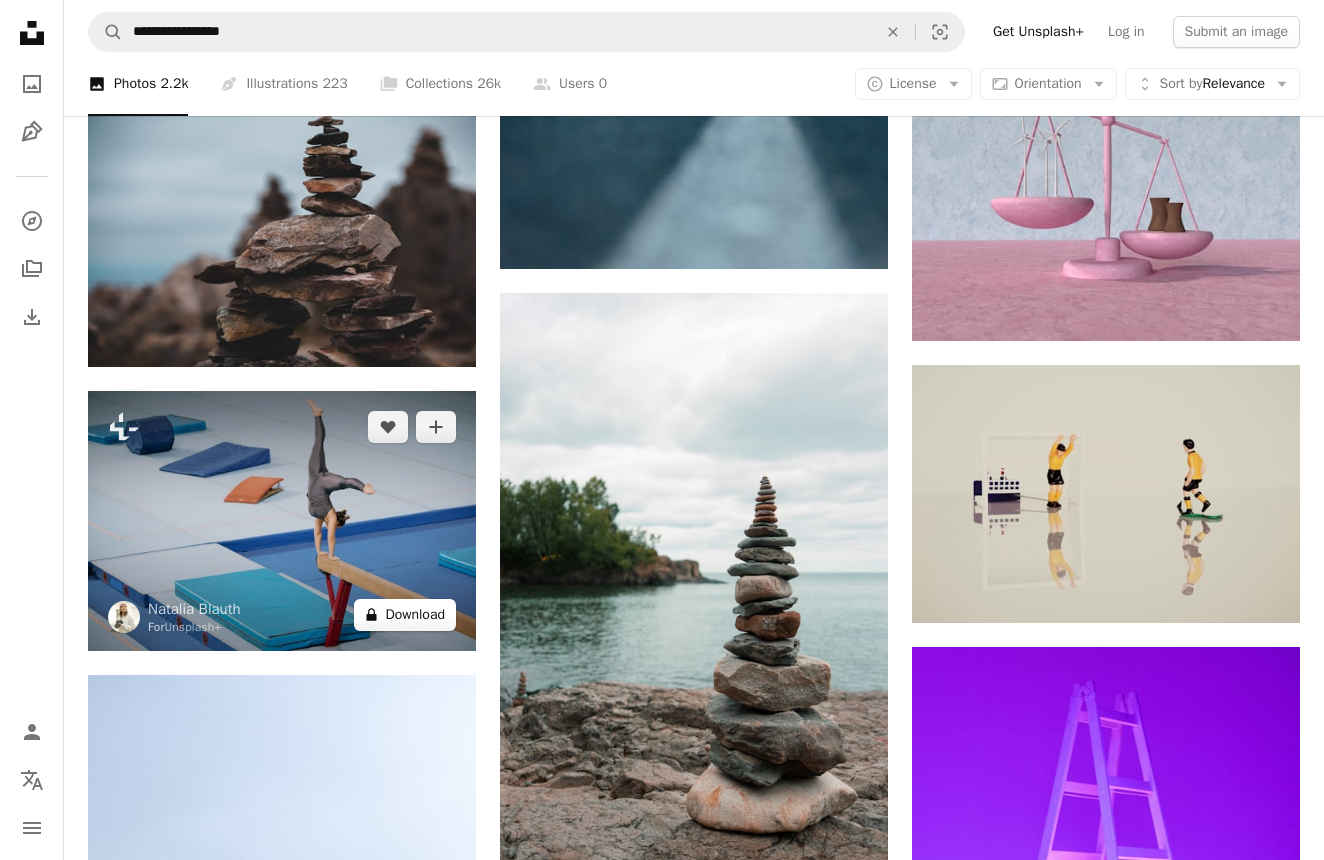 click on "A lock   Download" at bounding box center [405, 615] 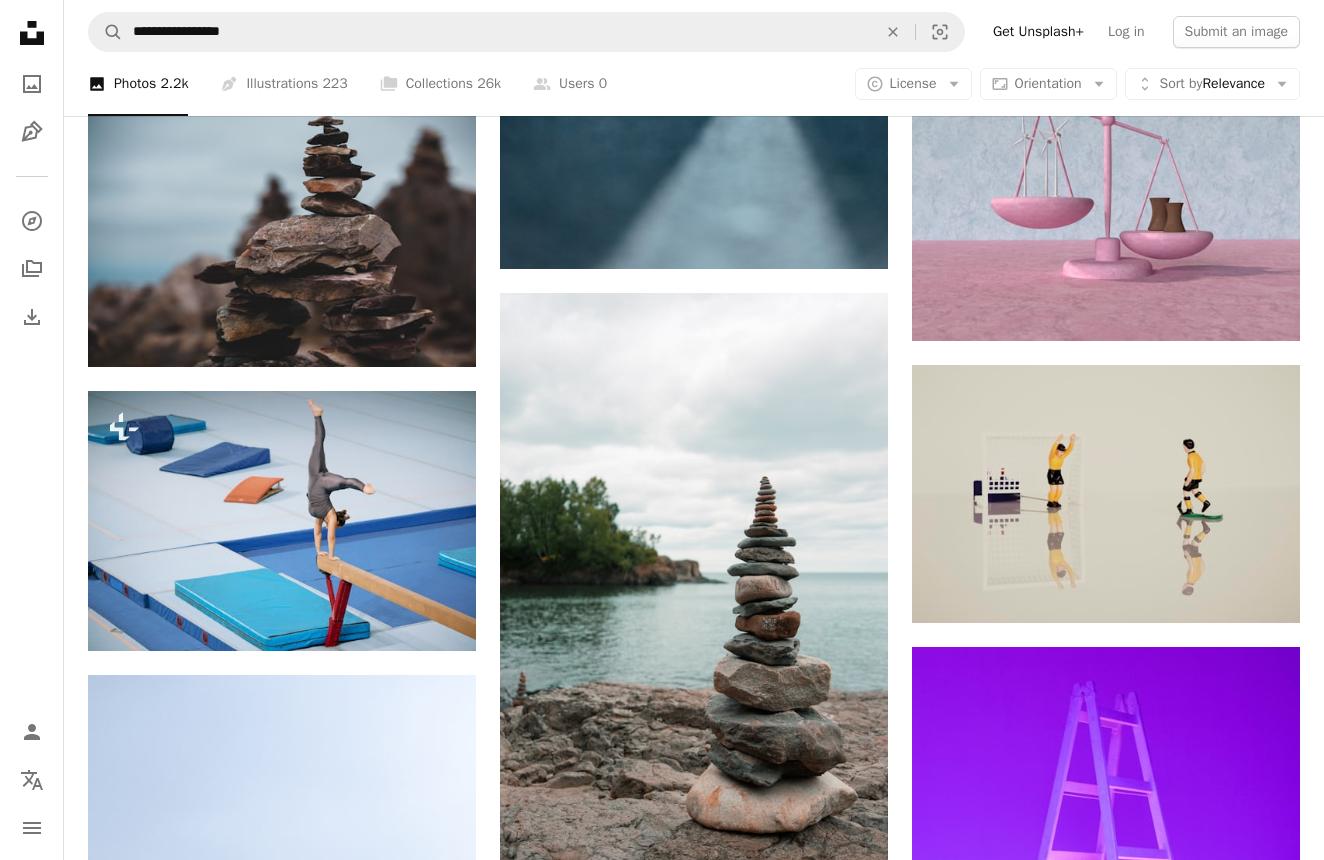 click on "An X shape" at bounding box center (20, 20) 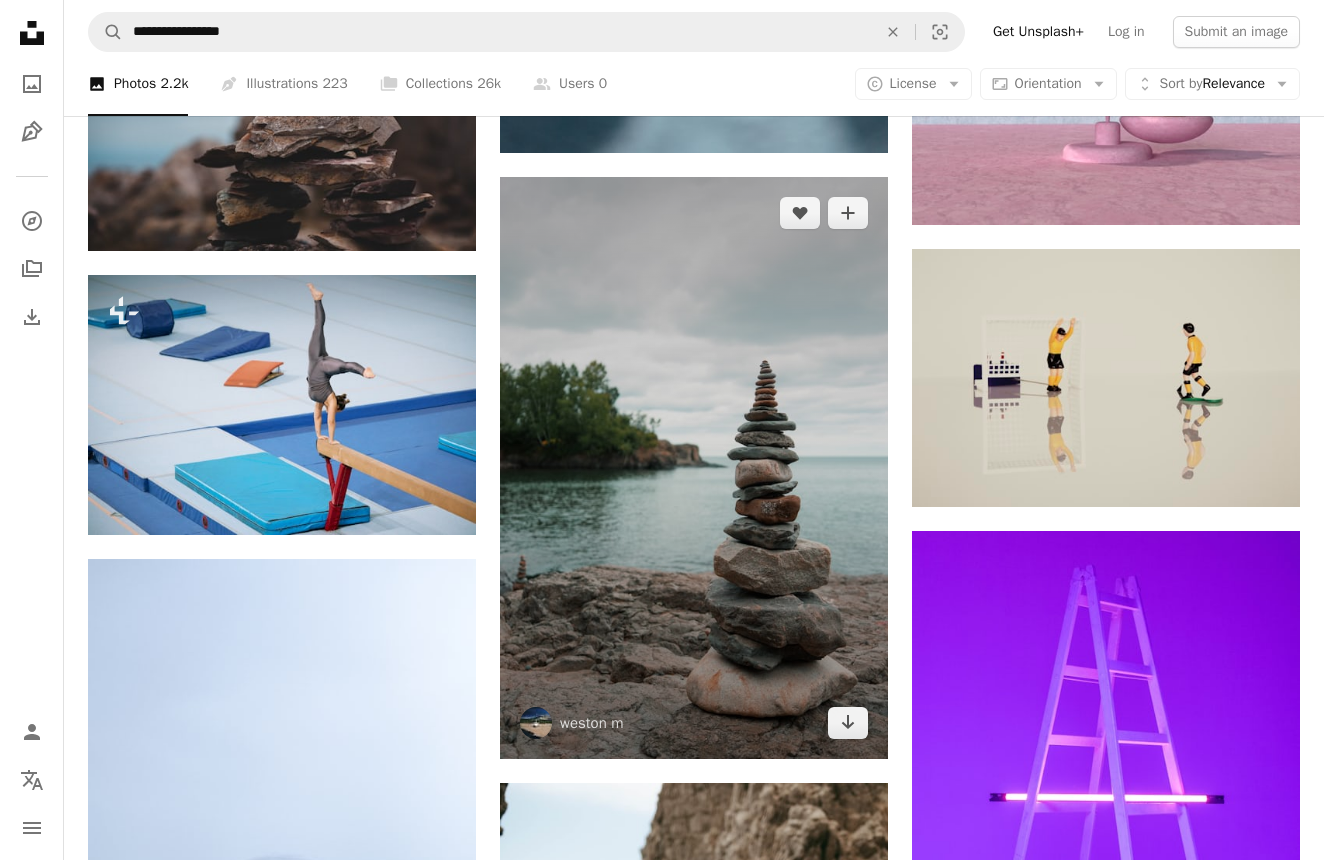 scroll, scrollTop: 25312, scrollLeft: 0, axis: vertical 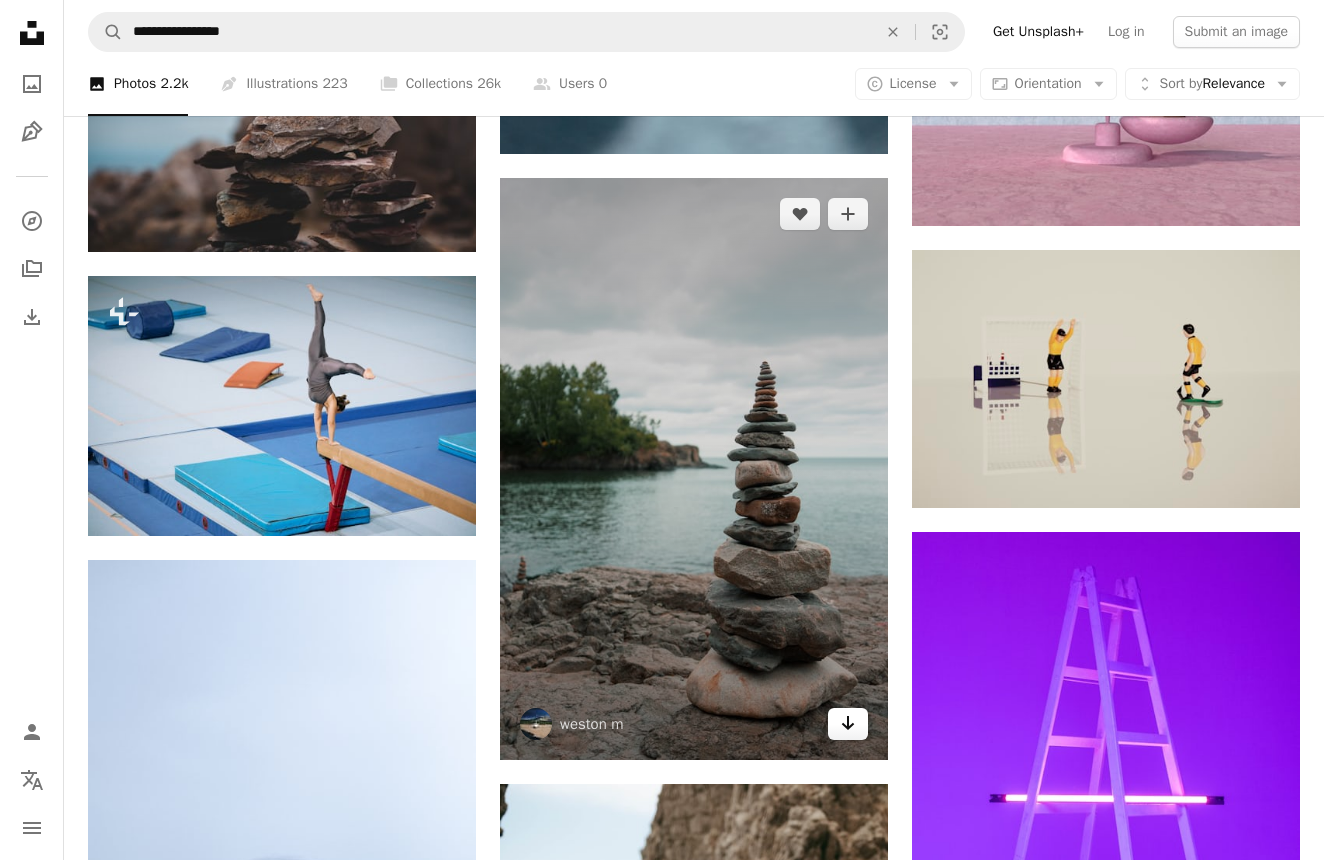 click 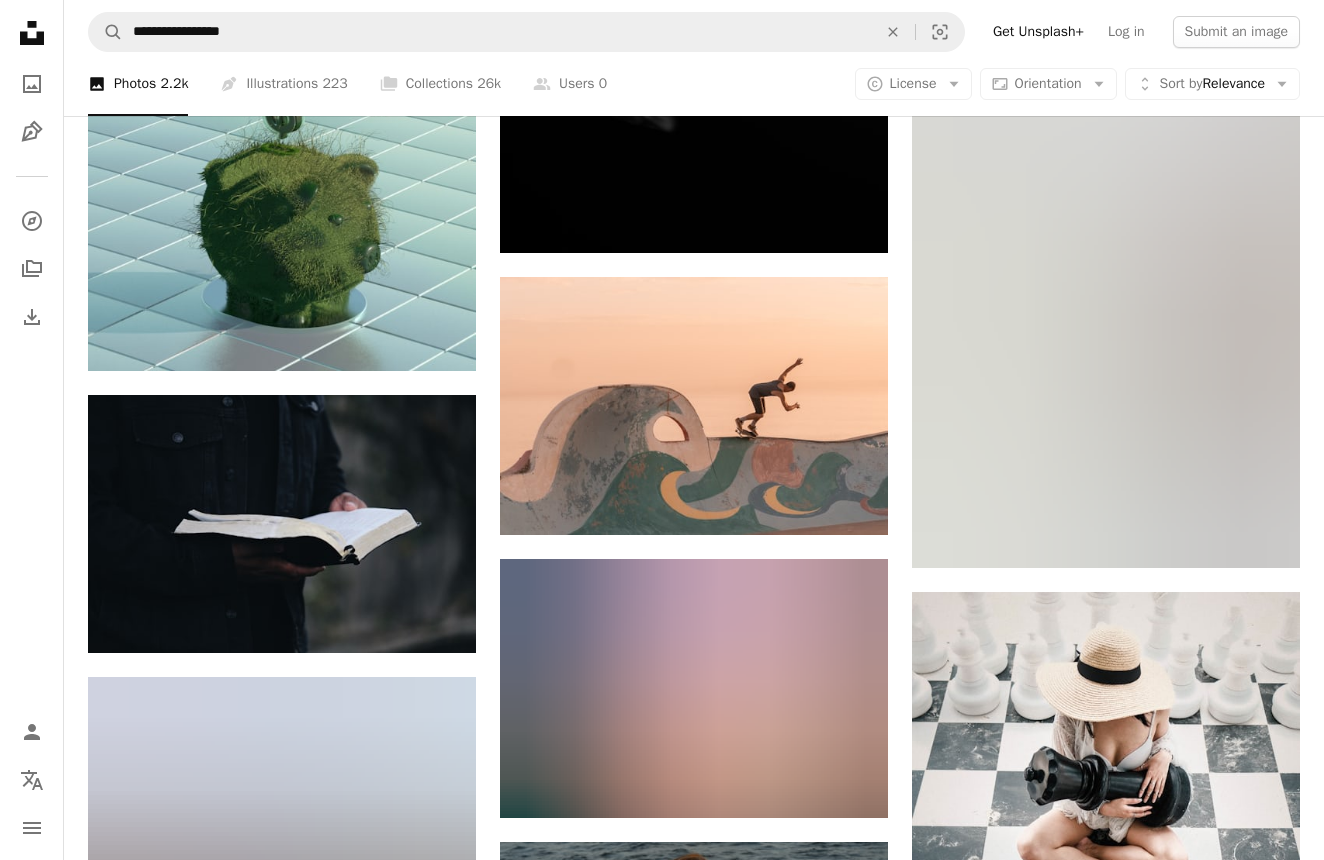 scroll, scrollTop: 44910, scrollLeft: 0, axis: vertical 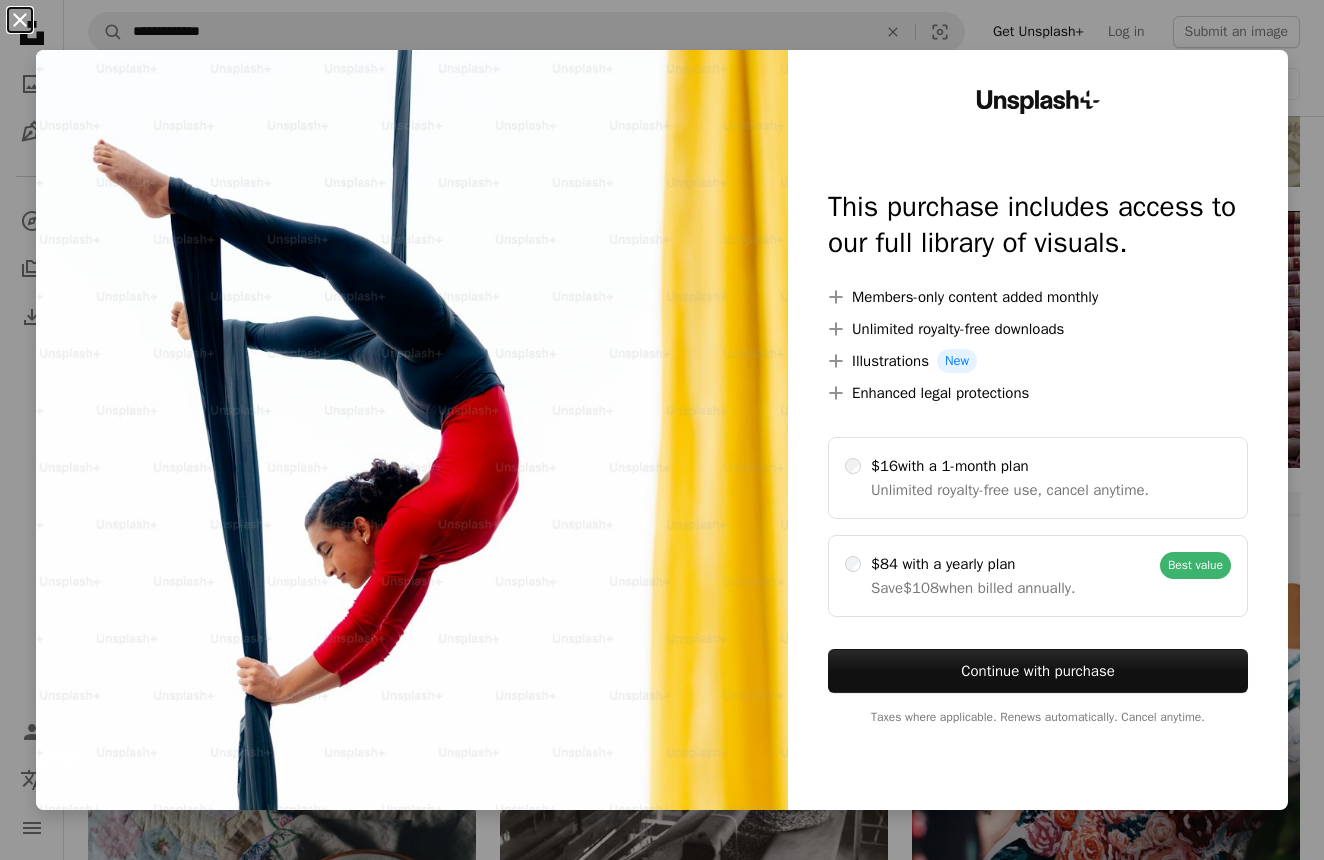 click on "An X shape" at bounding box center (20, 20) 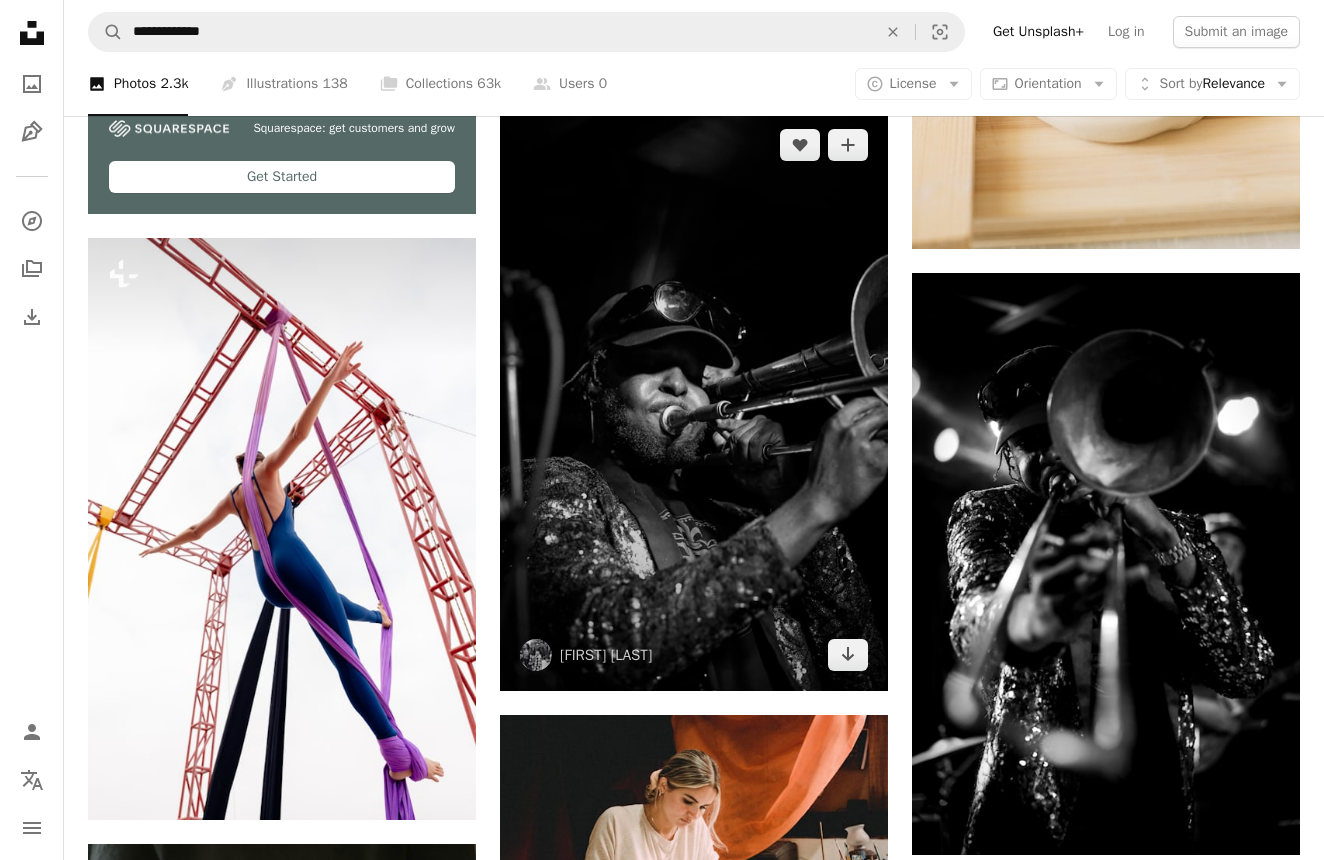 scroll, scrollTop: 4434, scrollLeft: 0, axis: vertical 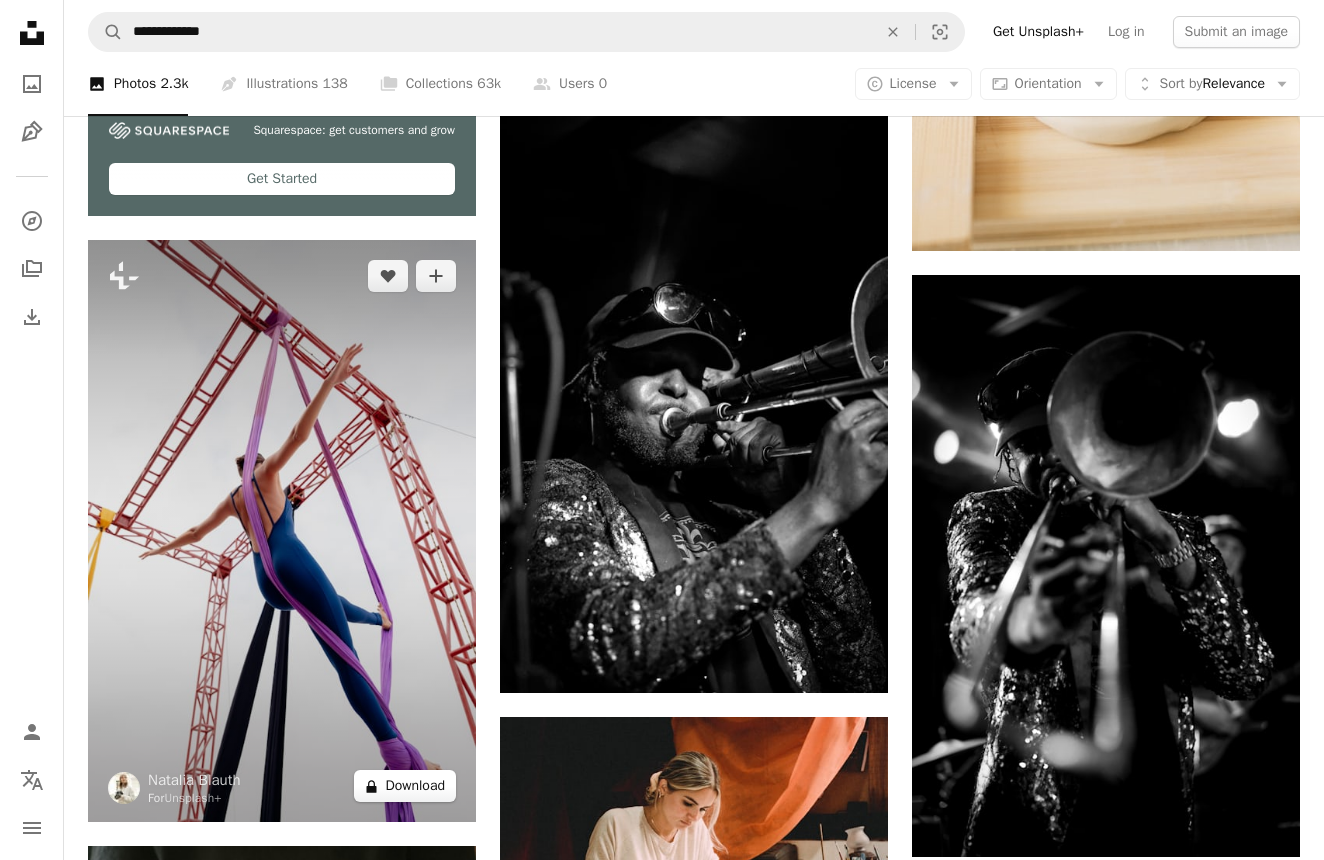 click on "A lock   Download" at bounding box center [405, 786] 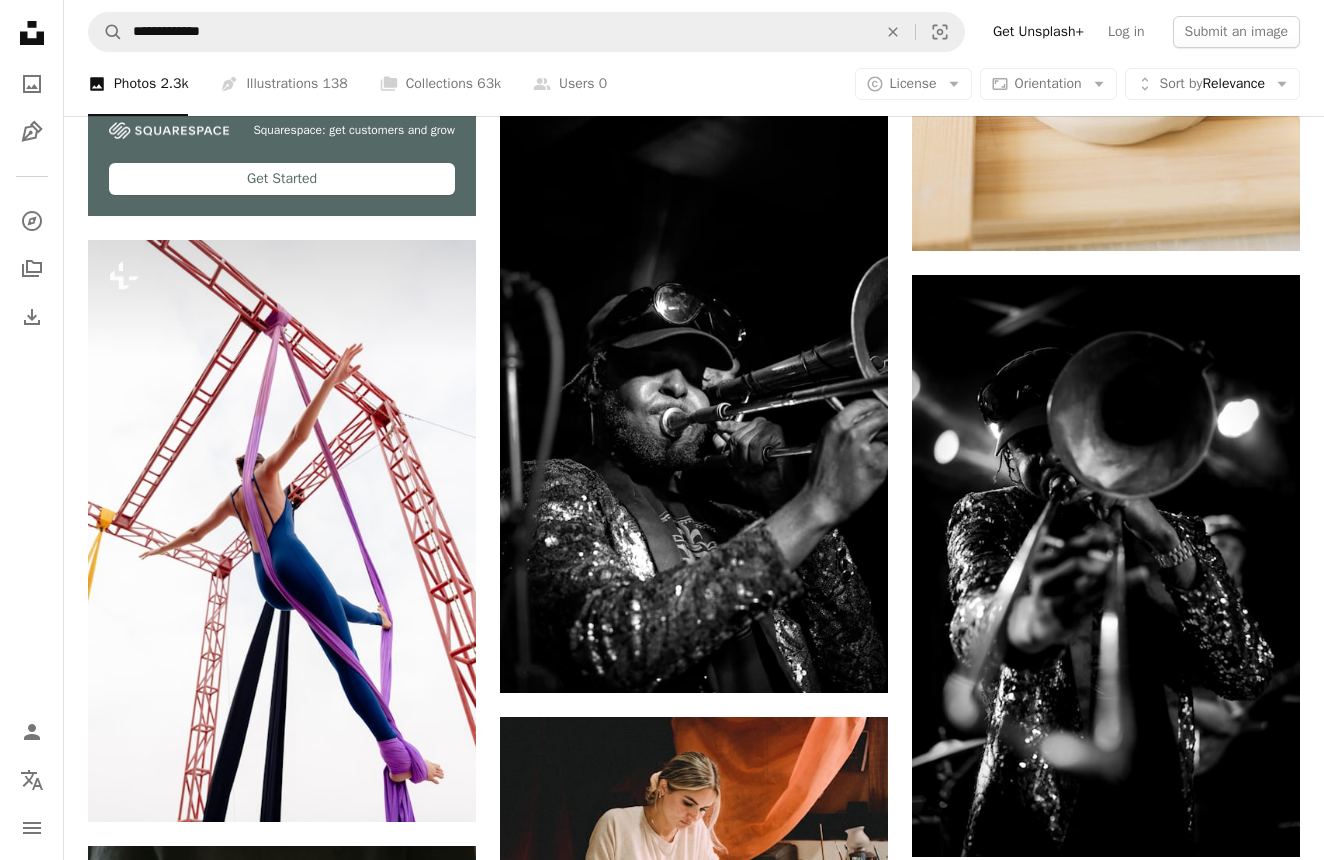 click on "An X shape" at bounding box center [20, 20] 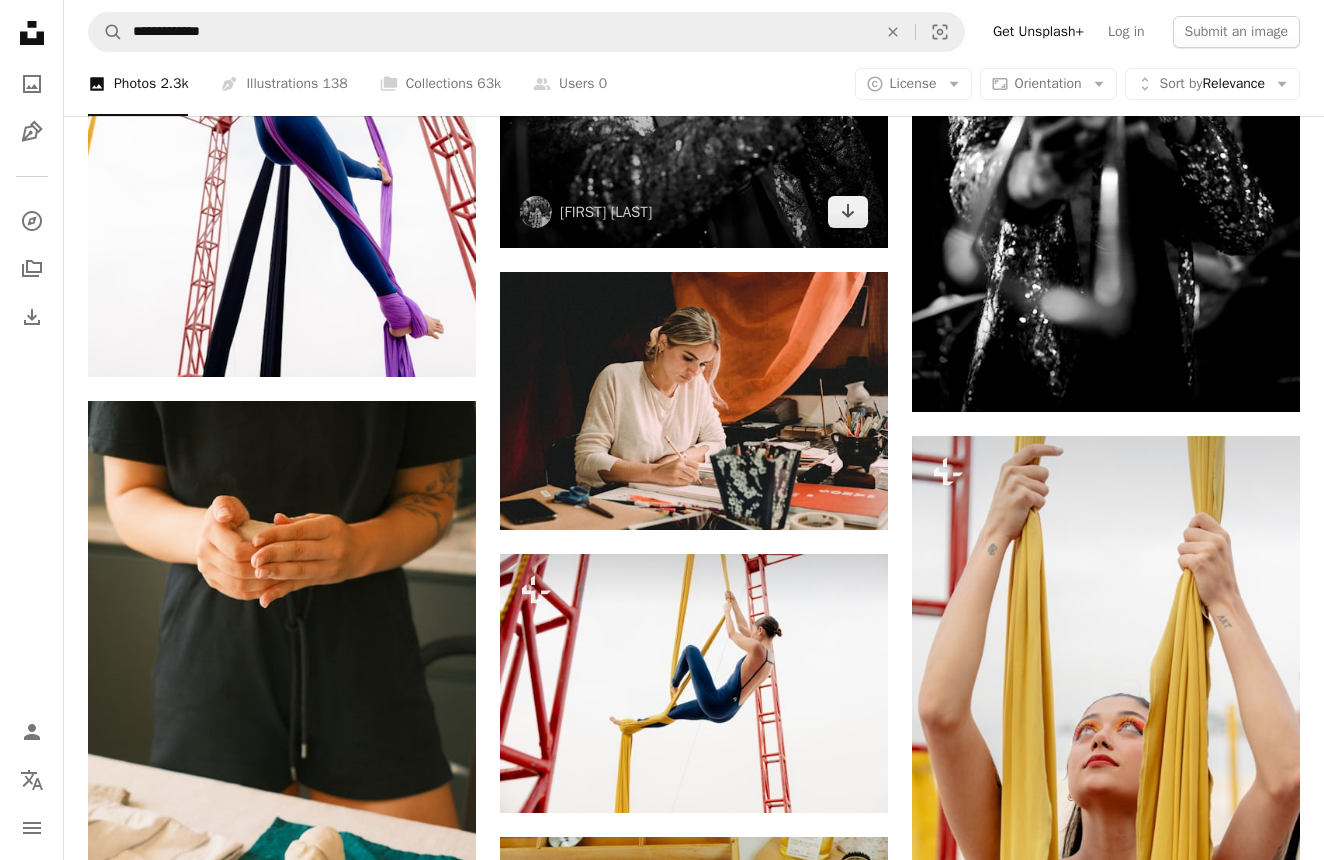 scroll, scrollTop: 4892, scrollLeft: 0, axis: vertical 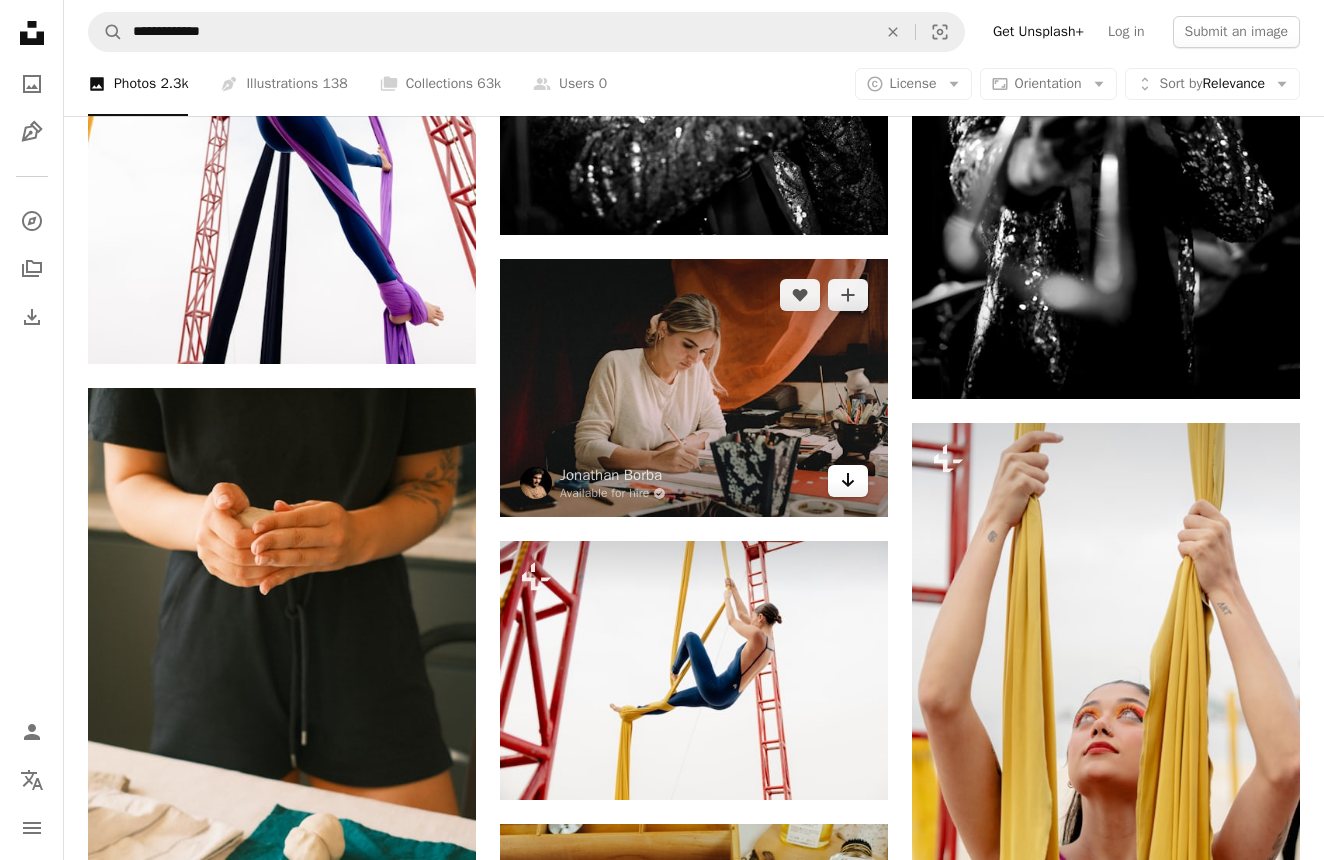 click on "Arrow pointing down" 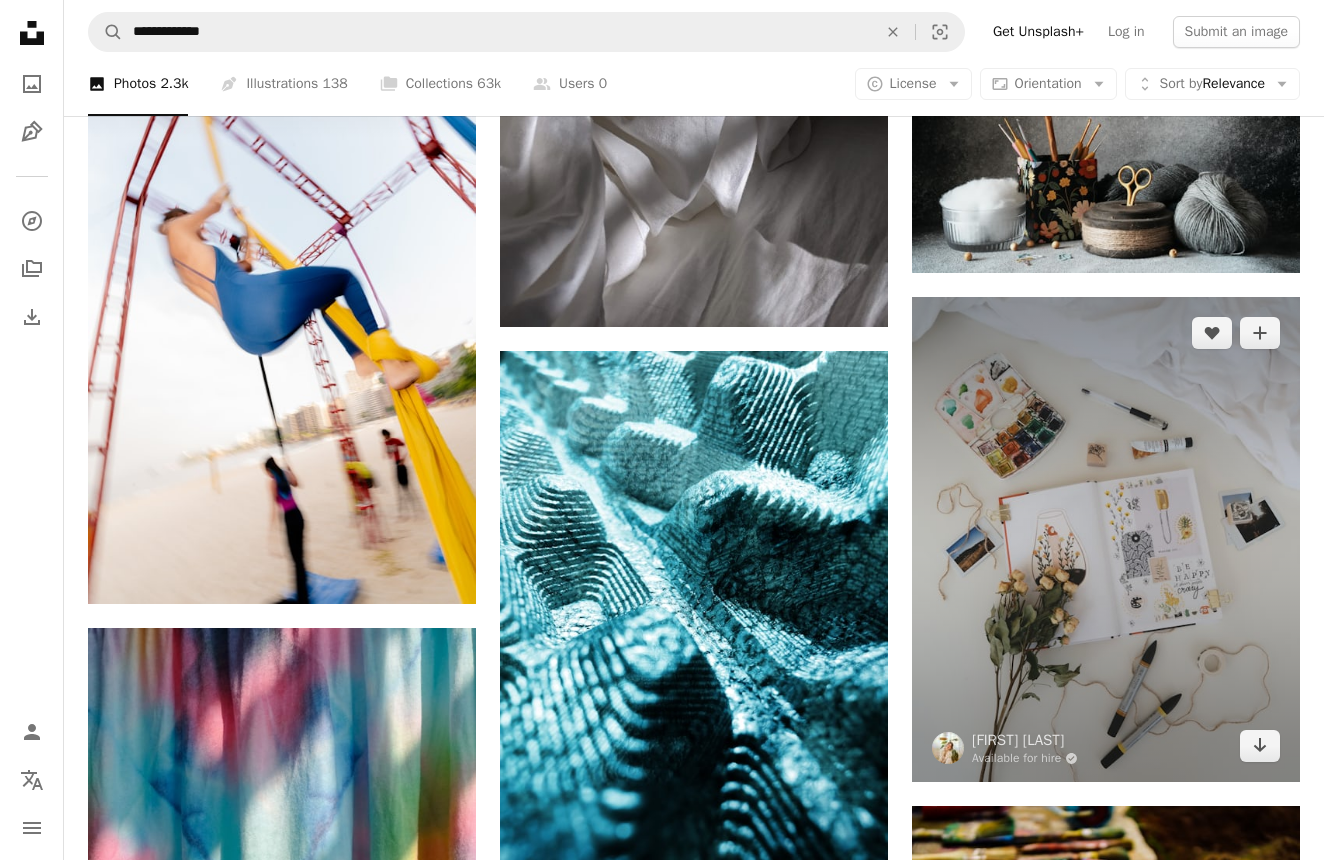 scroll, scrollTop: 10324, scrollLeft: 0, axis: vertical 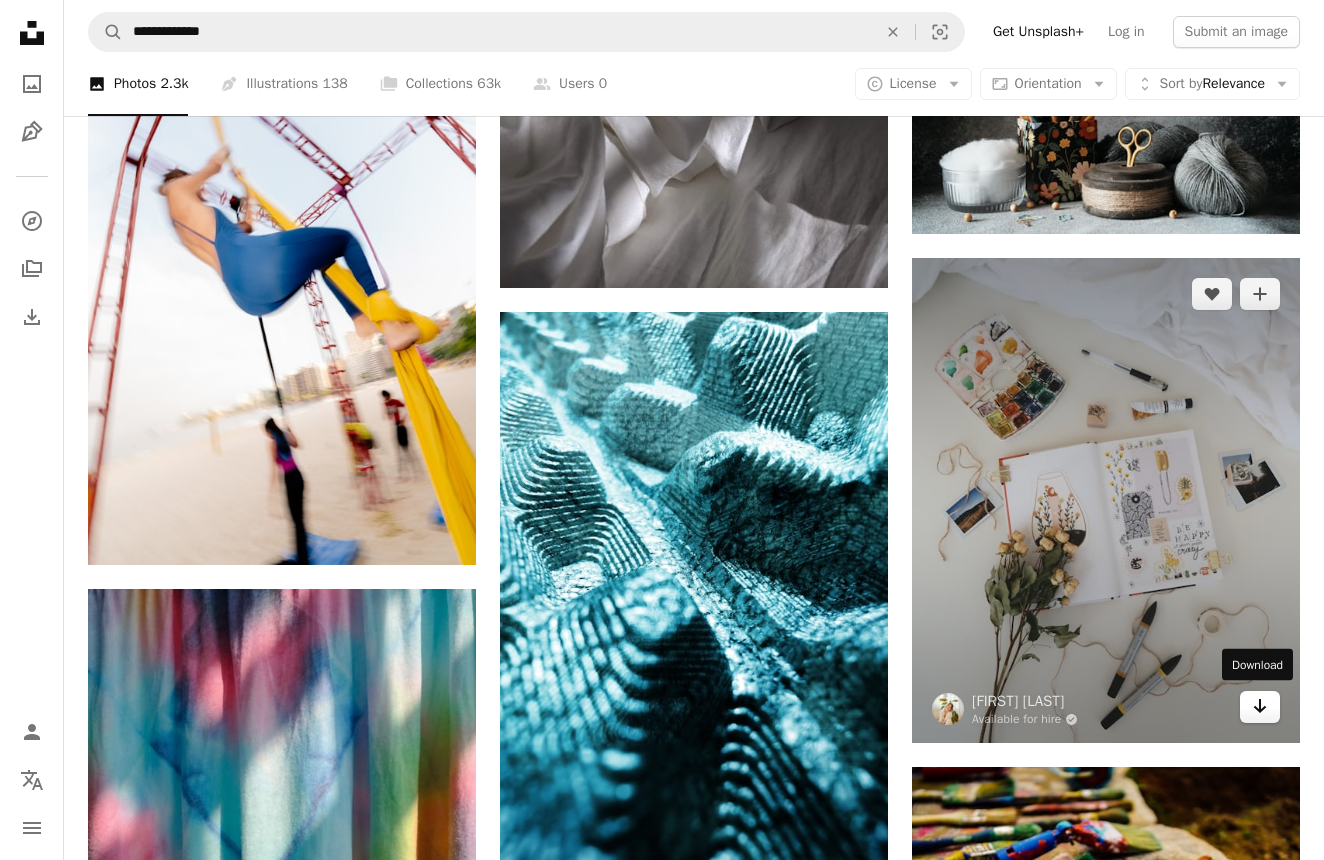 click on "Arrow pointing down" 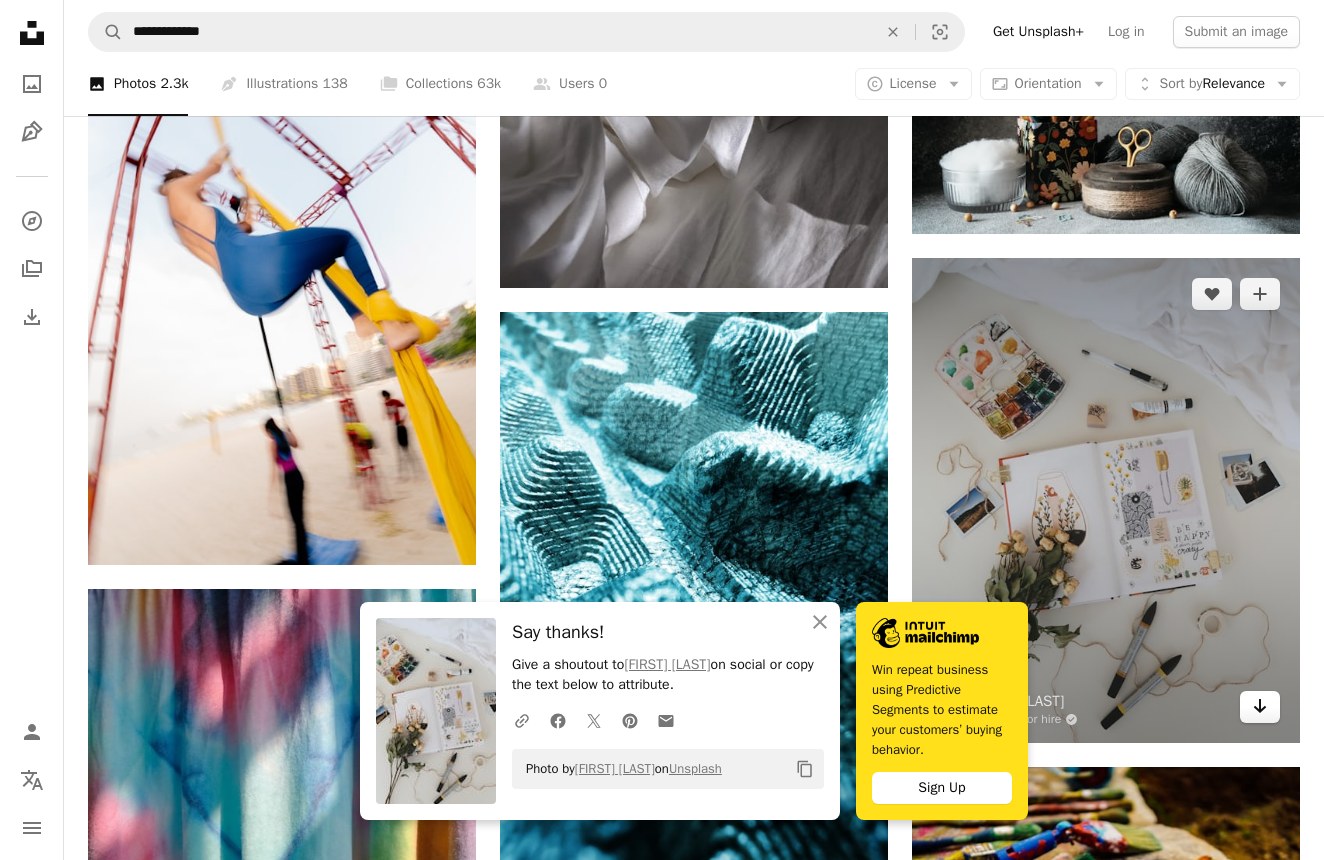 scroll, scrollTop: 10323, scrollLeft: 0, axis: vertical 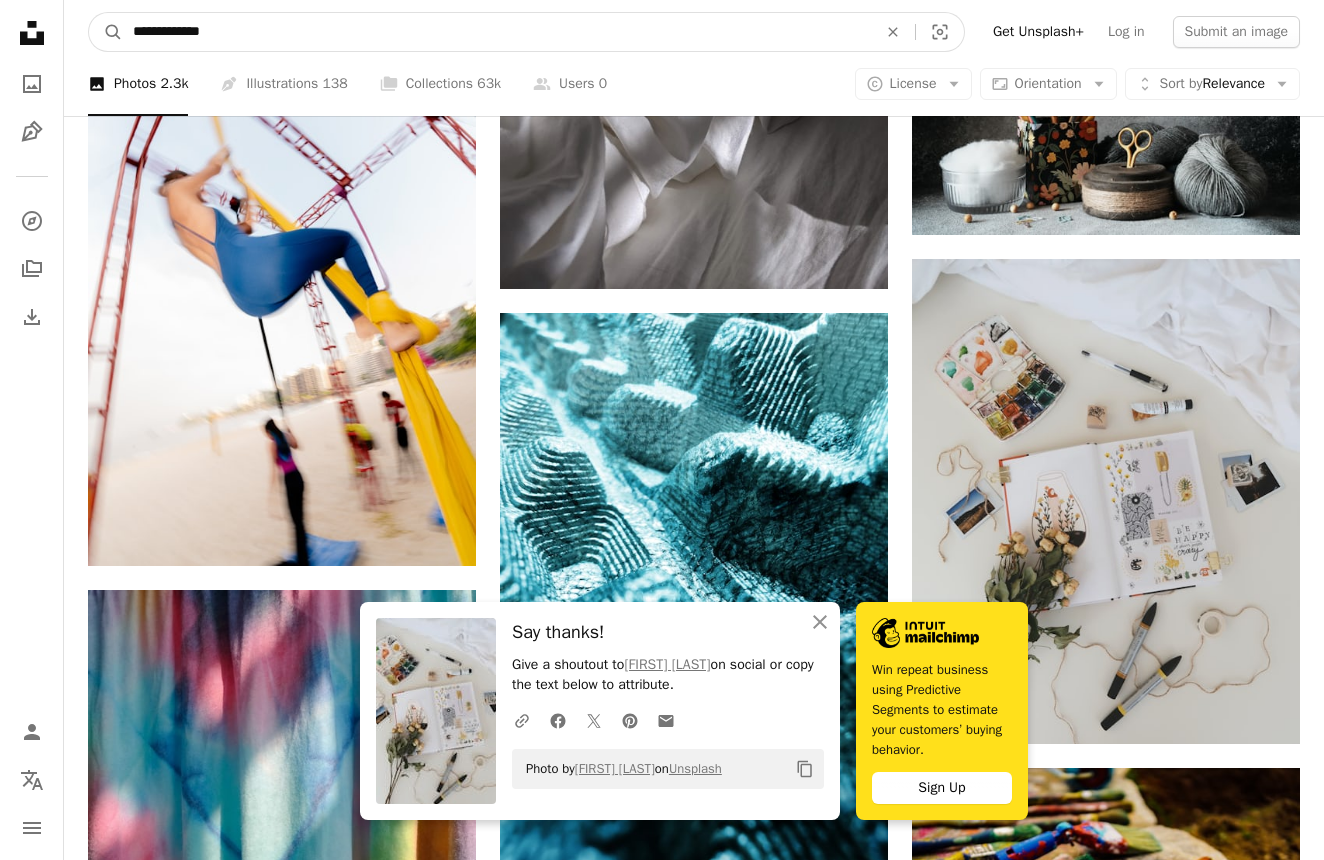 click on "**********" at bounding box center [497, 32] 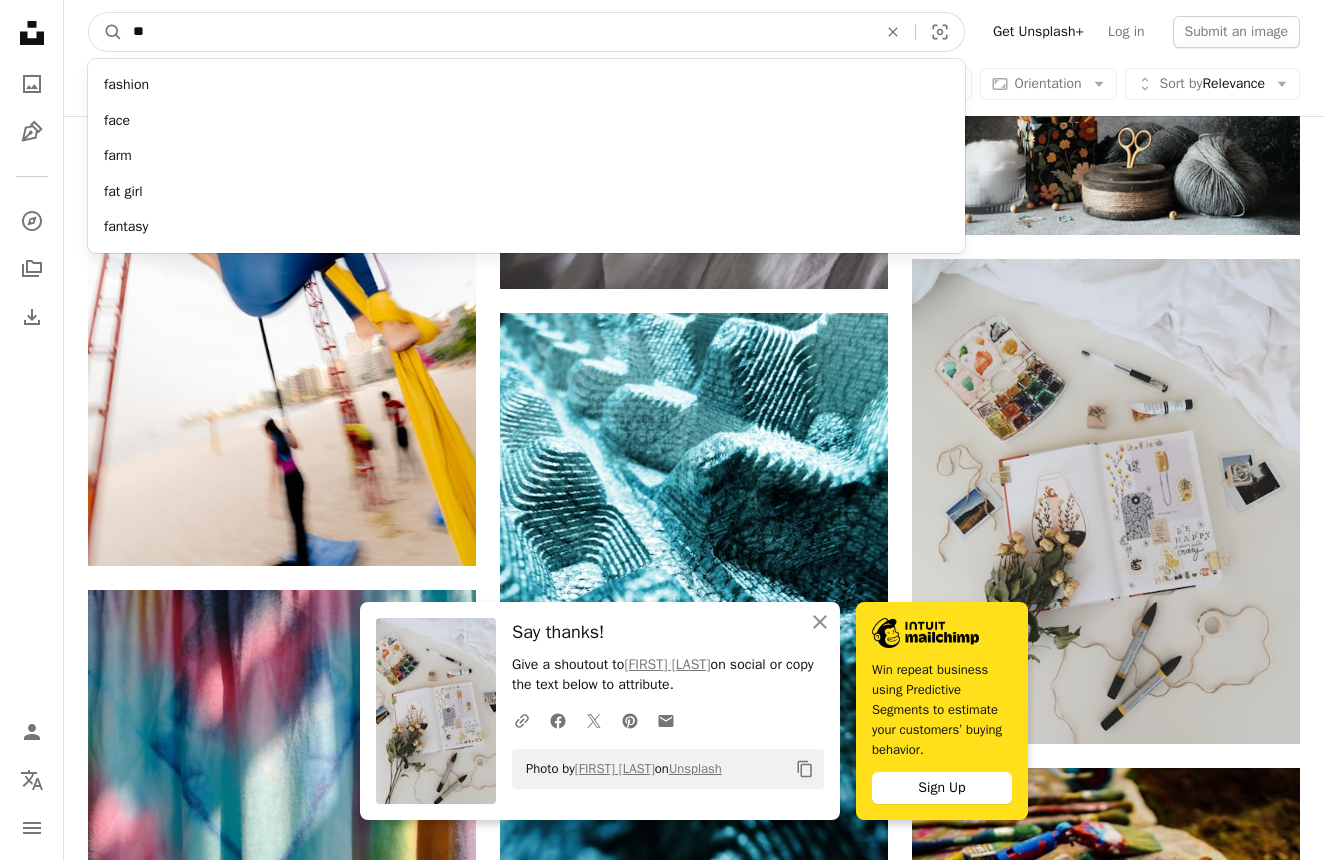 type on "*" 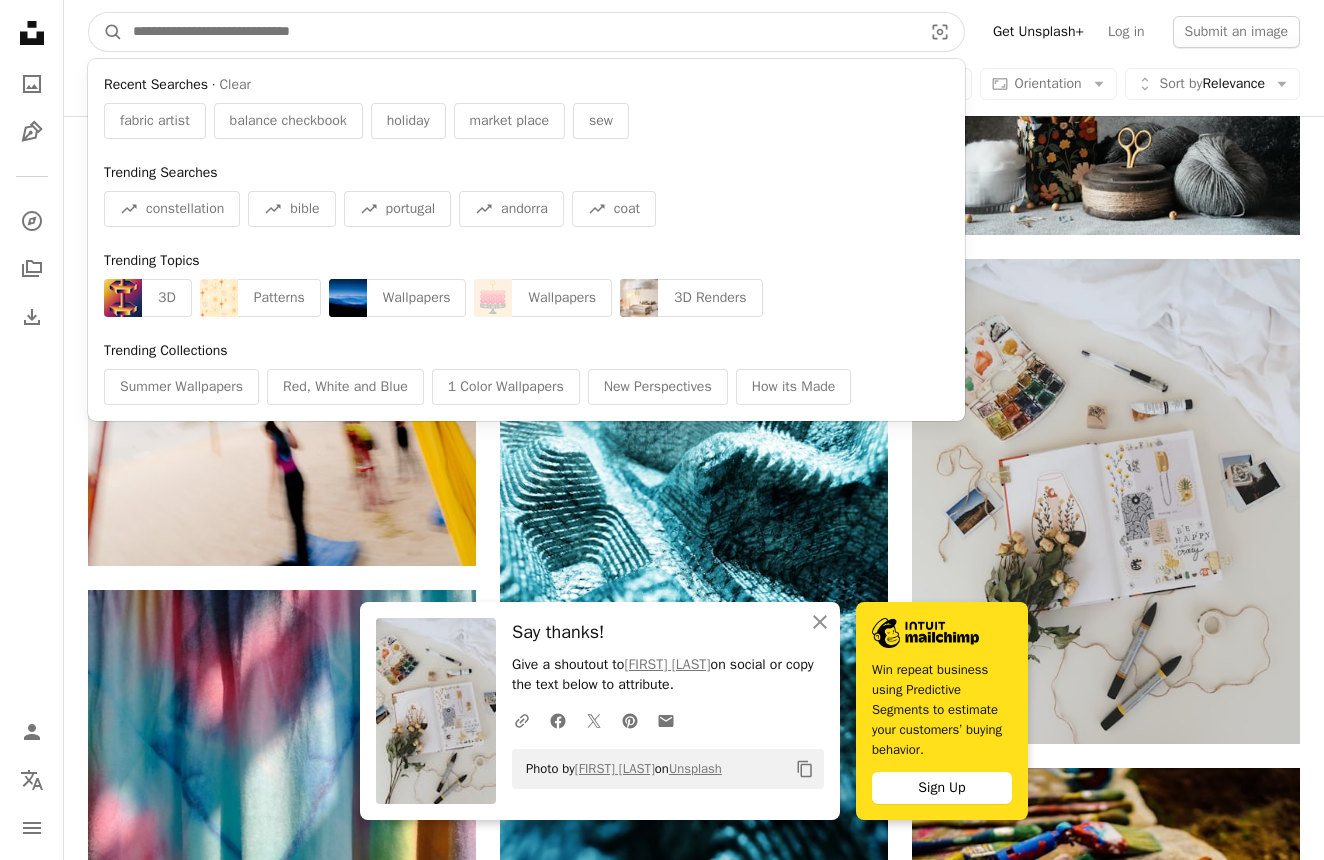 paste on "**********" 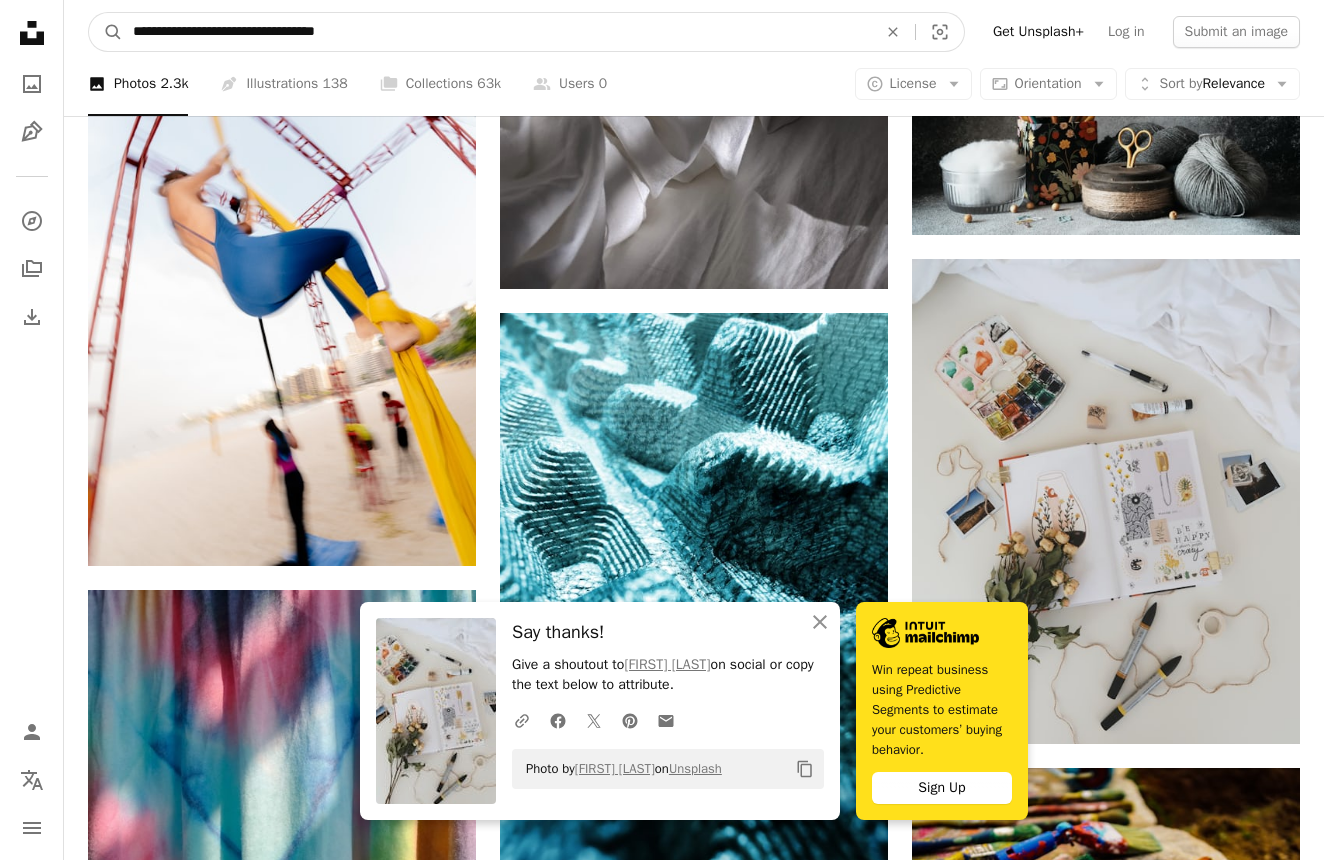 click on "A magnifying glass" at bounding box center [106, 32] 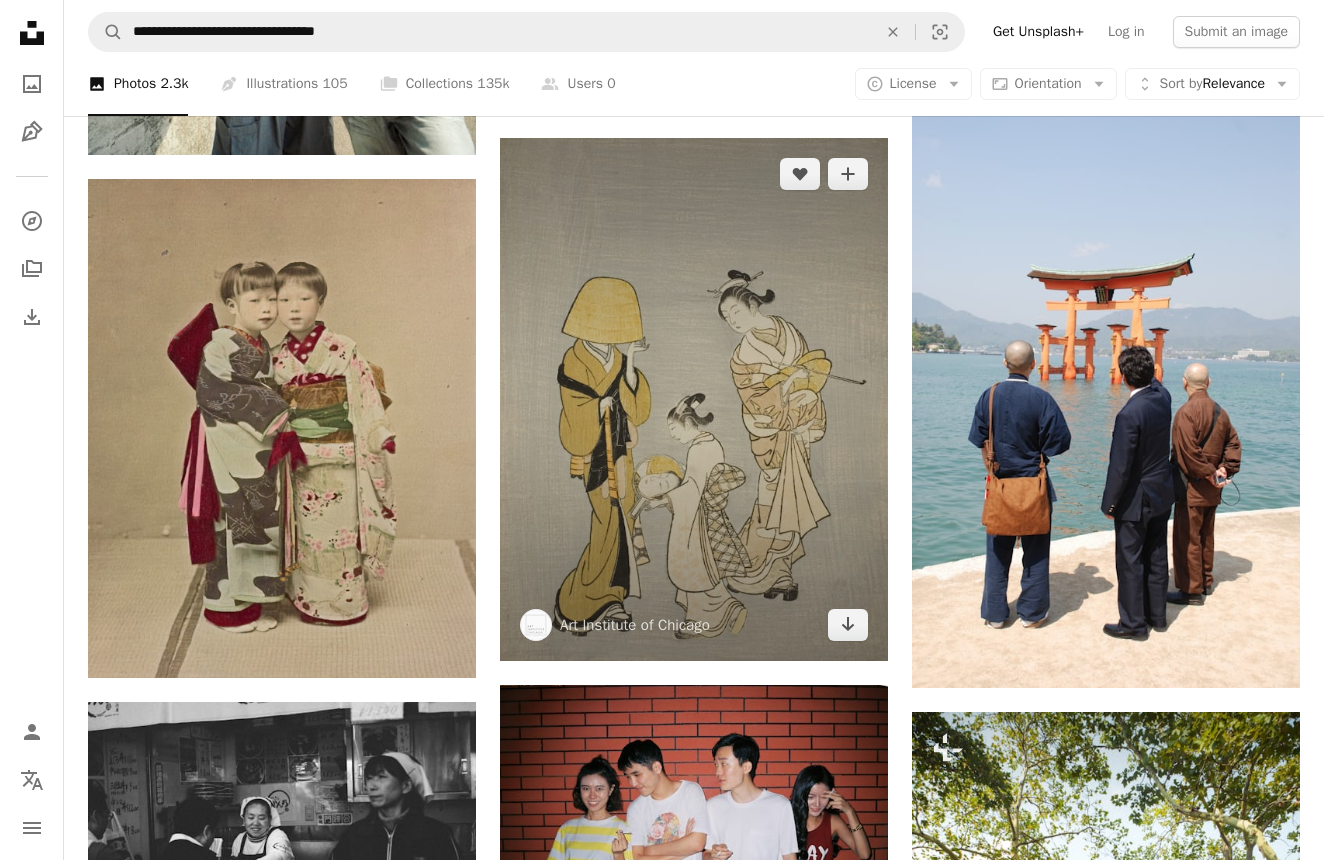 scroll, scrollTop: 929, scrollLeft: 0, axis: vertical 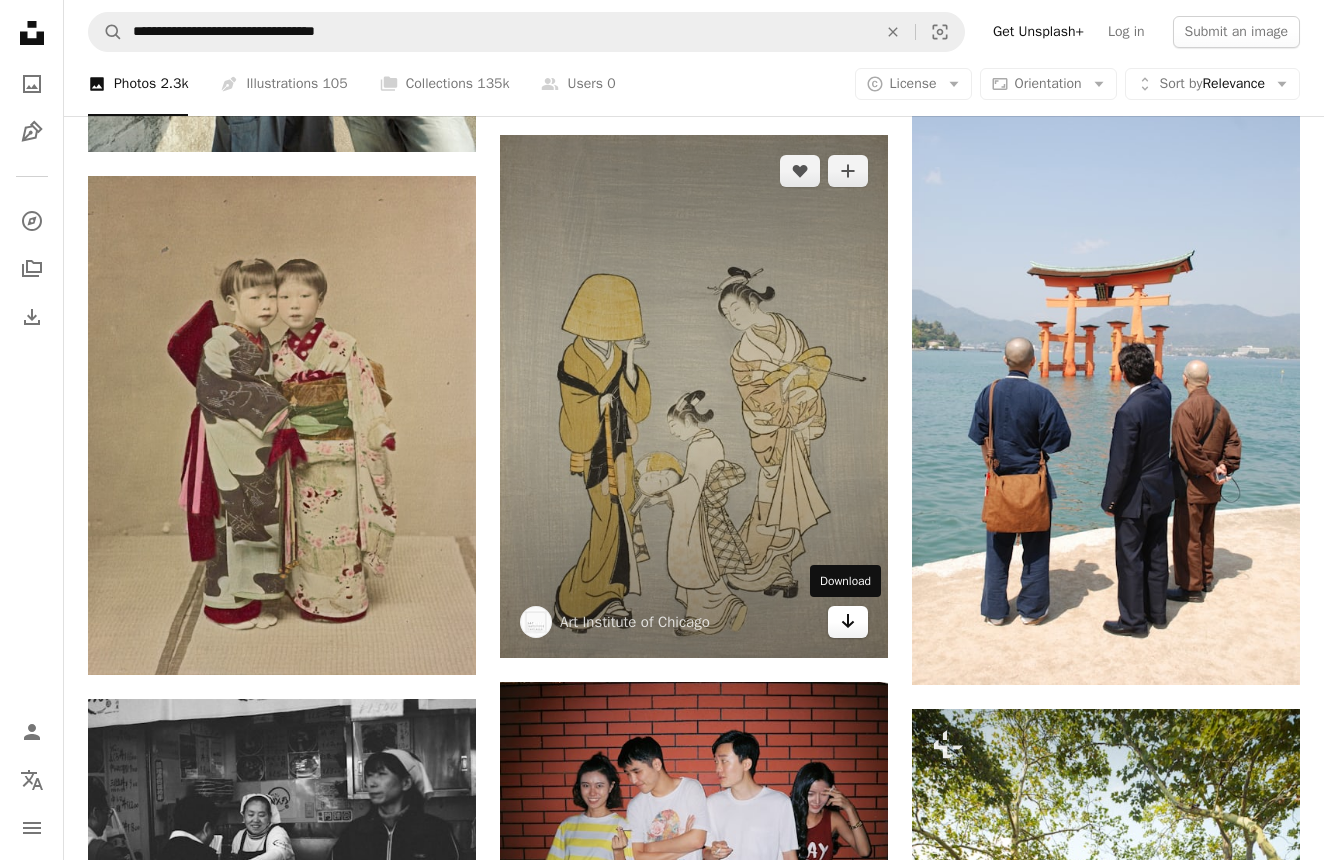 click 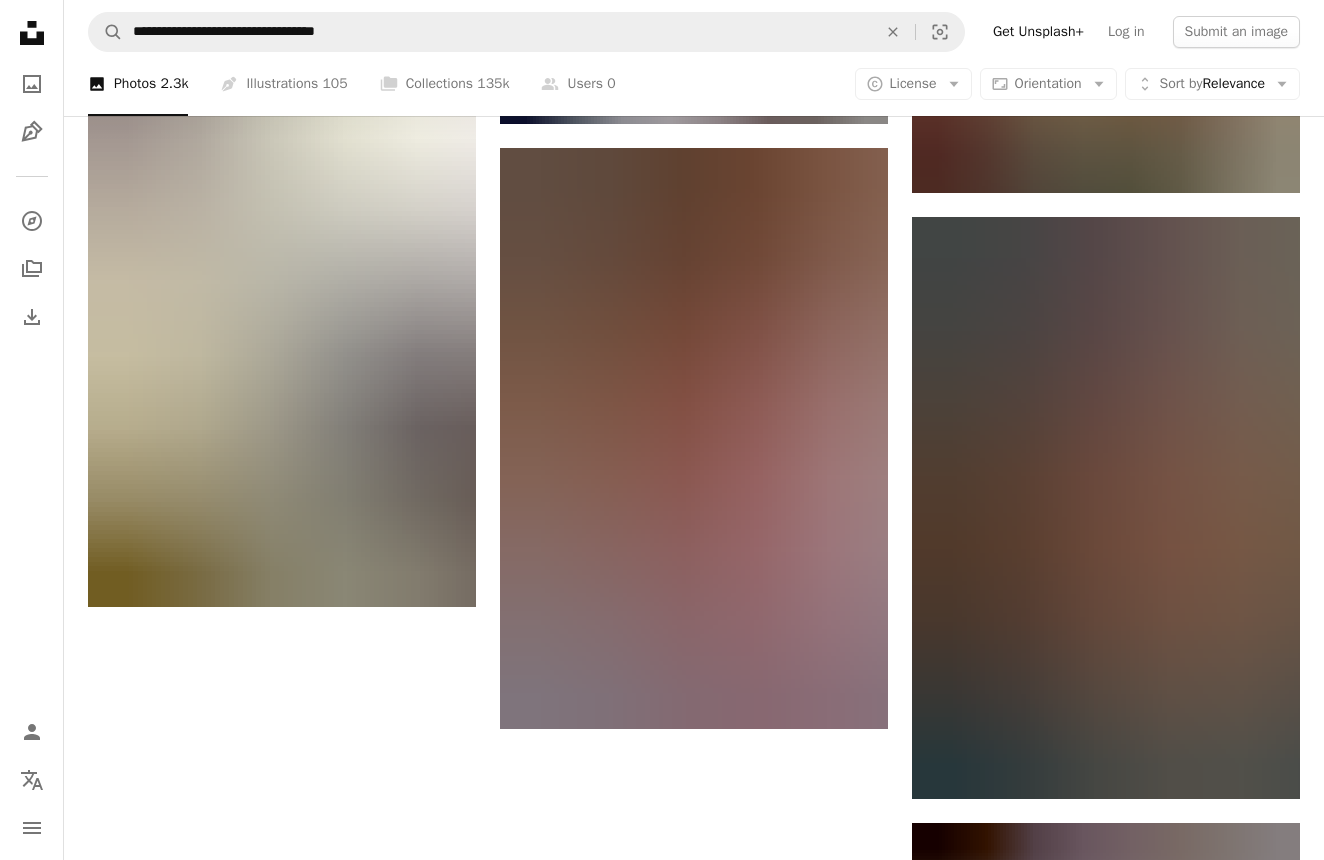 scroll, scrollTop: 2916, scrollLeft: 0, axis: vertical 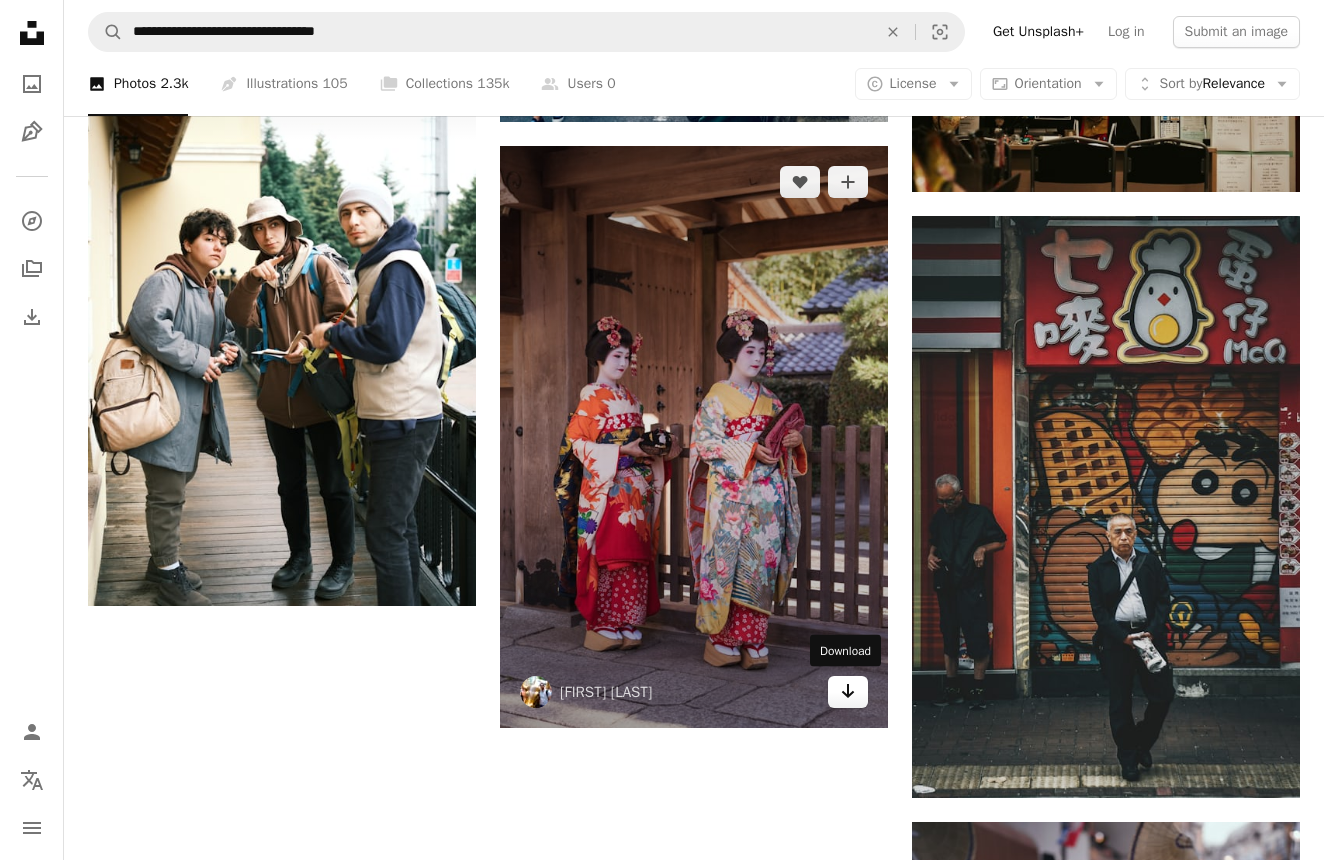 click on "Arrow pointing down" 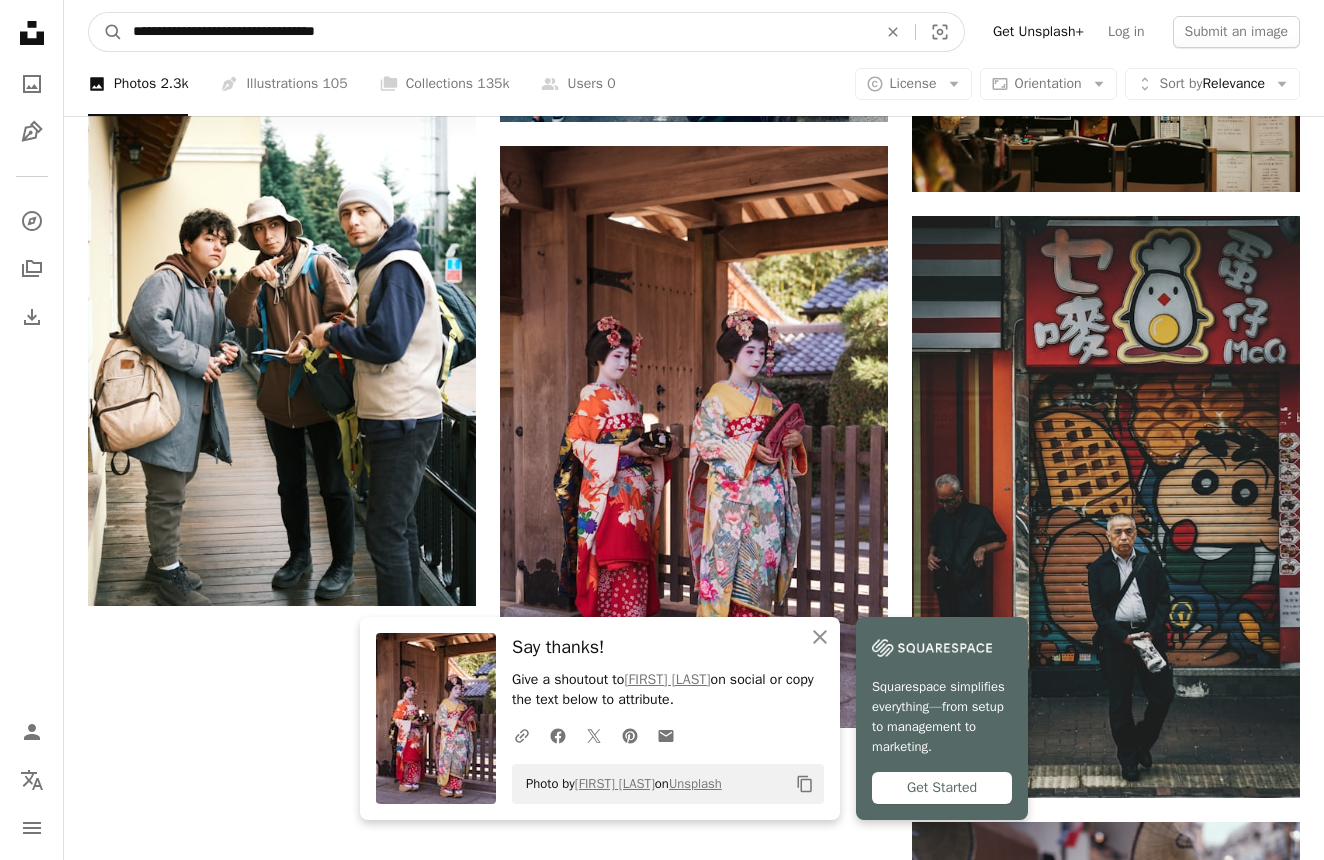 click on "**********" at bounding box center (497, 32) 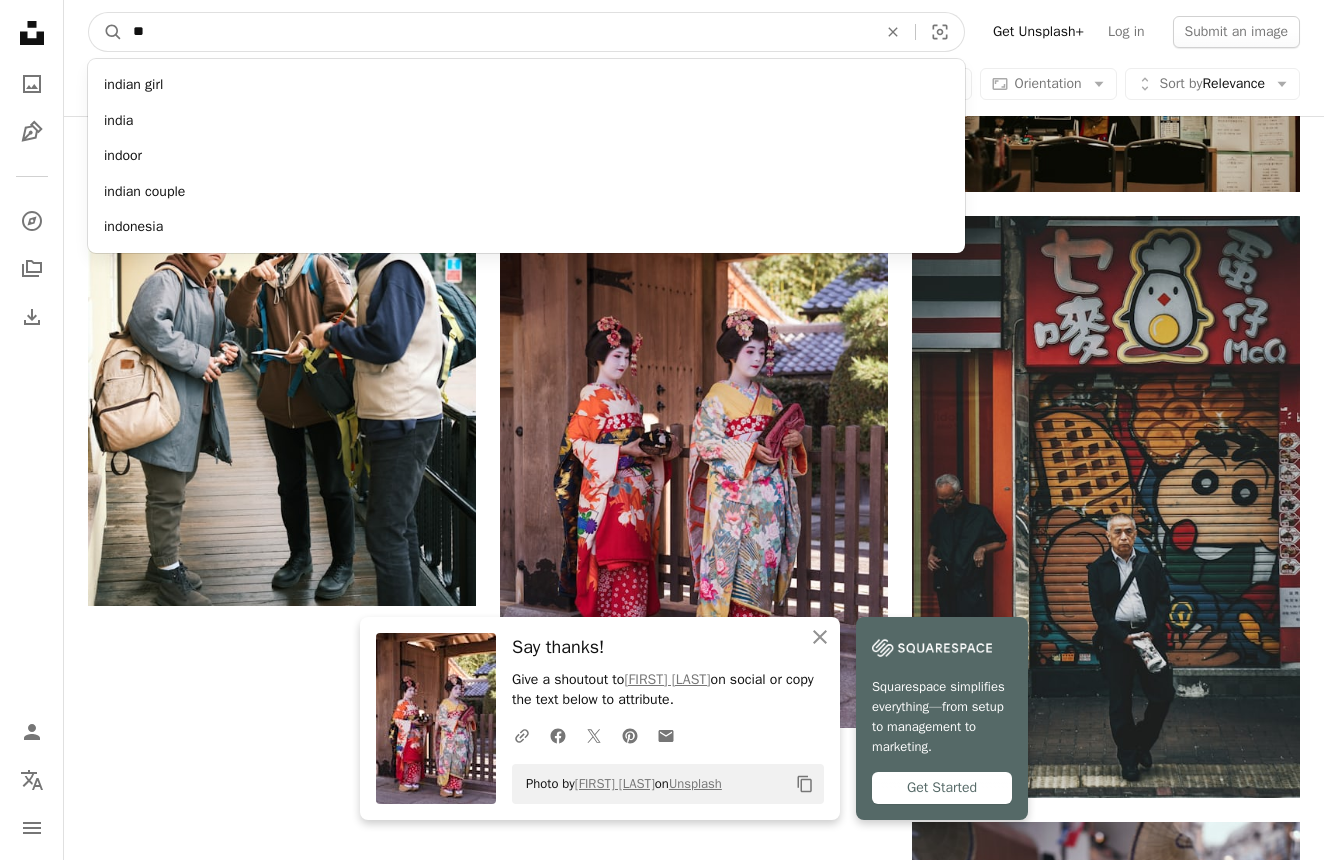 type on "*" 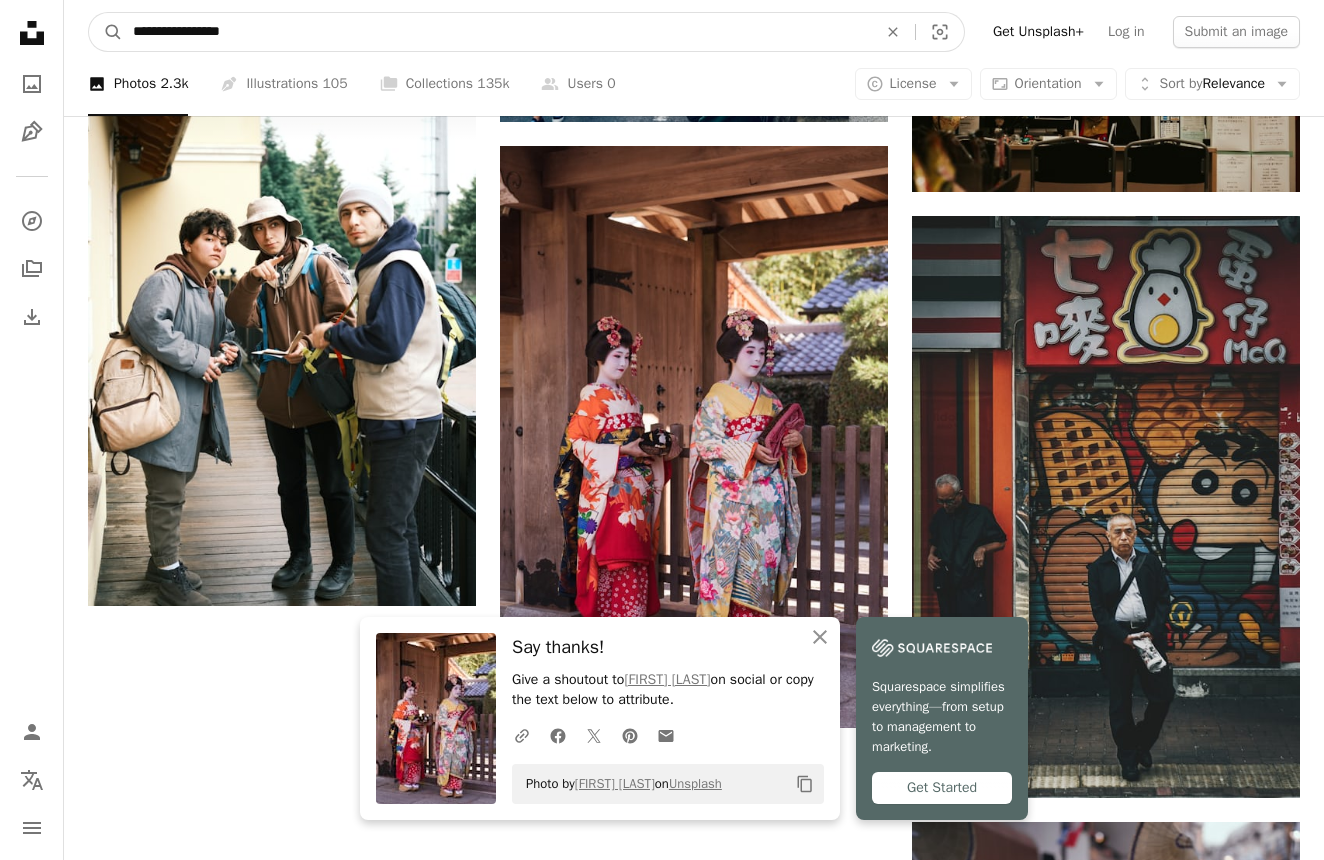 type on "**********" 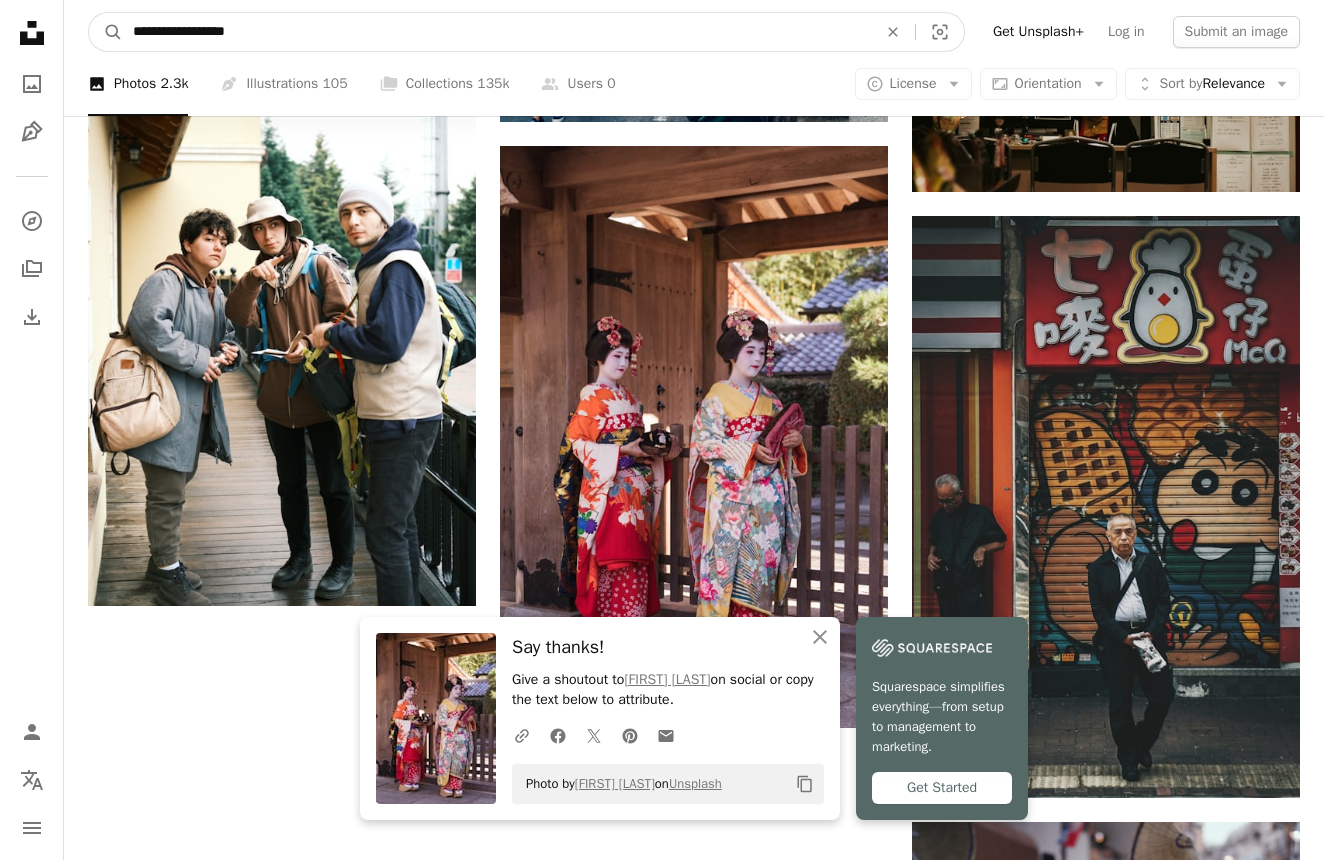 click on "**********" at bounding box center [497, 32] 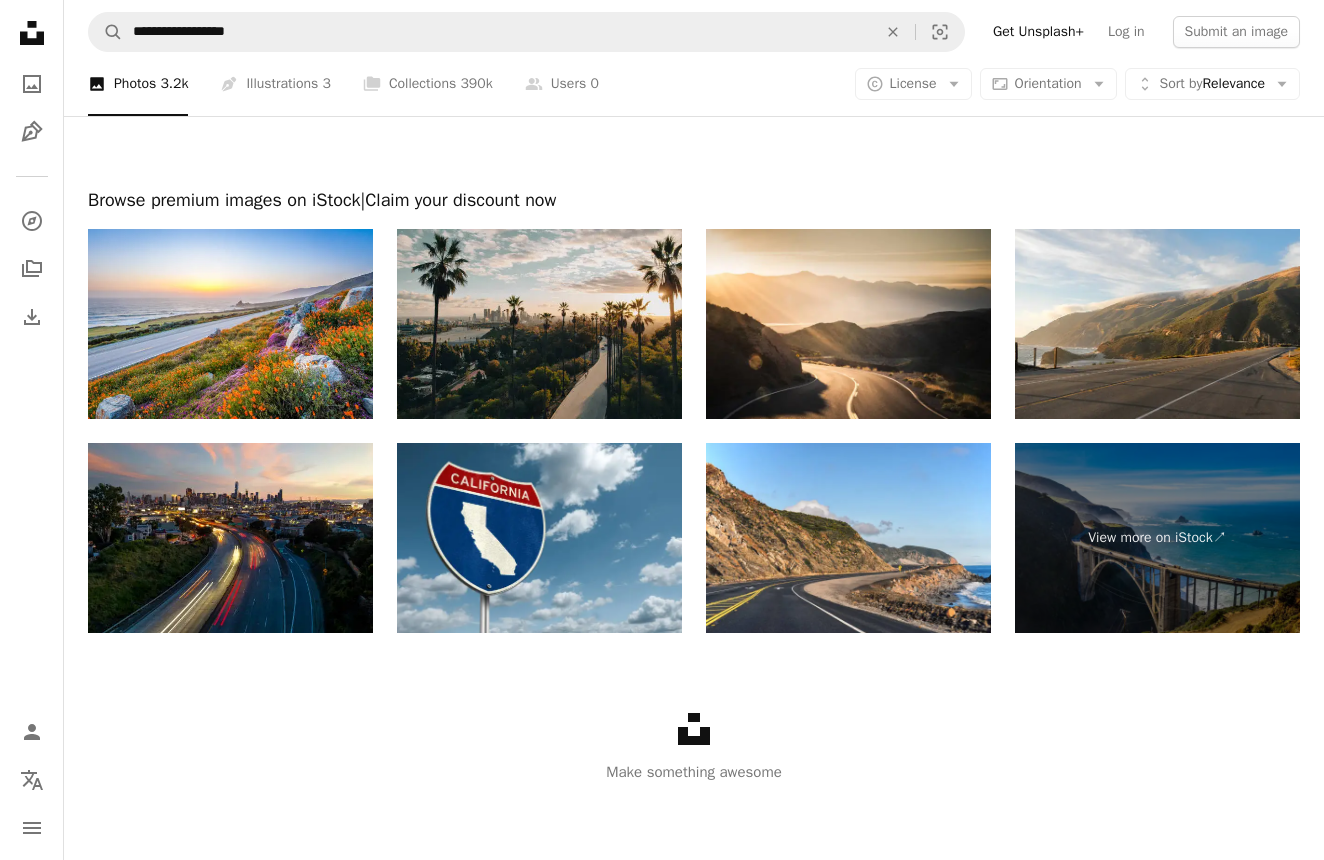 scroll, scrollTop: 3864, scrollLeft: 0, axis: vertical 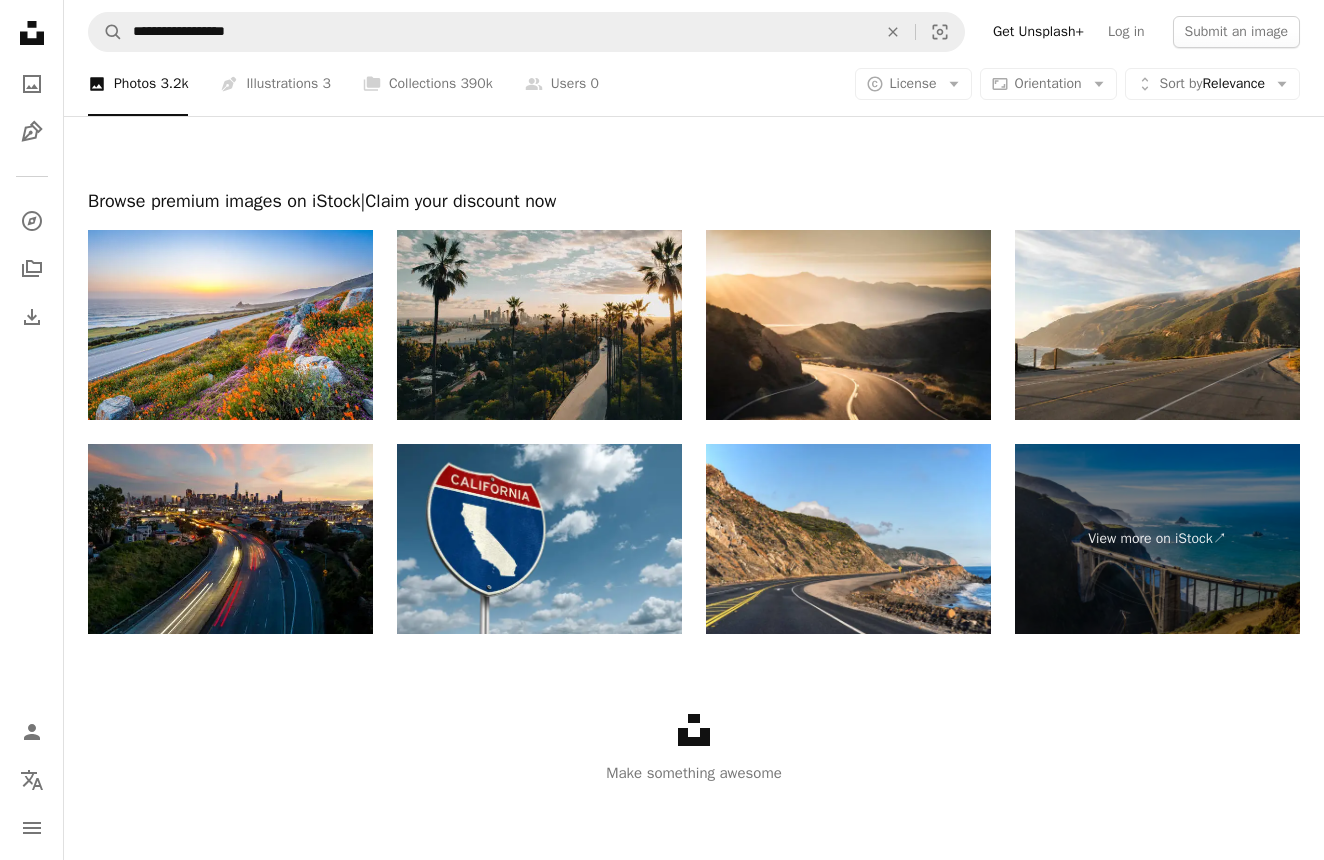 click at bounding box center [694, 137] 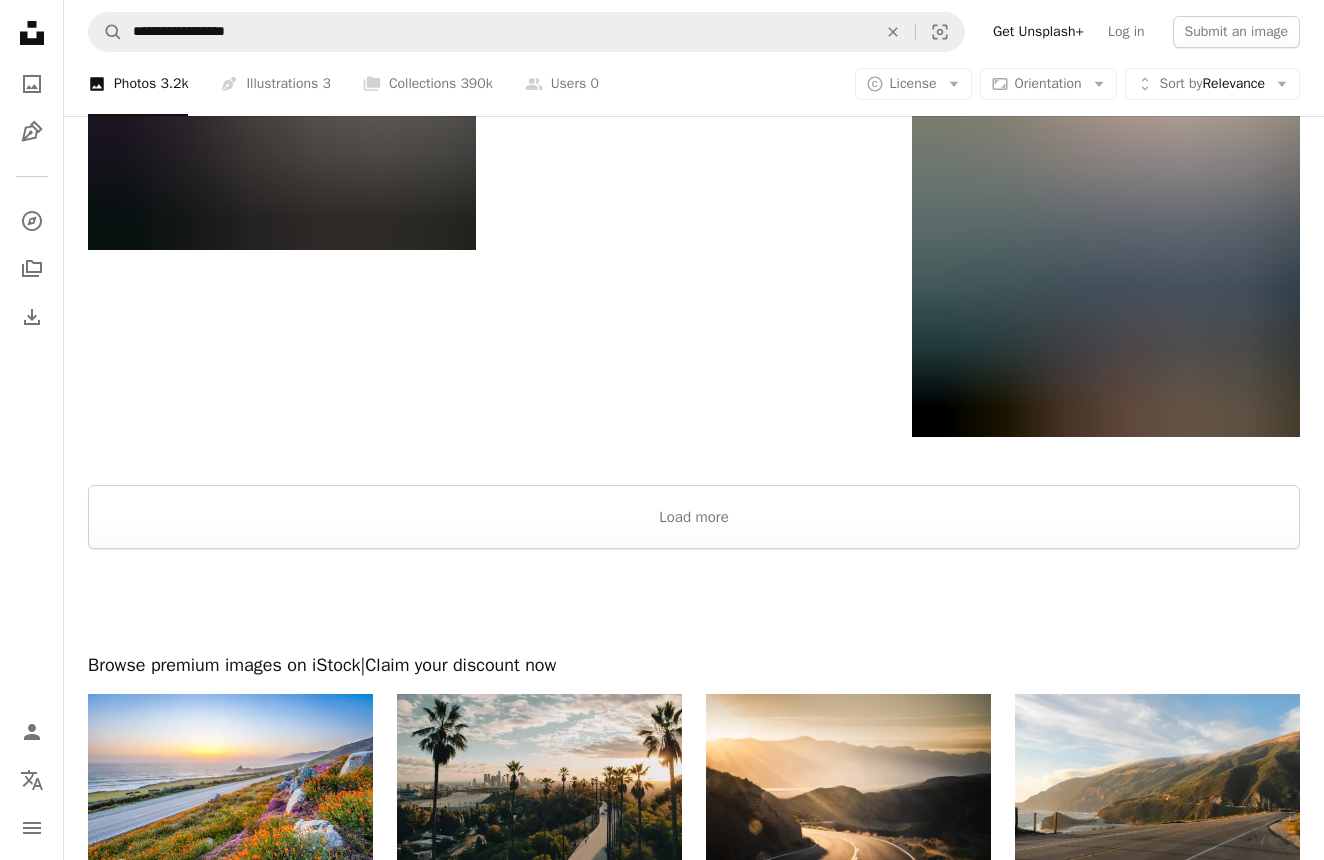 scroll, scrollTop: 3399, scrollLeft: 0, axis: vertical 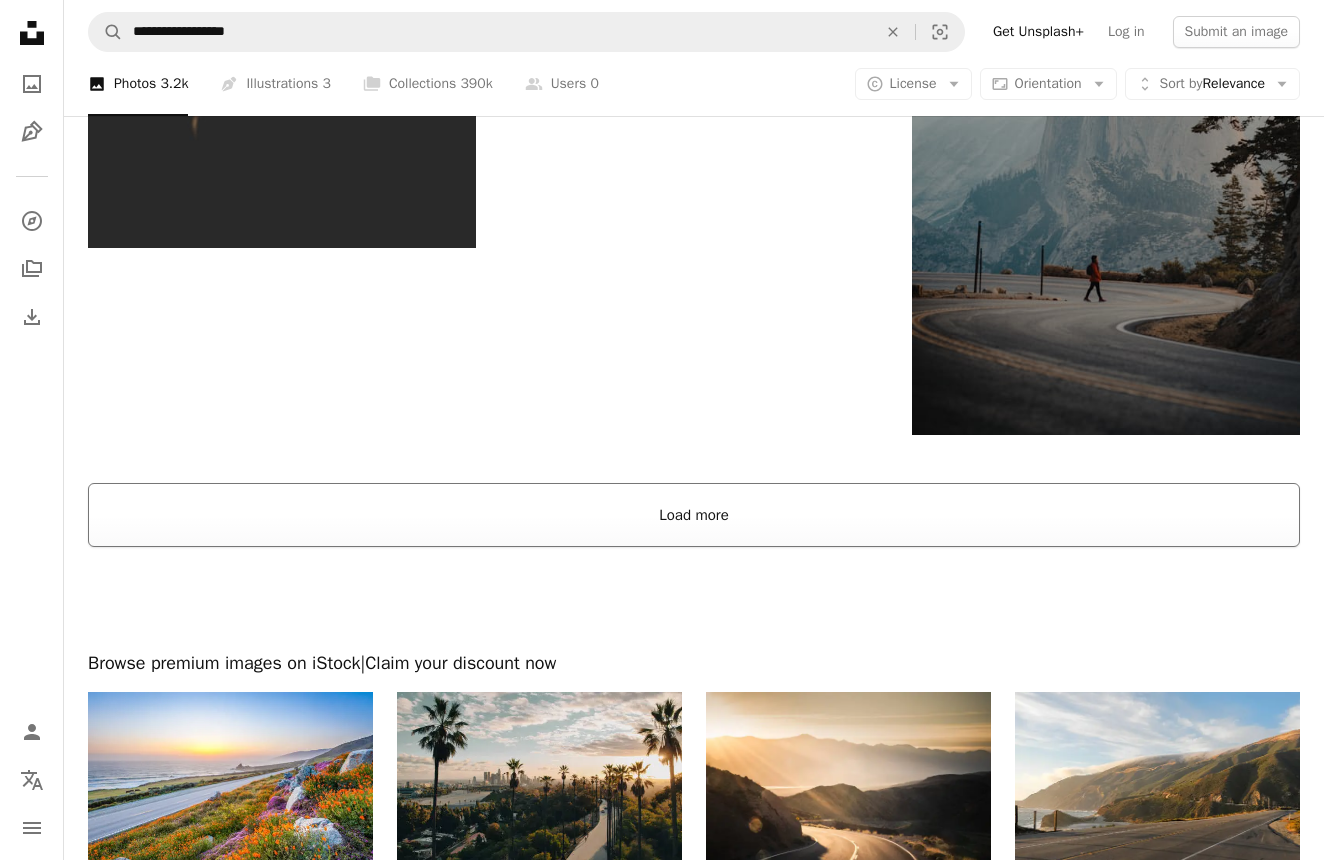 click on "Load more" at bounding box center (694, 515) 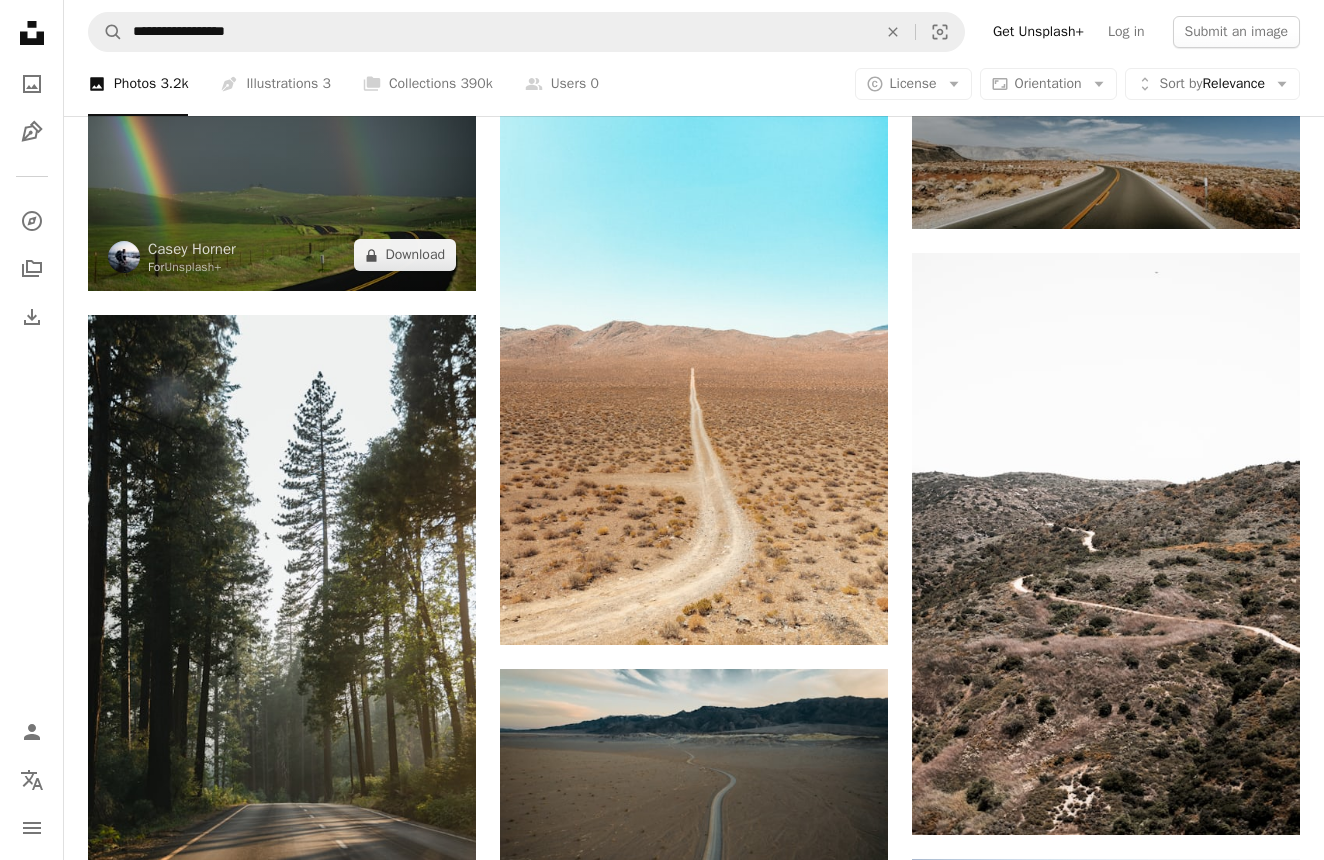 scroll, scrollTop: 2214, scrollLeft: 0, axis: vertical 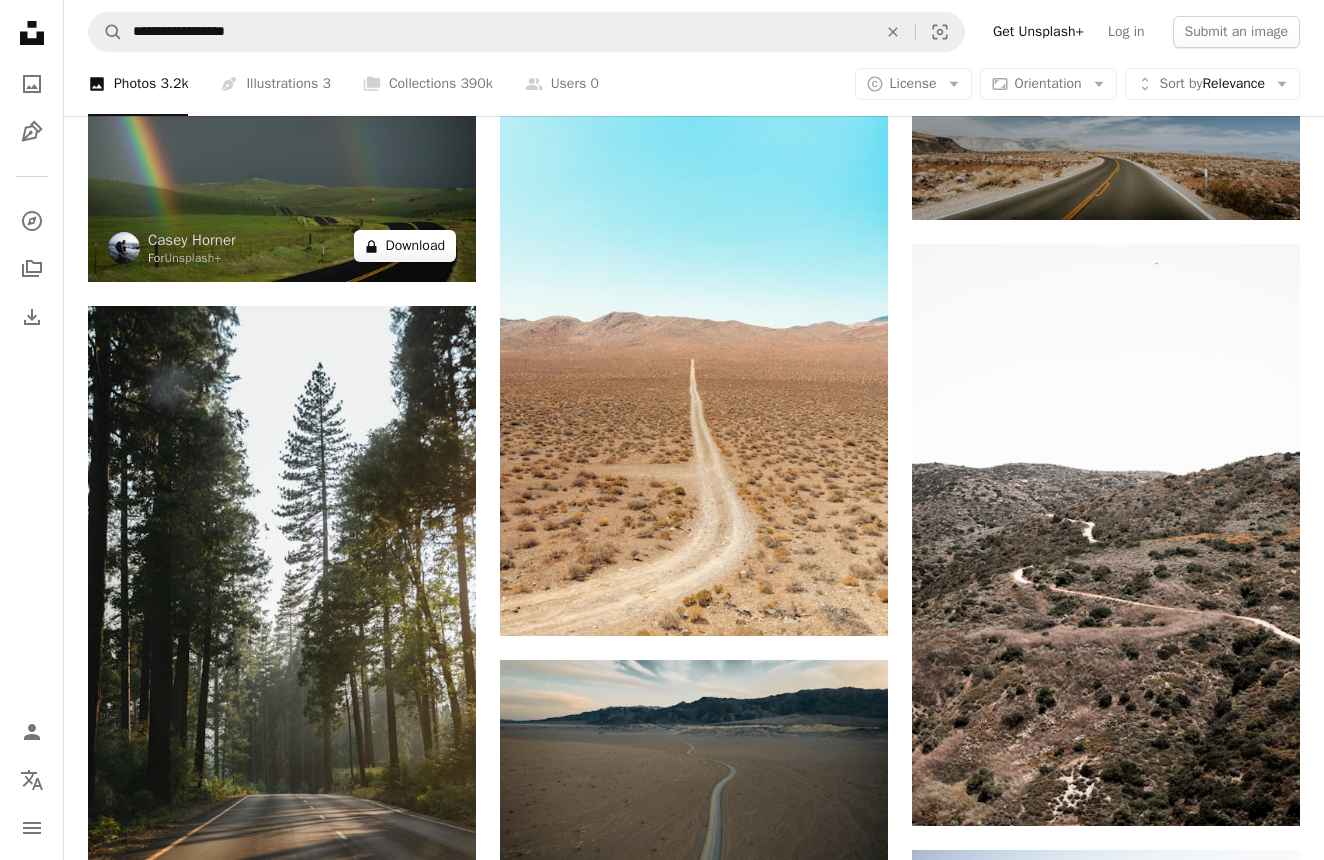 click on "A lock   Download" at bounding box center [405, 246] 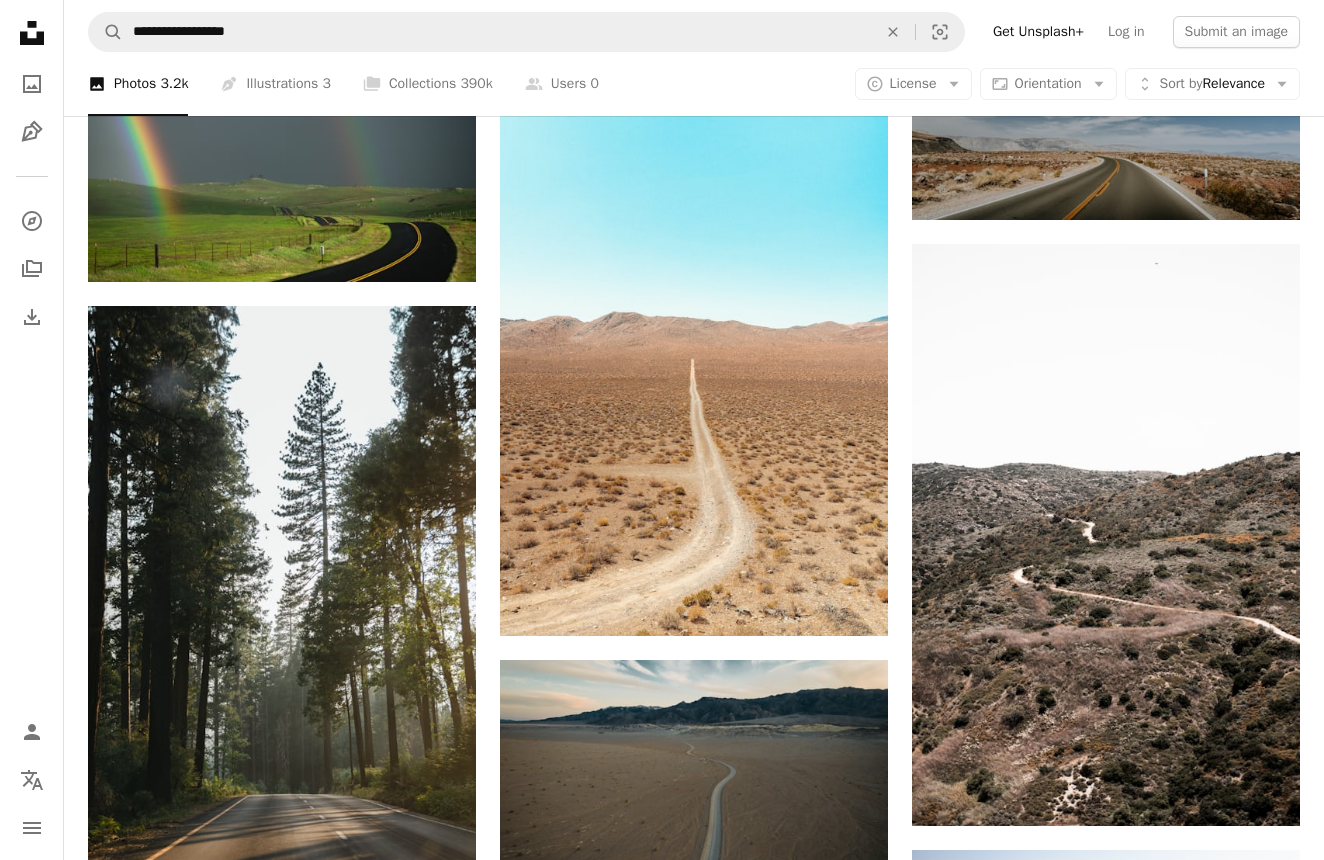 click on "An X shape" at bounding box center [20, 20] 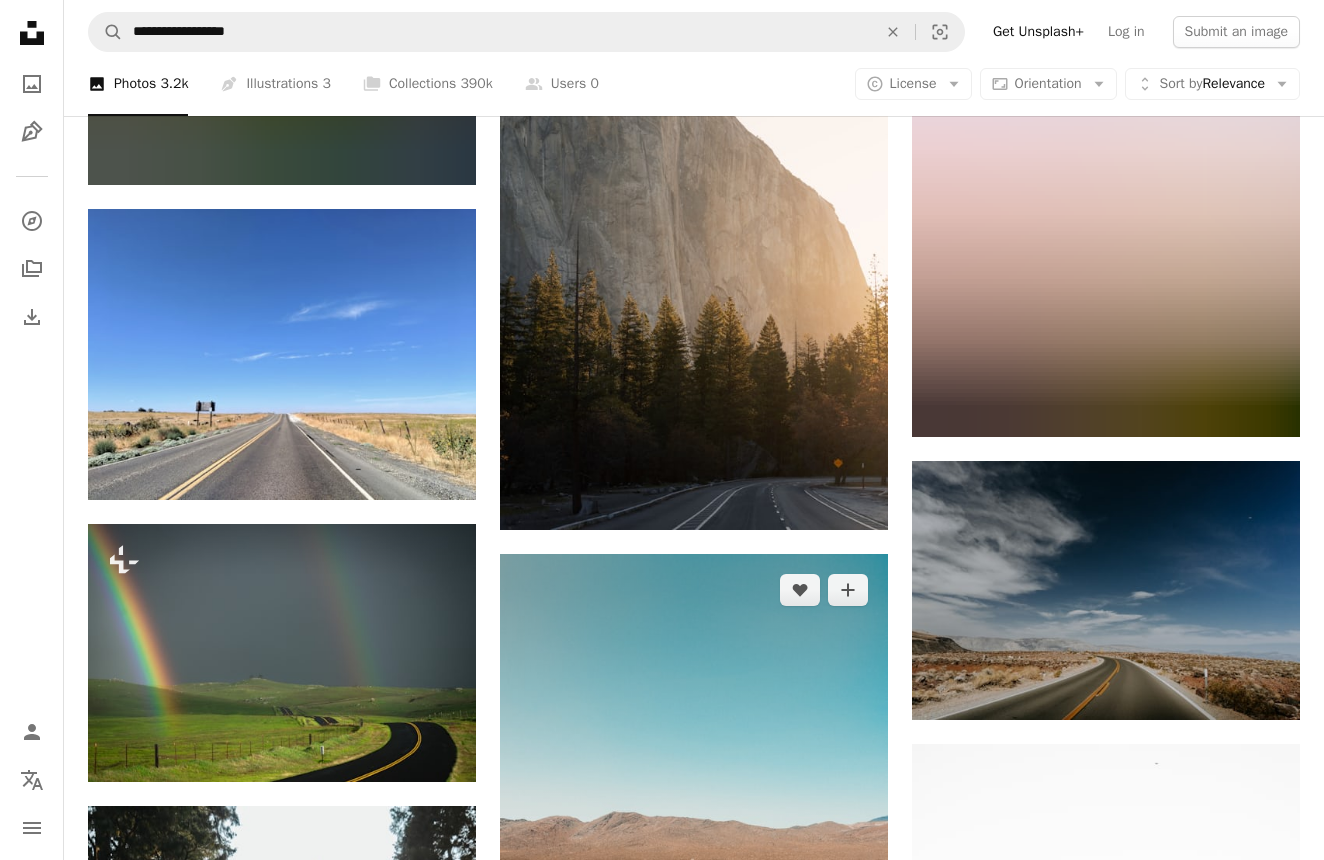 scroll, scrollTop: 1678, scrollLeft: 0, axis: vertical 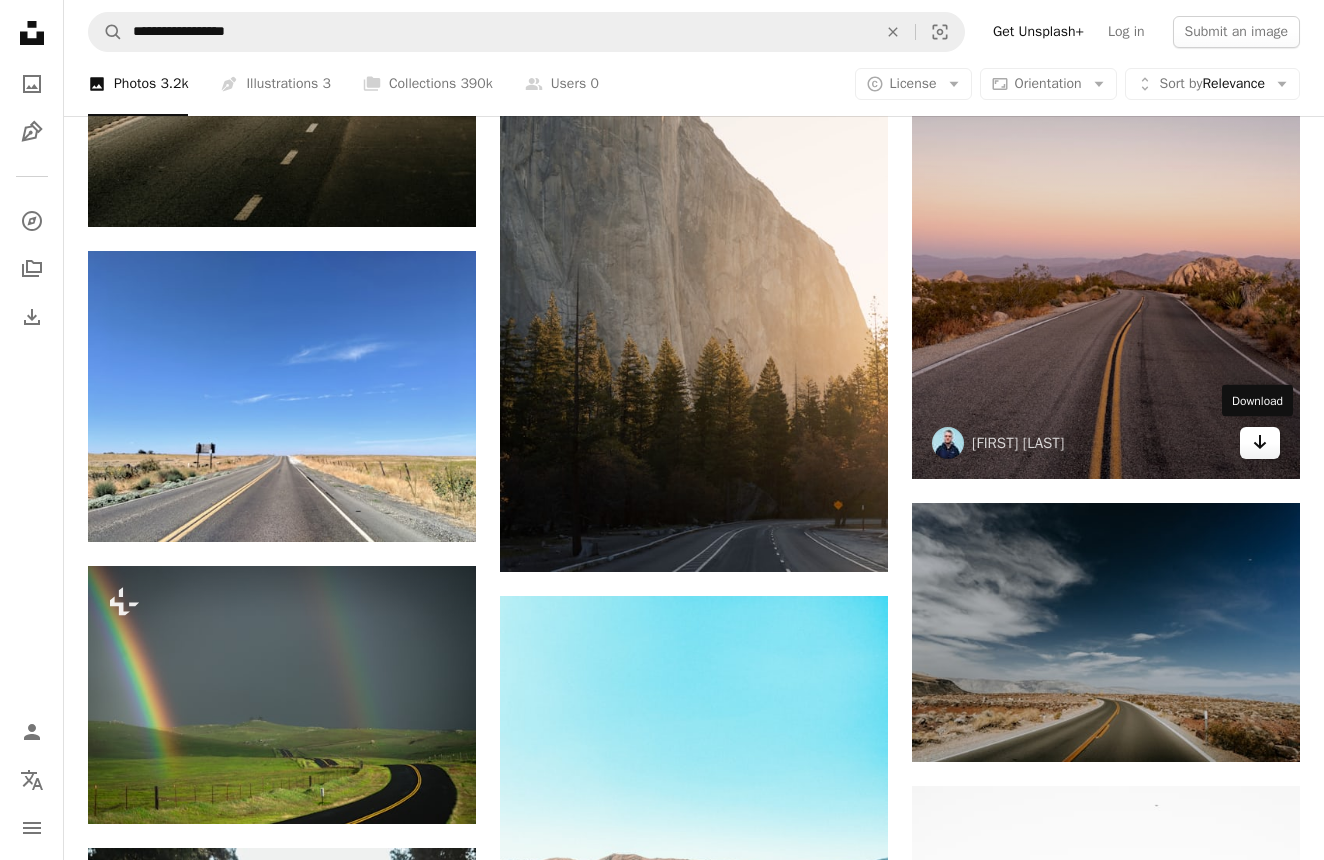 click 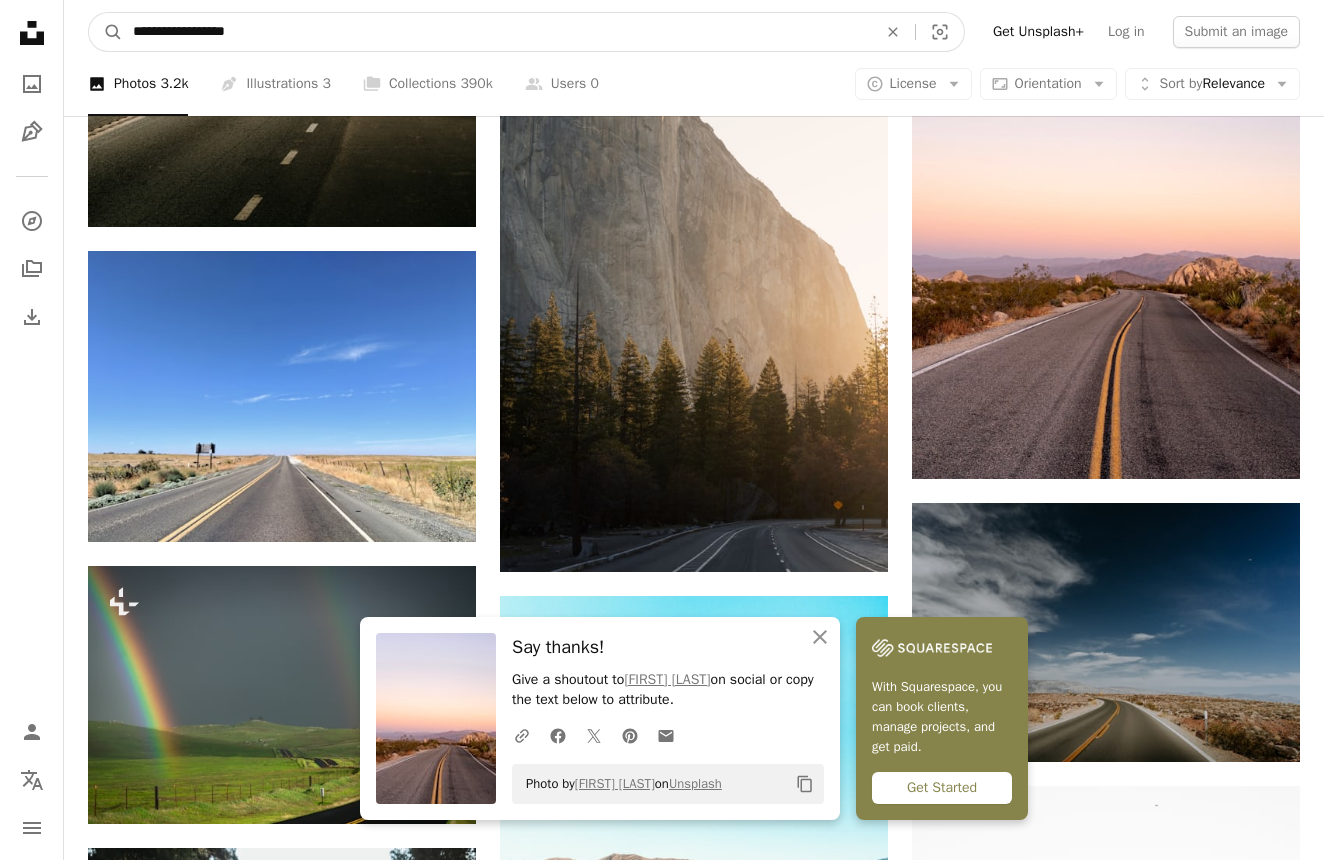 click on "**********" at bounding box center [497, 32] 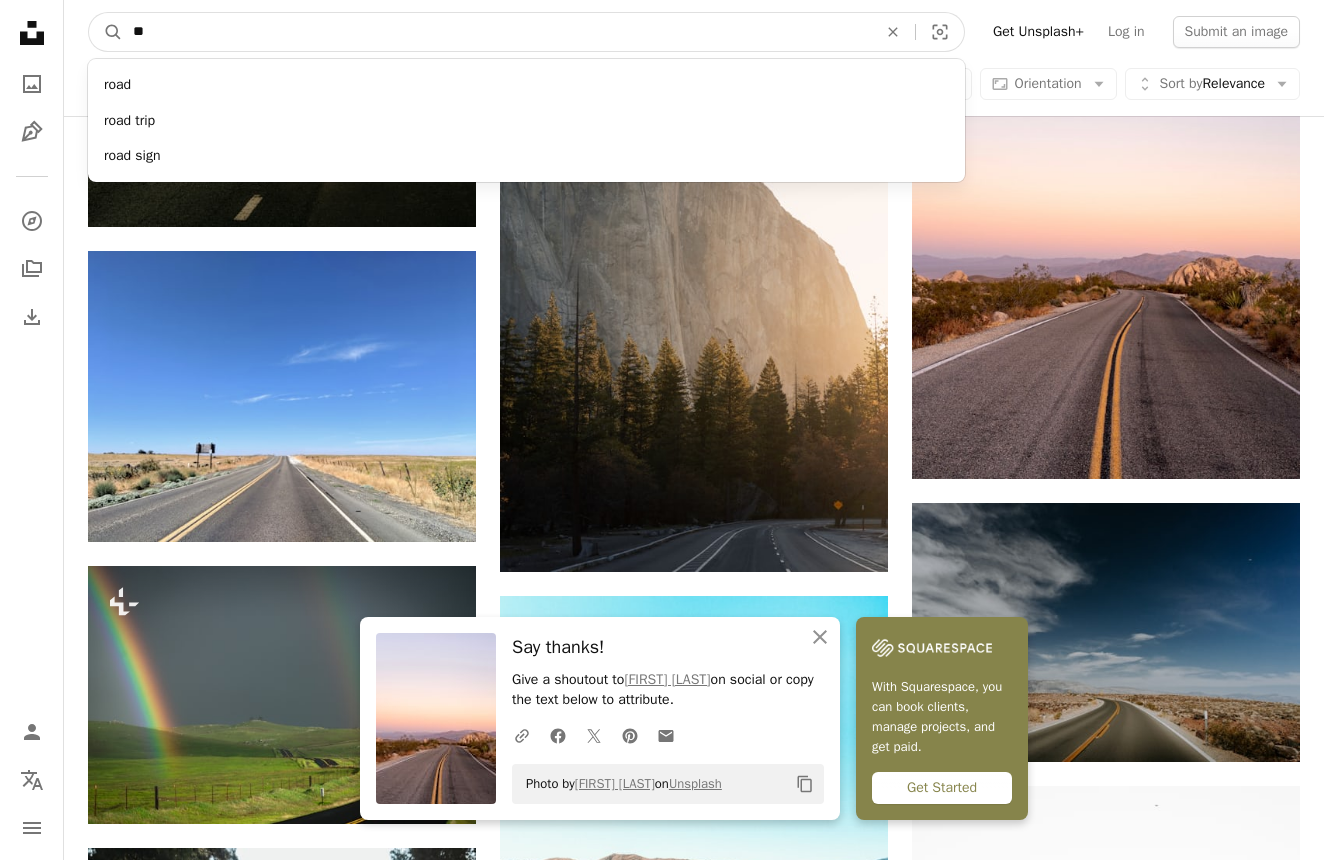 type on "*" 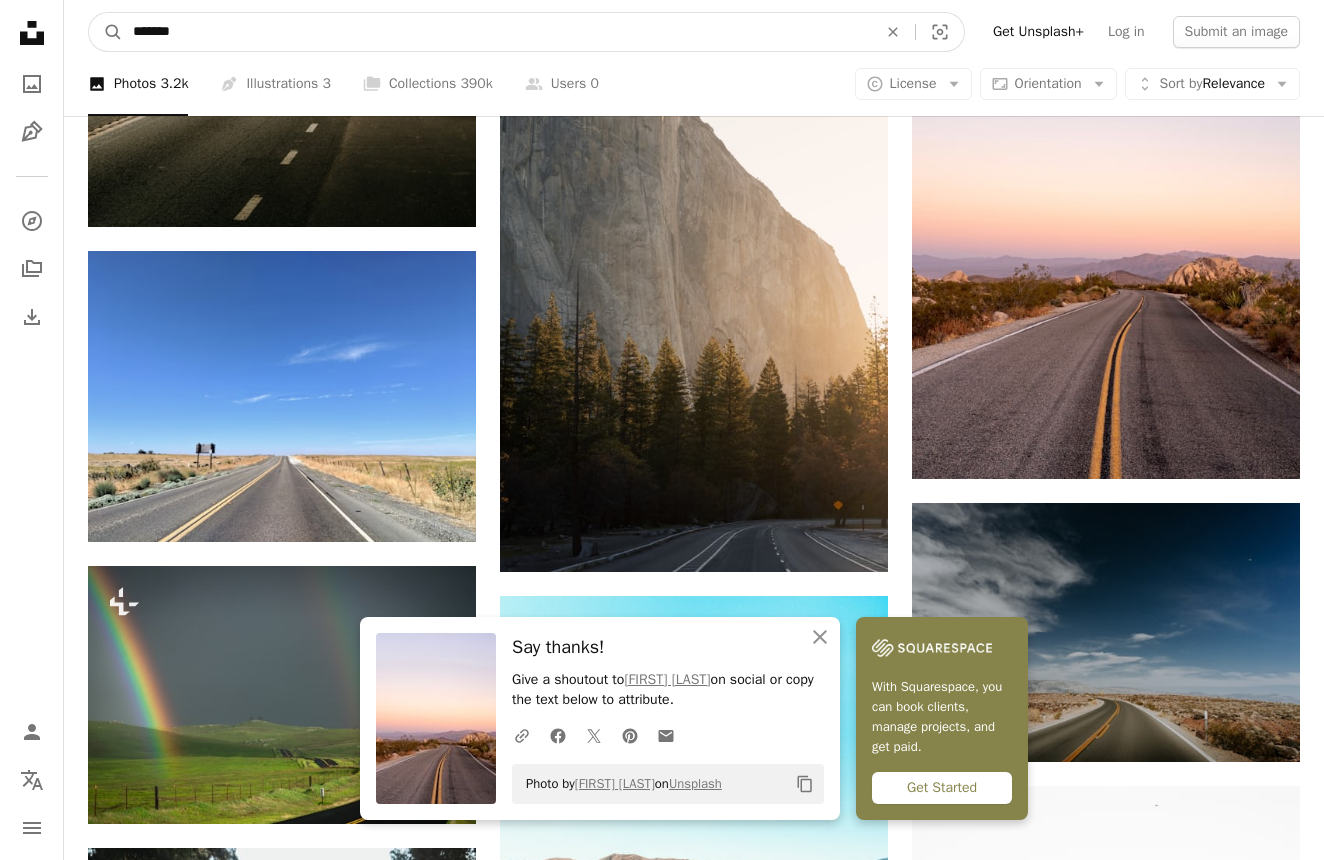 type on "********" 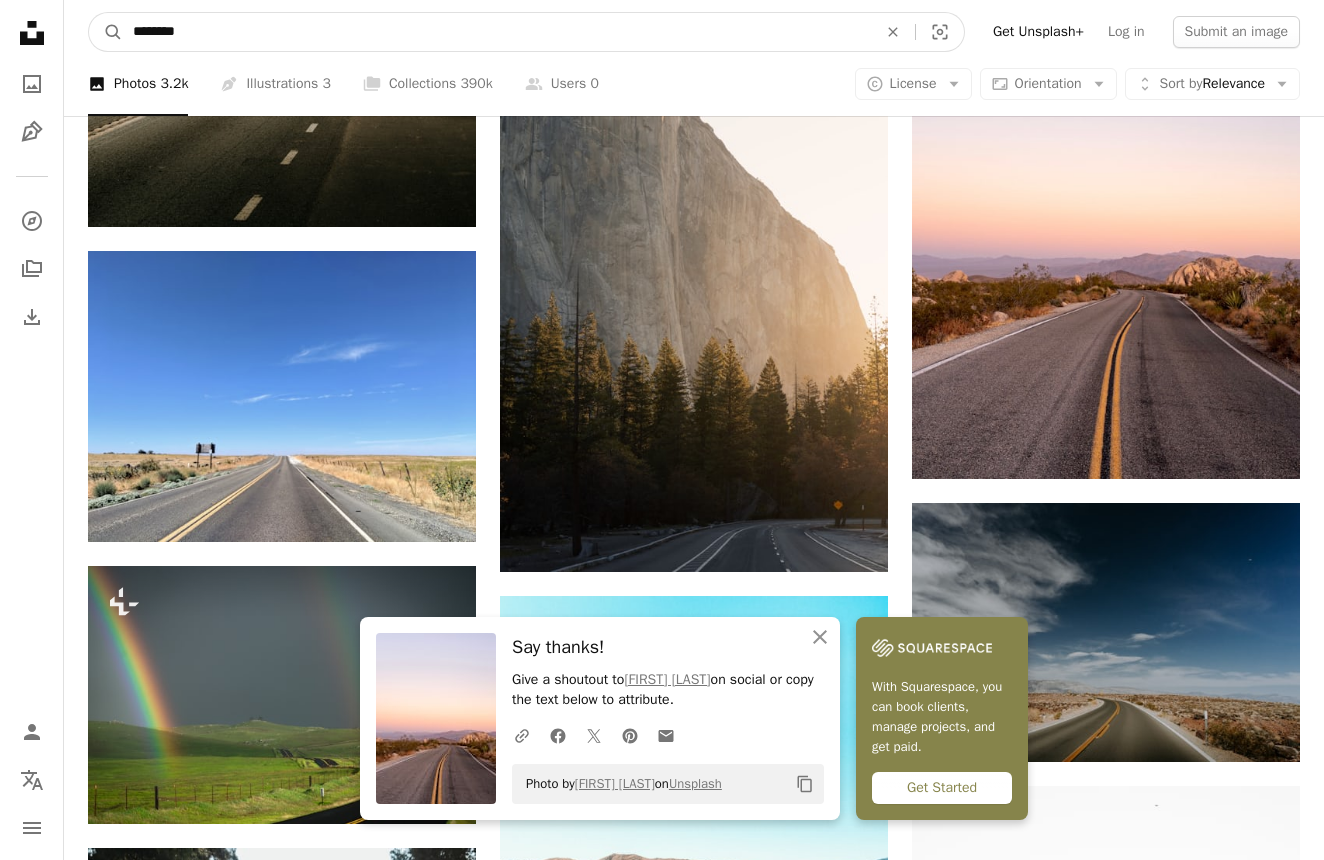 click on "A magnifying glass" at bounding box center (106, 32) 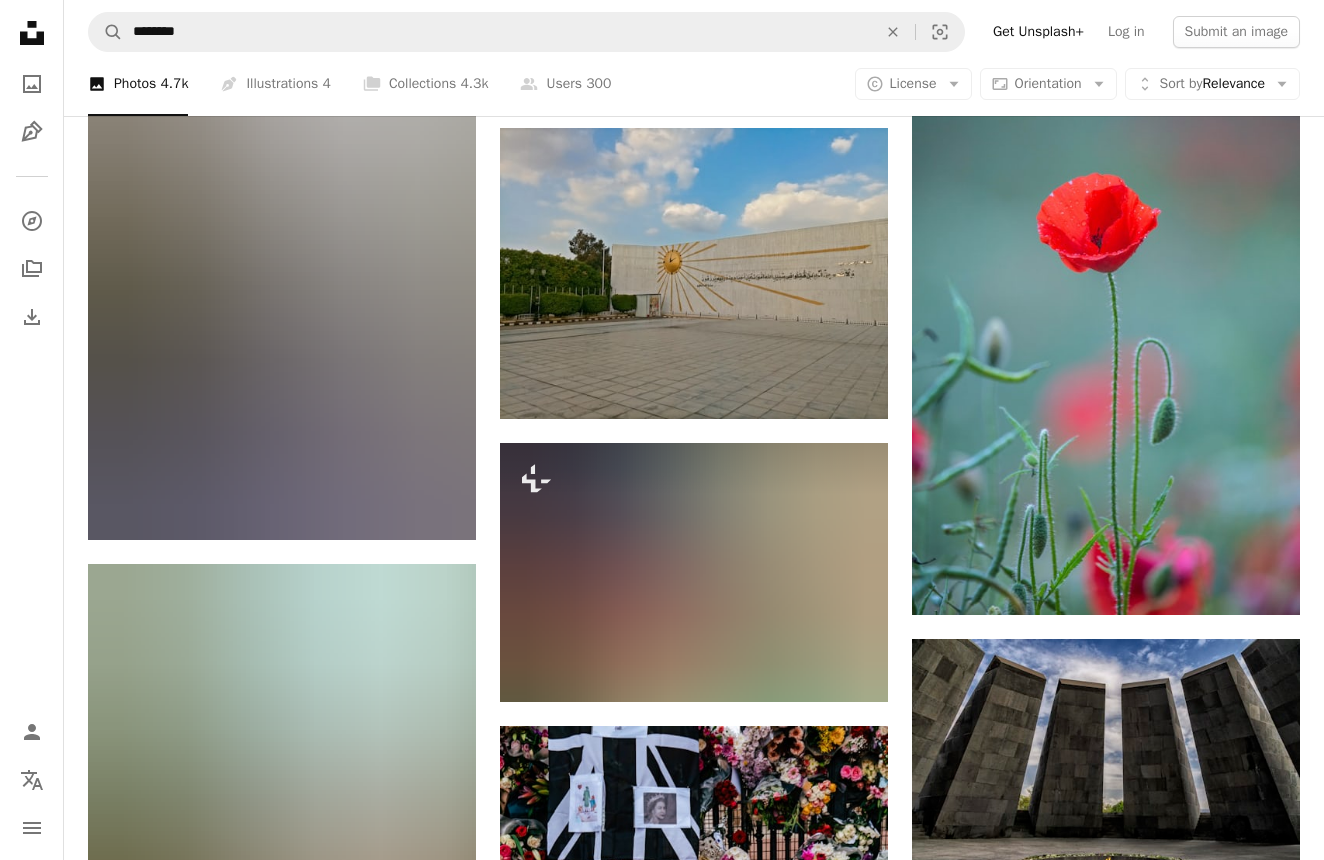 scroll, scrollTop: 14097, scrollLeft: 0, axis: vertical 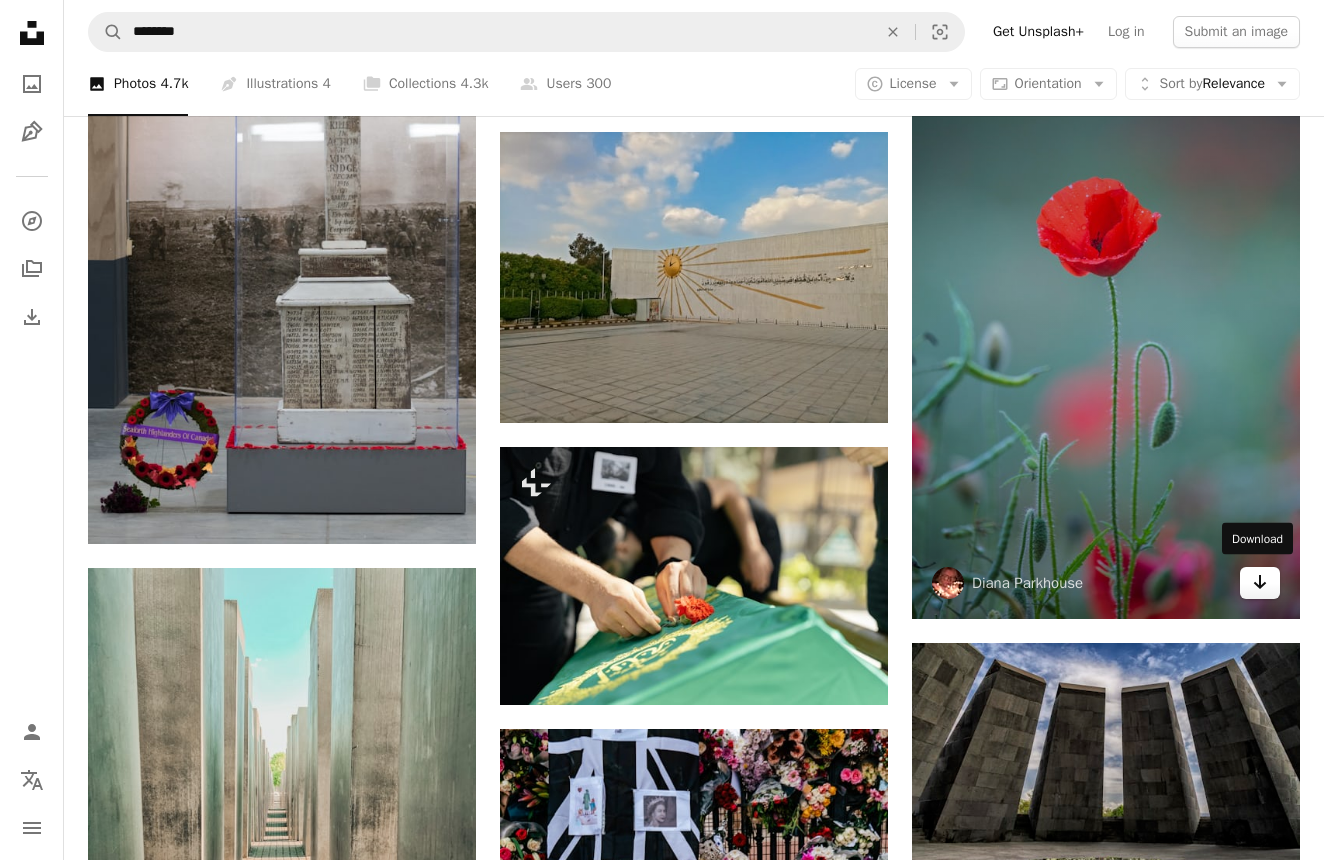 click 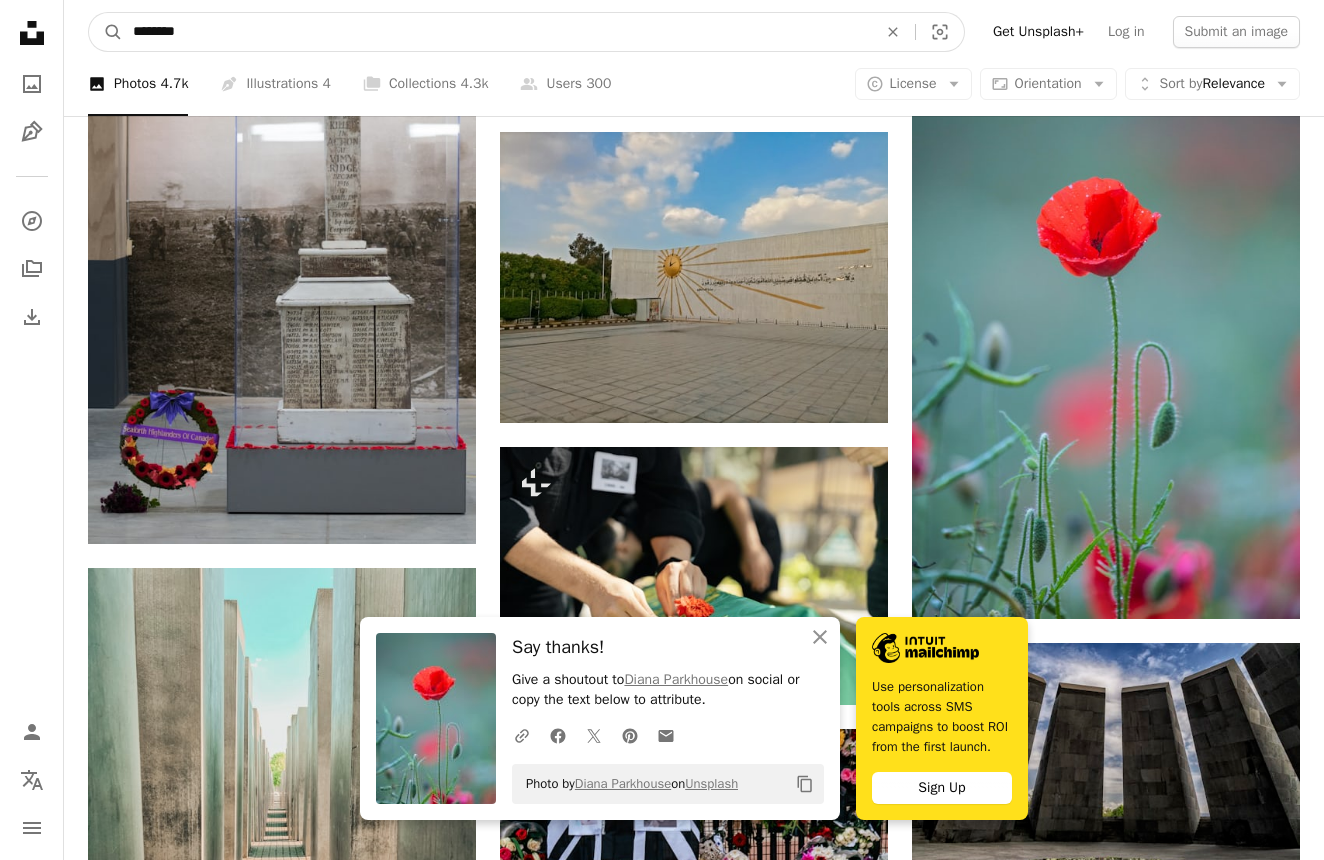 click on "********" at bounding box center [497, 32] 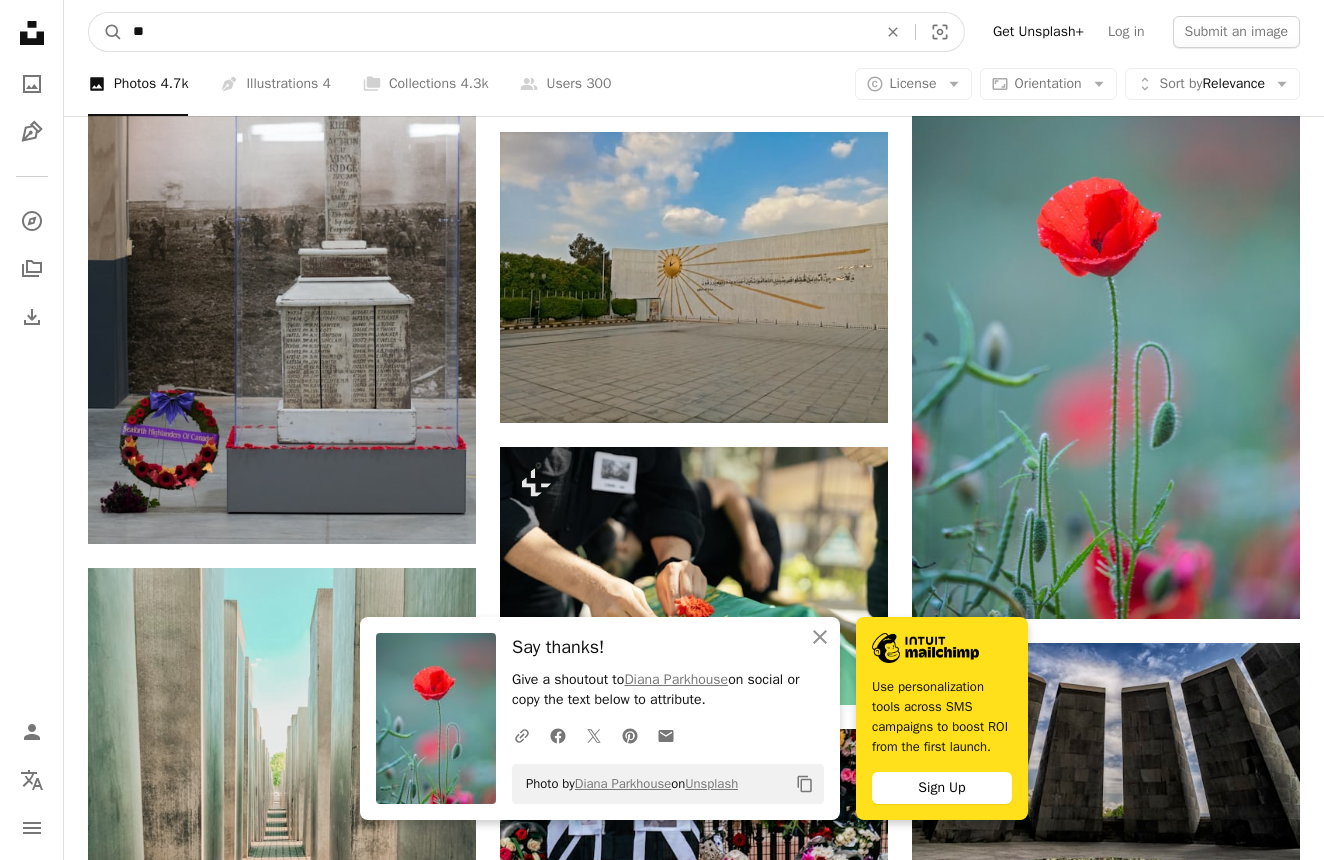 type on "*" 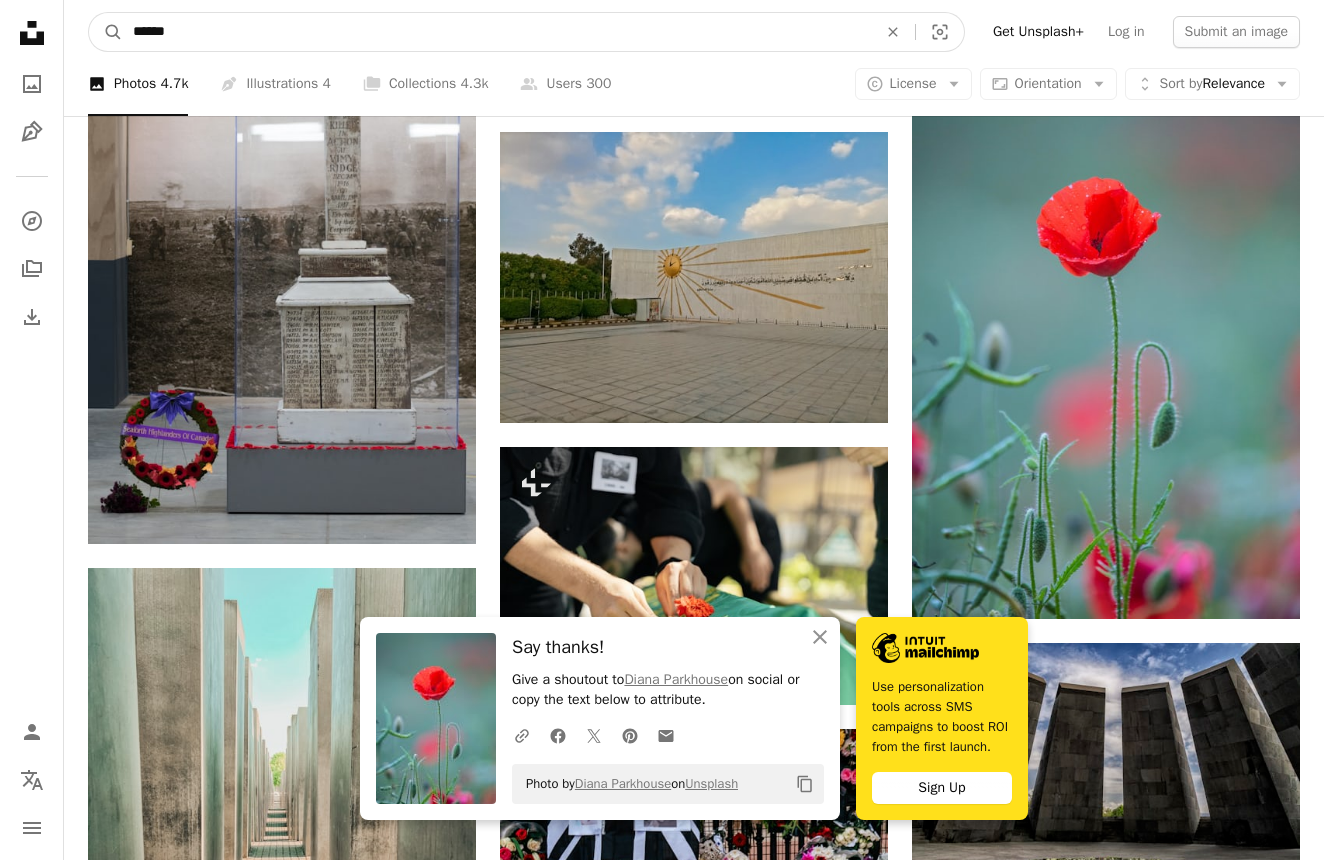type on "*******" 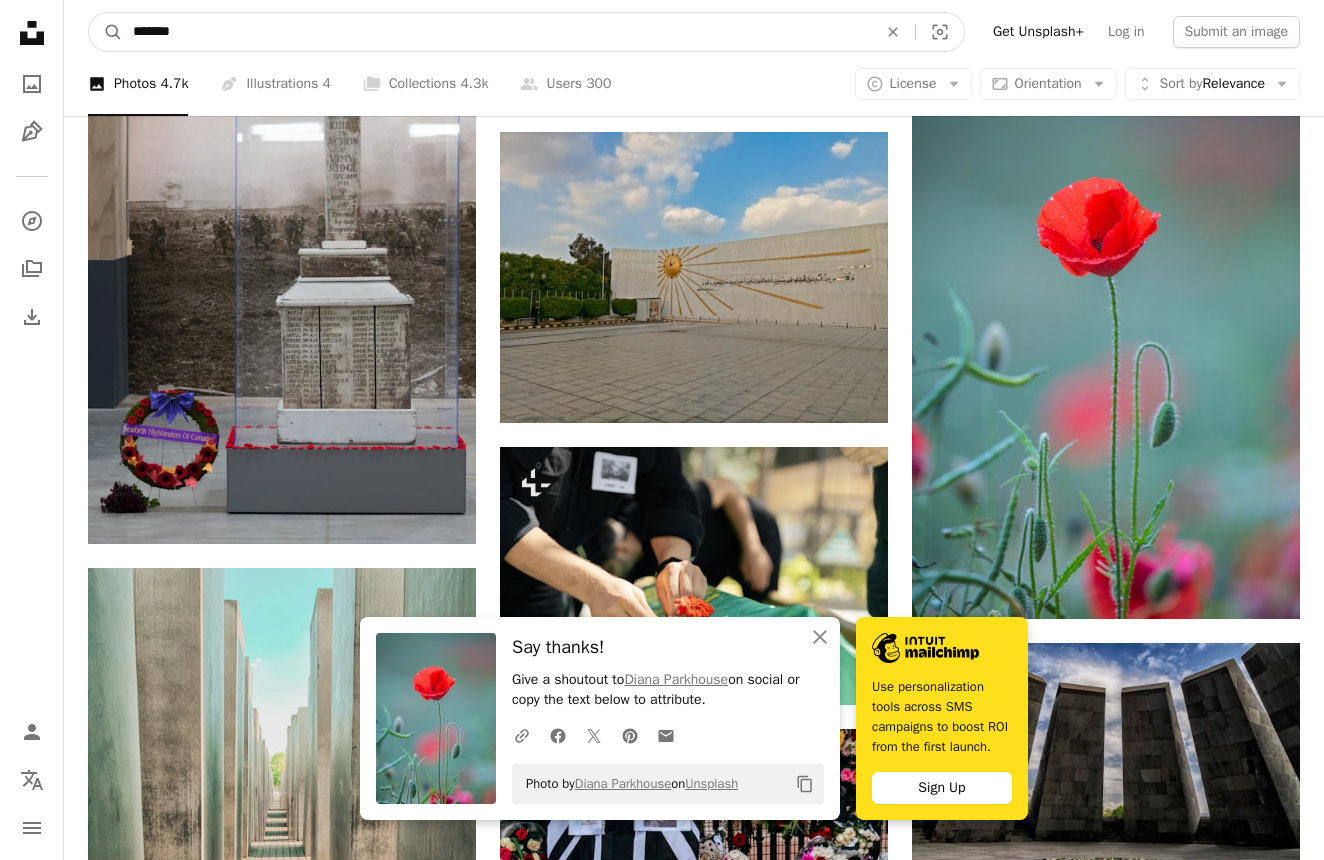 click on "A magnifying glass" at bounding box center (106, 32) 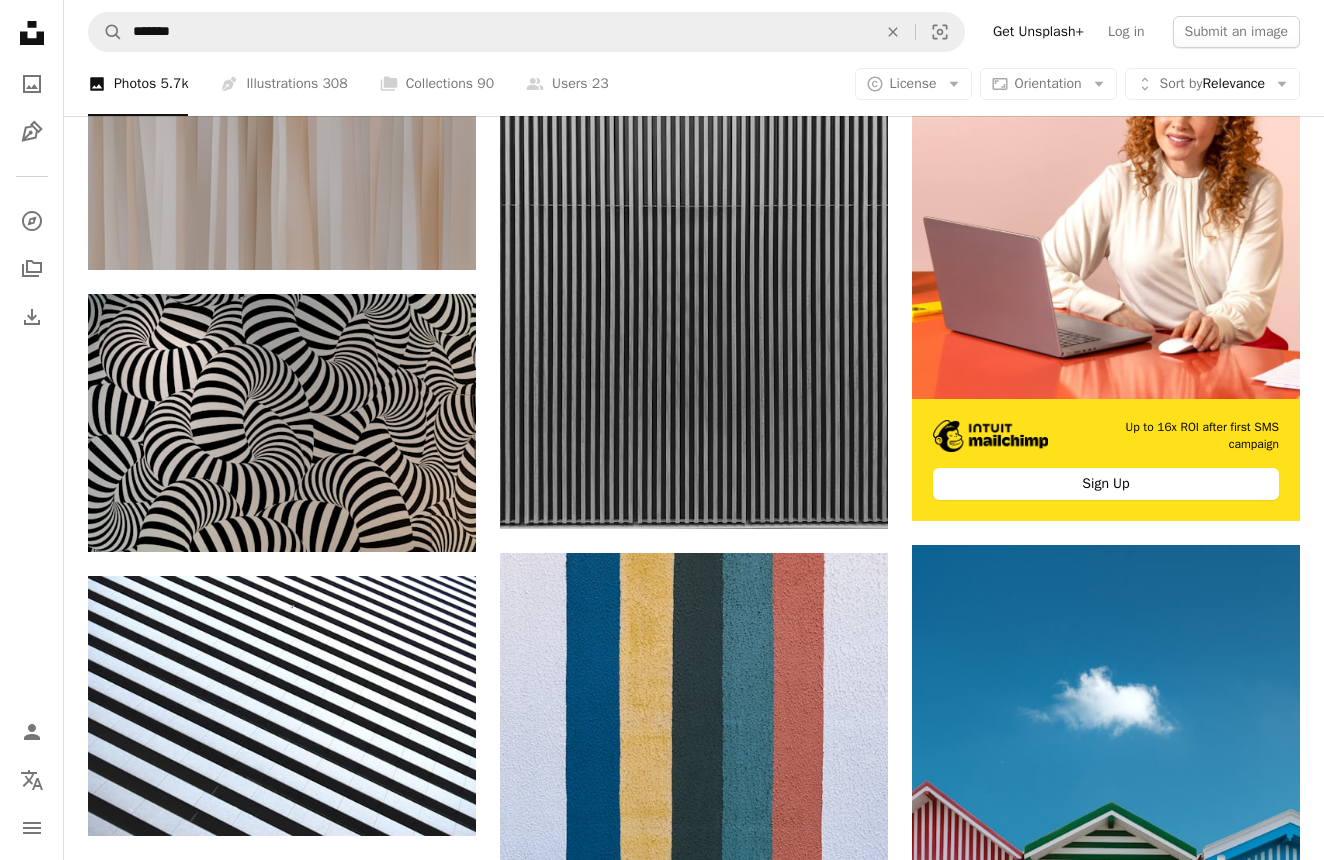 scroll, scrollTop: 477, scrollLeft: 0, axis: vertical 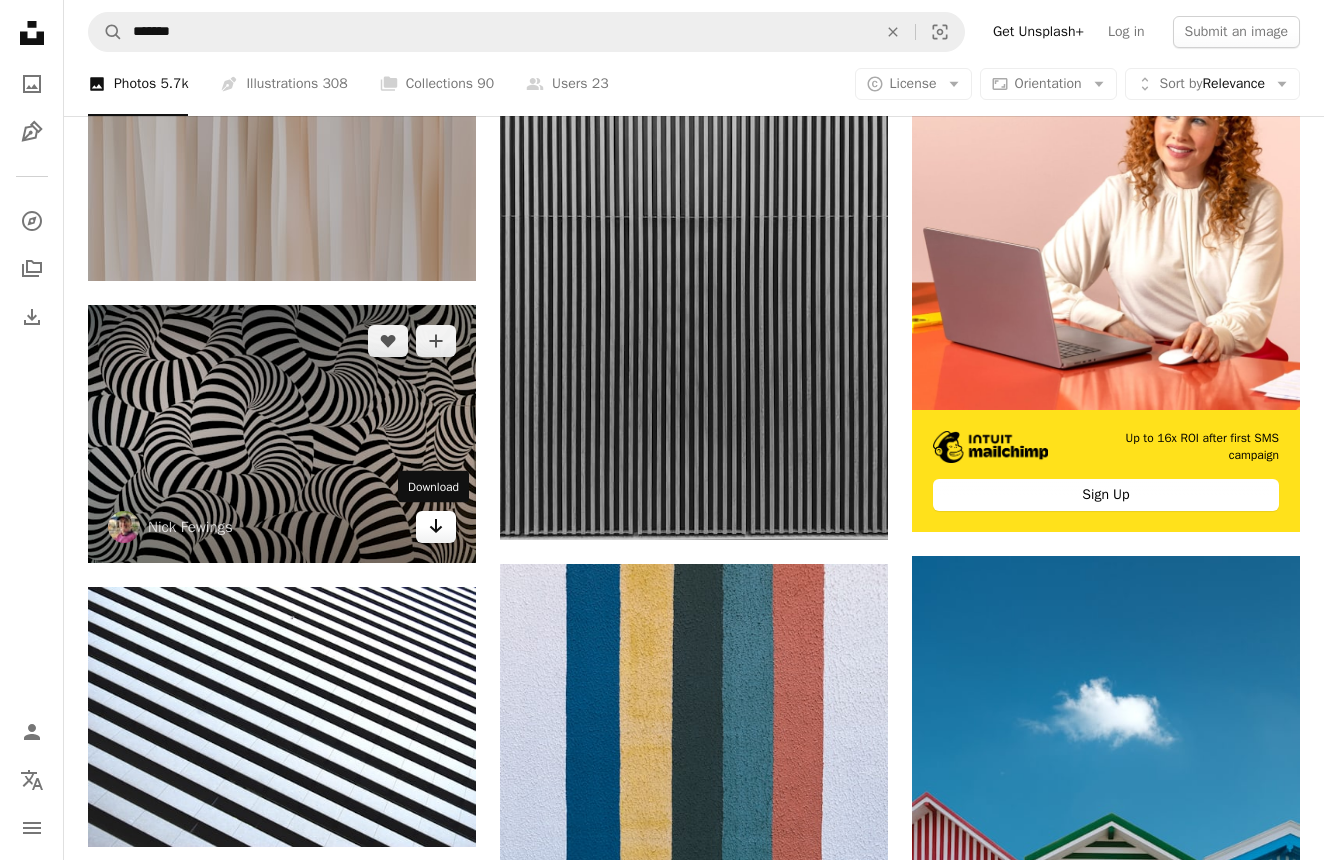 click on "Arrow pointing down" 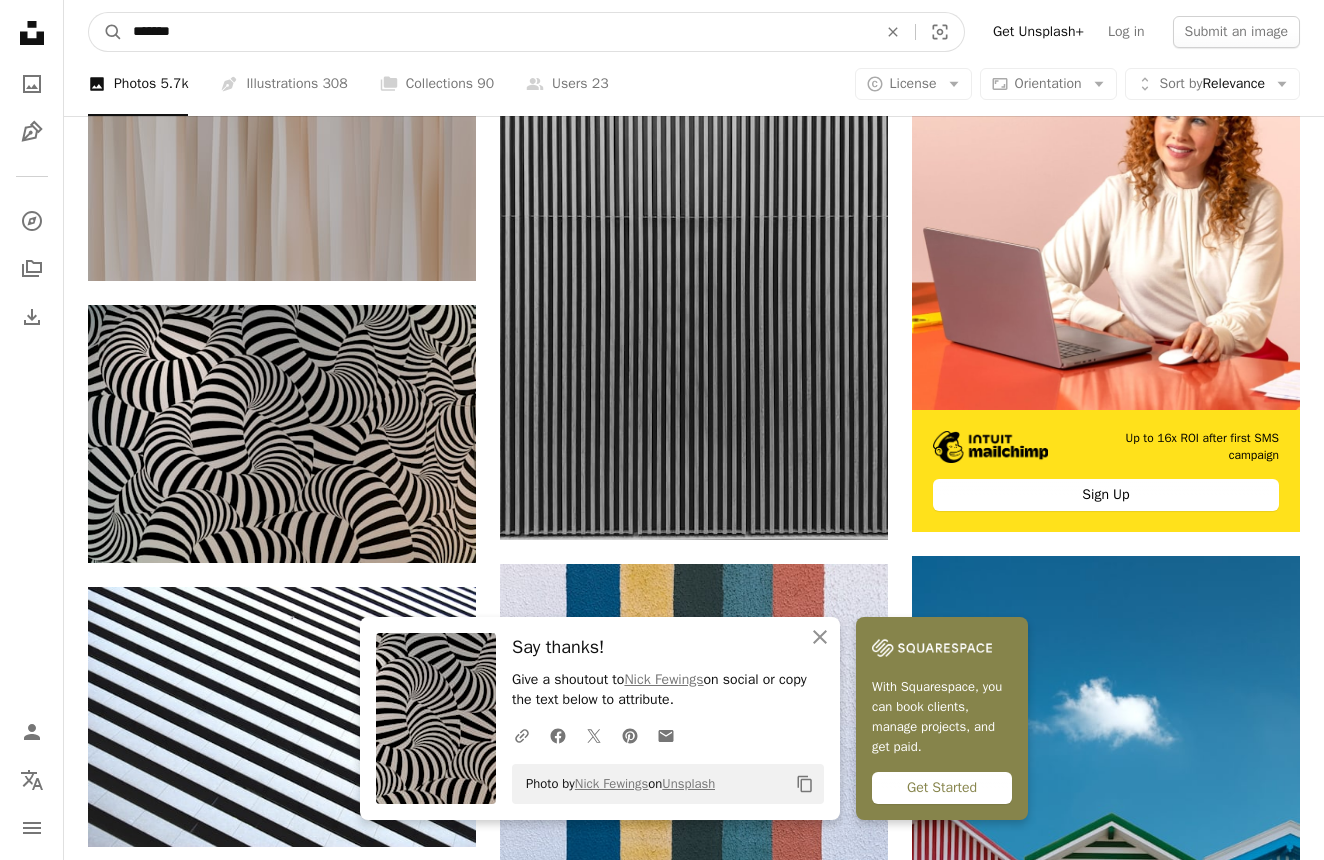 drag, startPoint x: 186, startPoint y: 32, endPoint x: 127, endPoint y: 30, distance: 59.03389 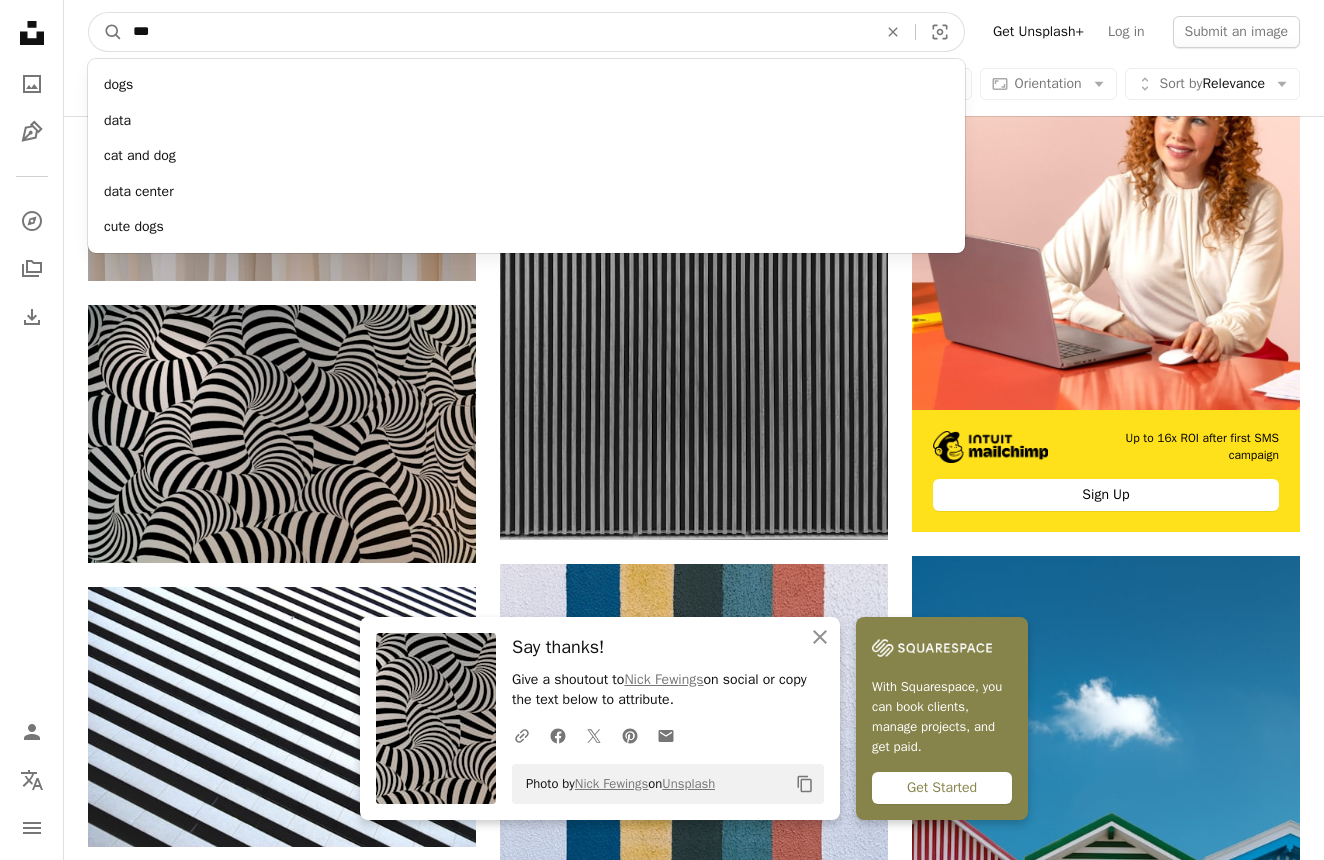 type on "****" 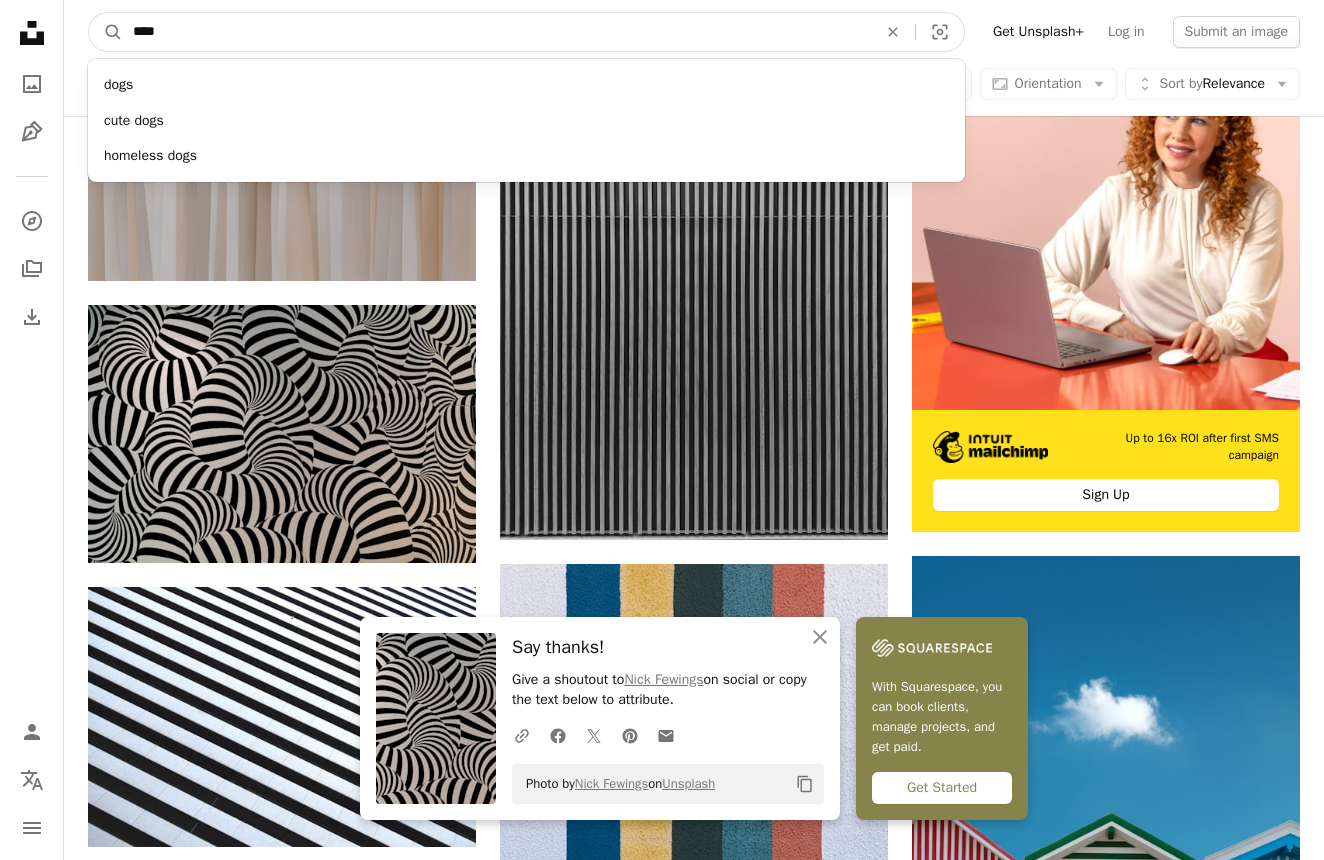 click on "A magnifying glass" at bounding box center (106, 32) 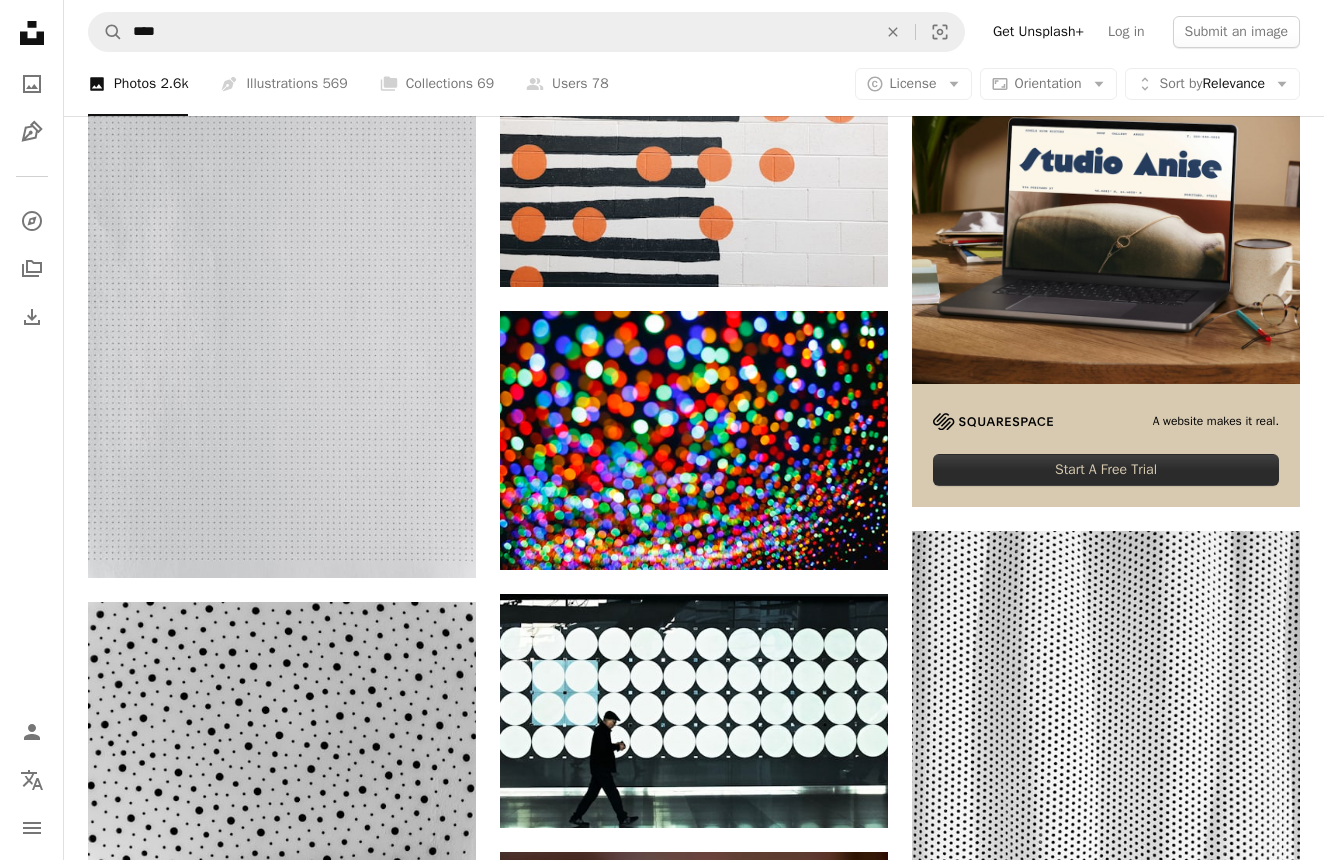 scroll, scrollTop: 502, scrollLeft: 0, axis: vertical 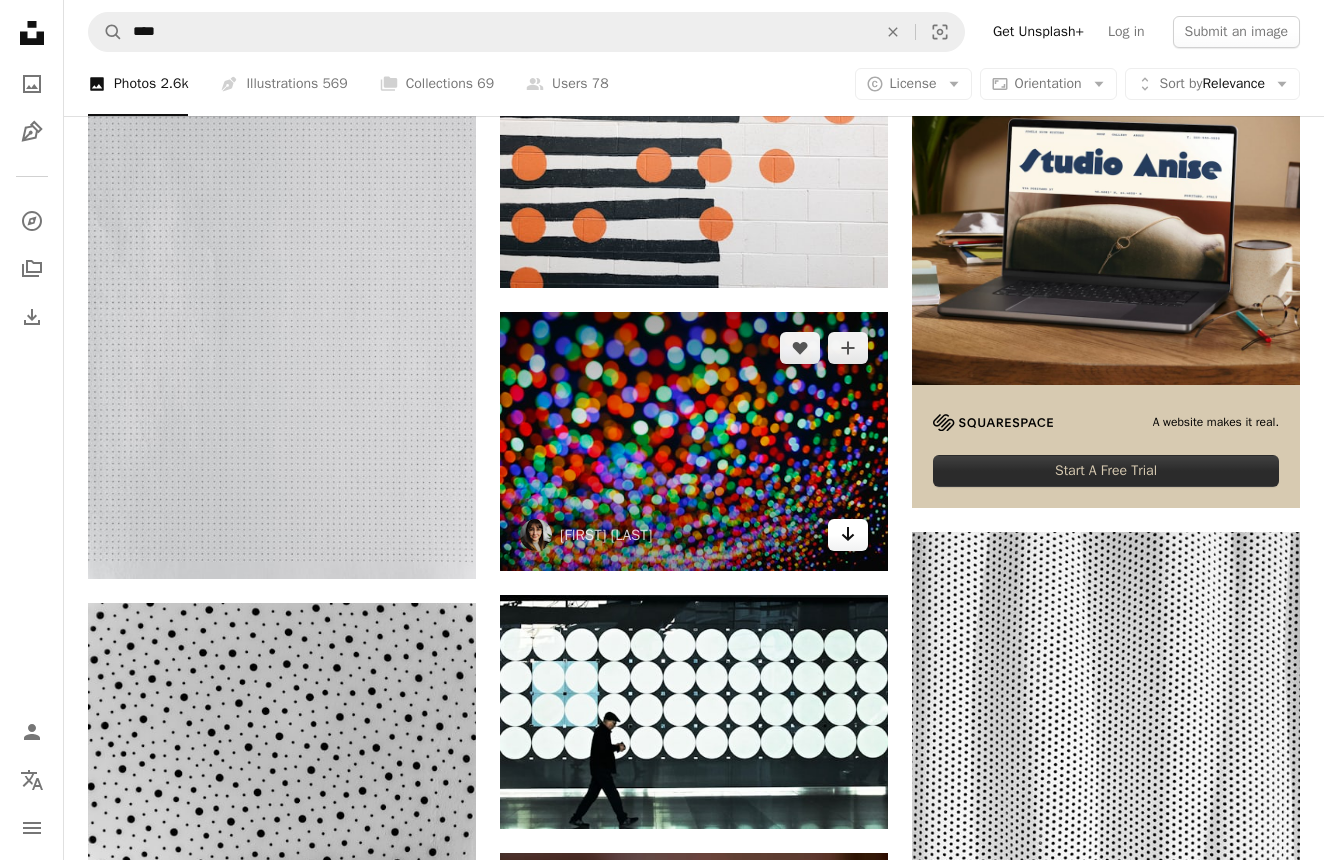 click 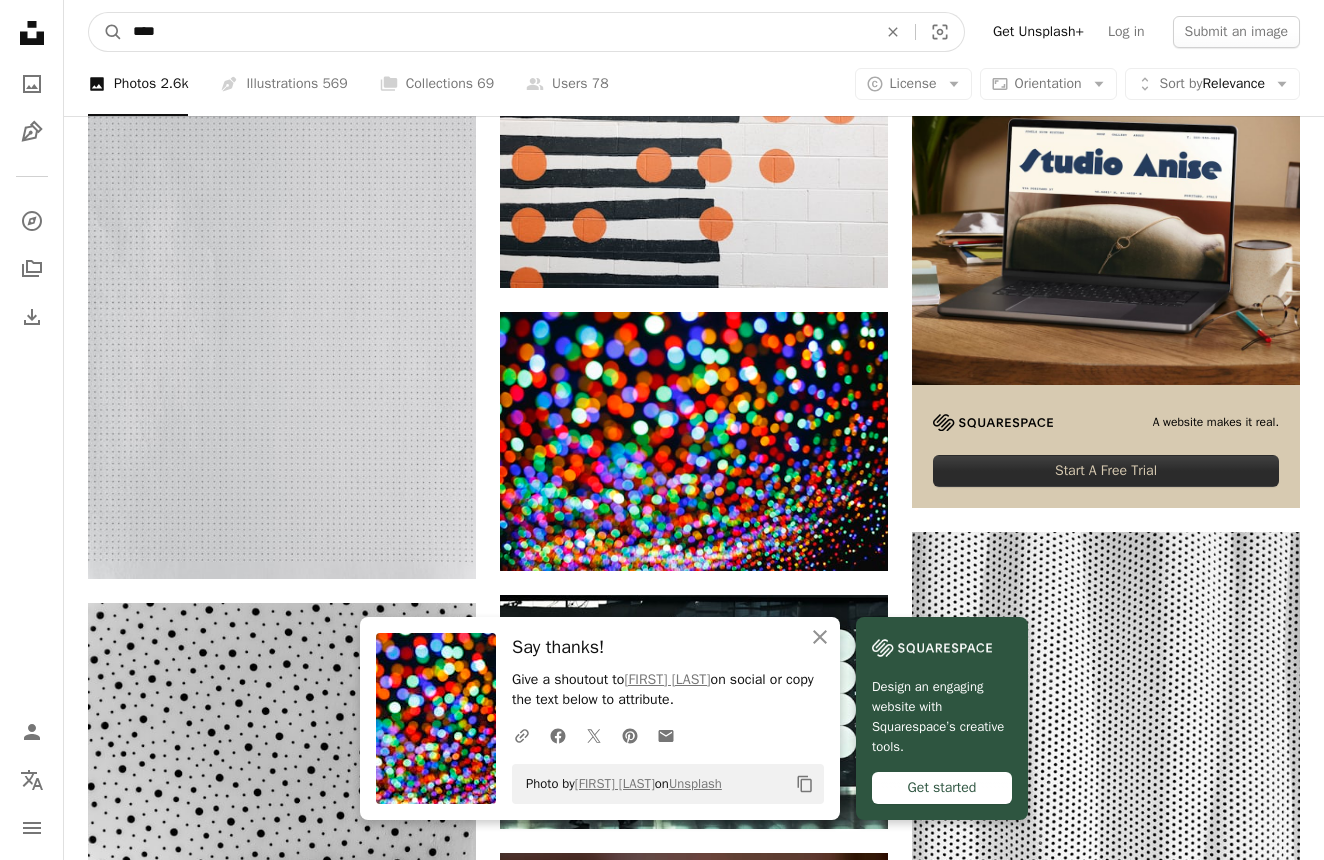 click on "****" at bounding box center [497, 32] 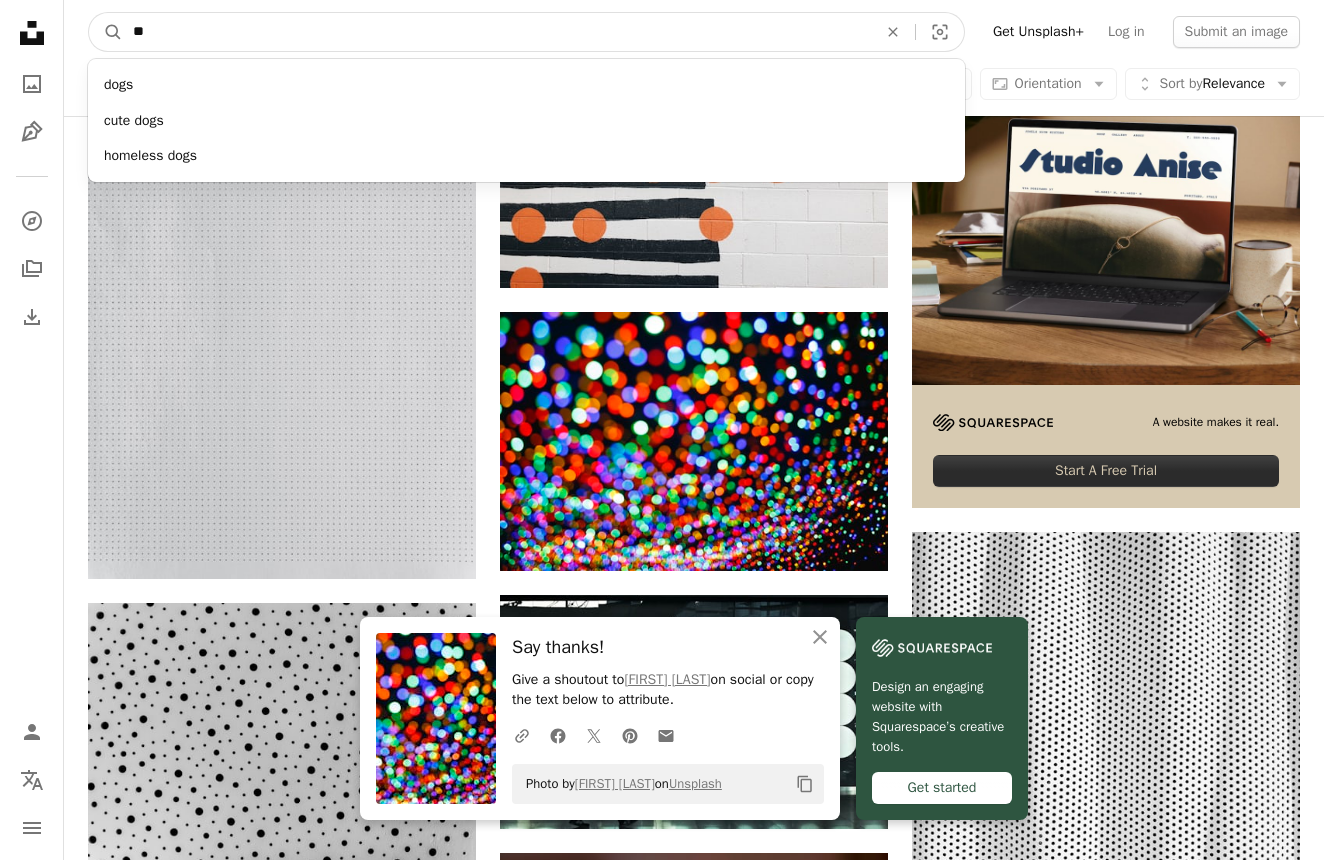 type on "*" 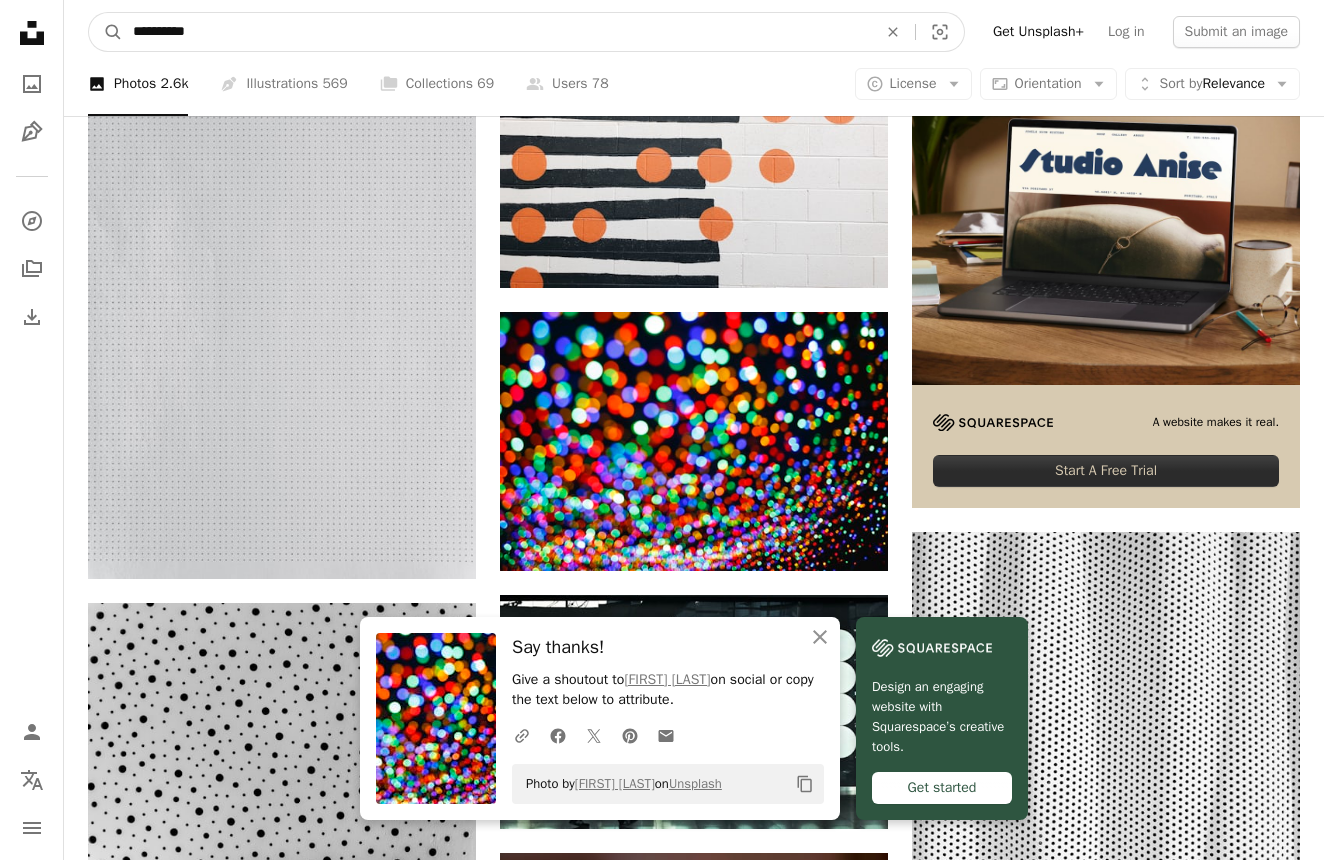type on "**********" 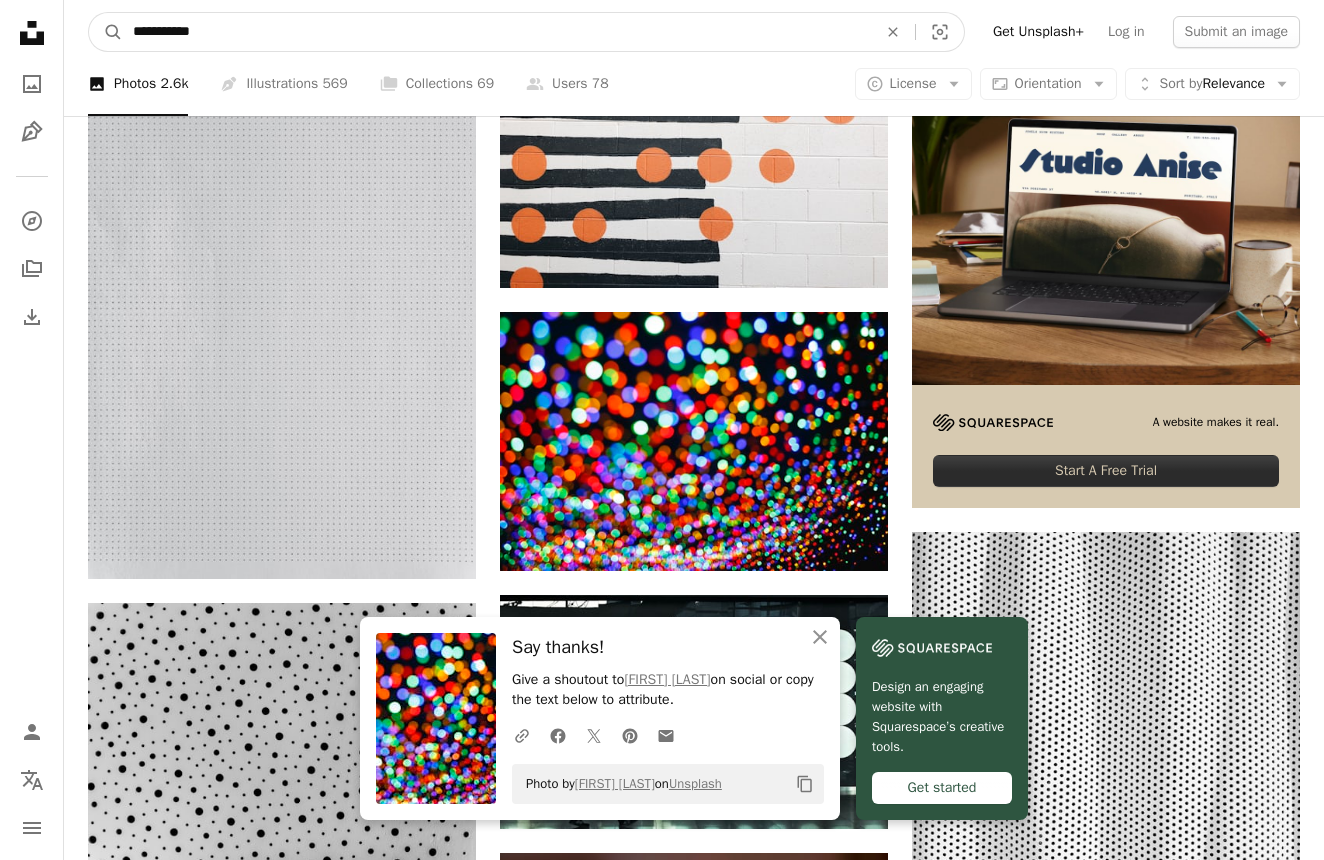 click on "A magnifying glass" at bounding box center (106, 32) 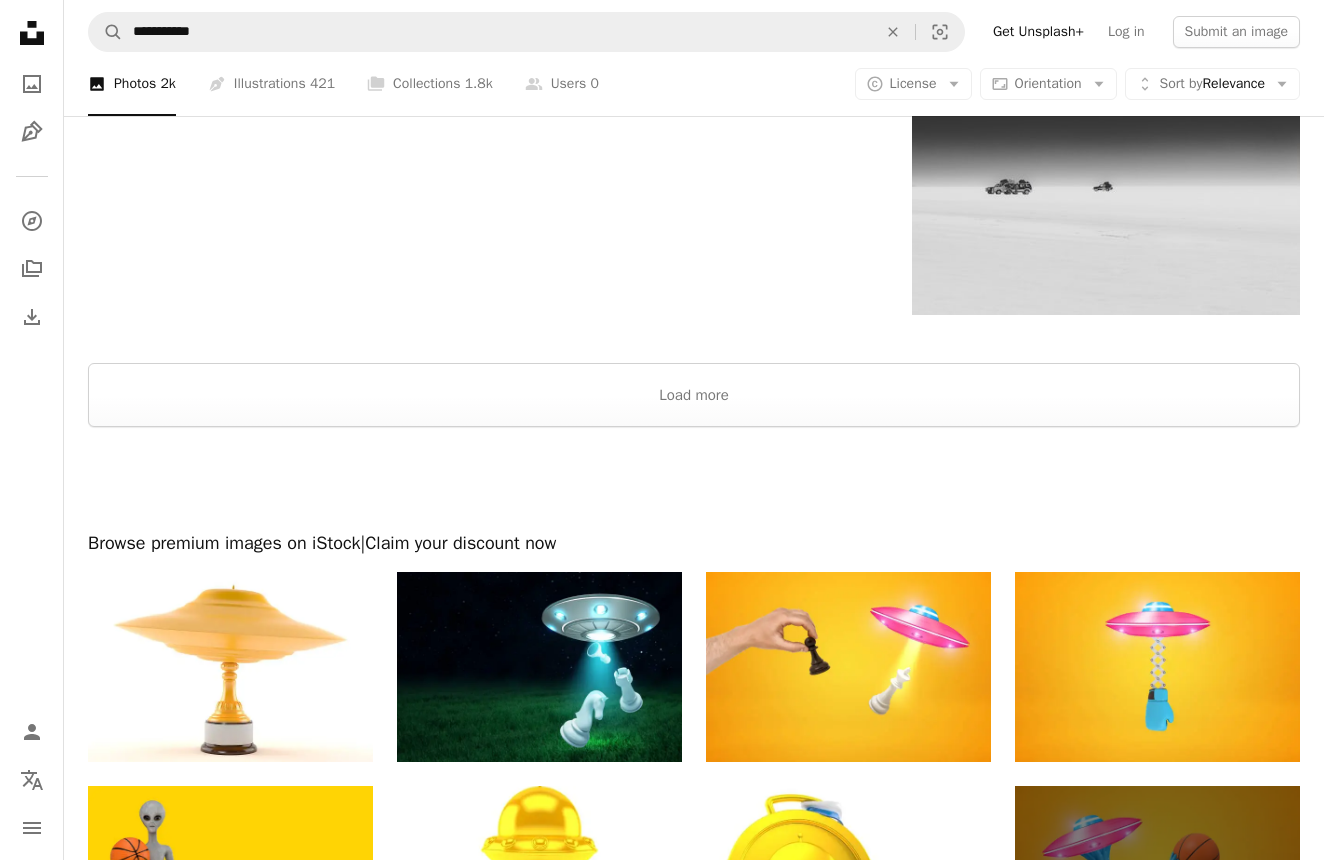 scroll, scrollTop: 2908, scrollLeft: 0, axis: vertical 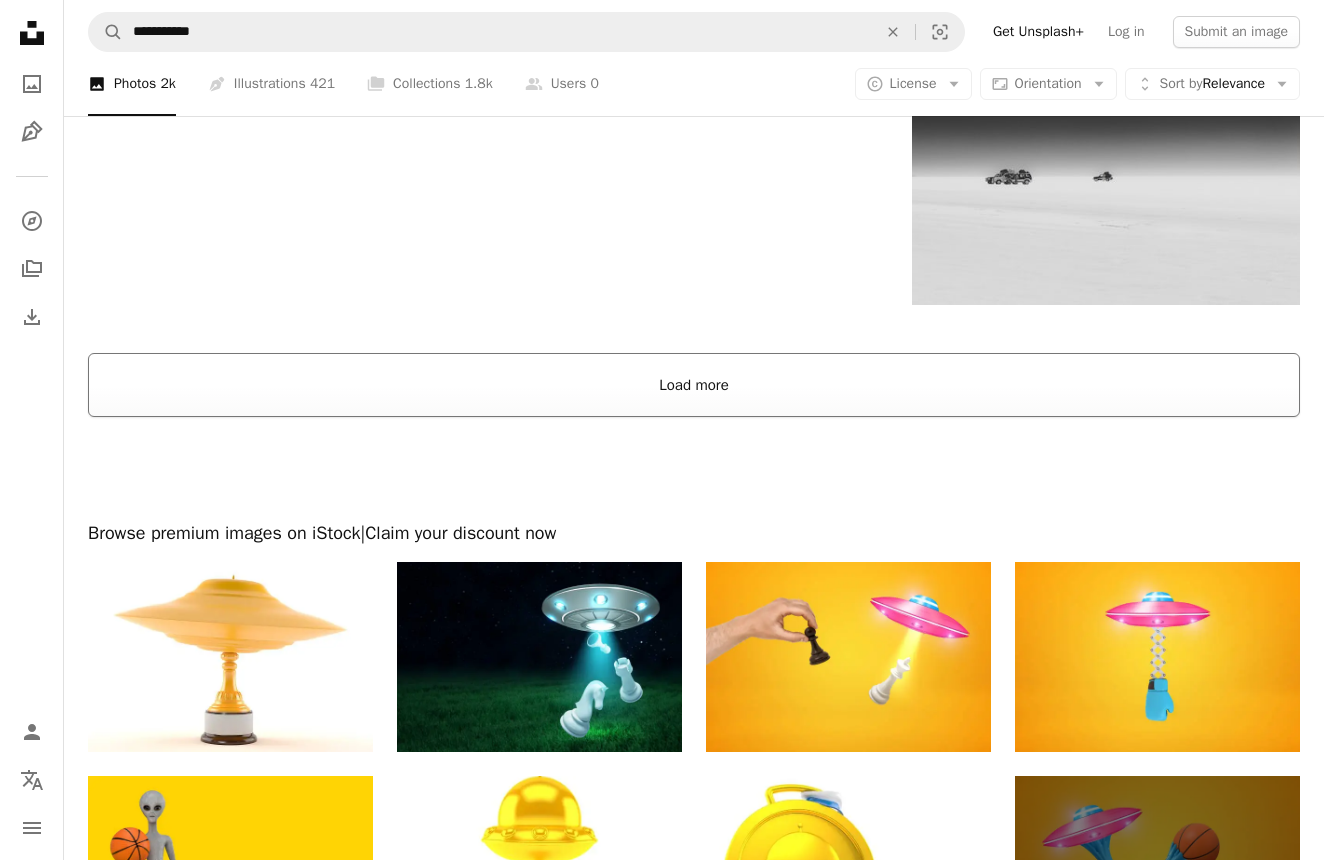 click on "Load more" at bounding box center [694, 385] 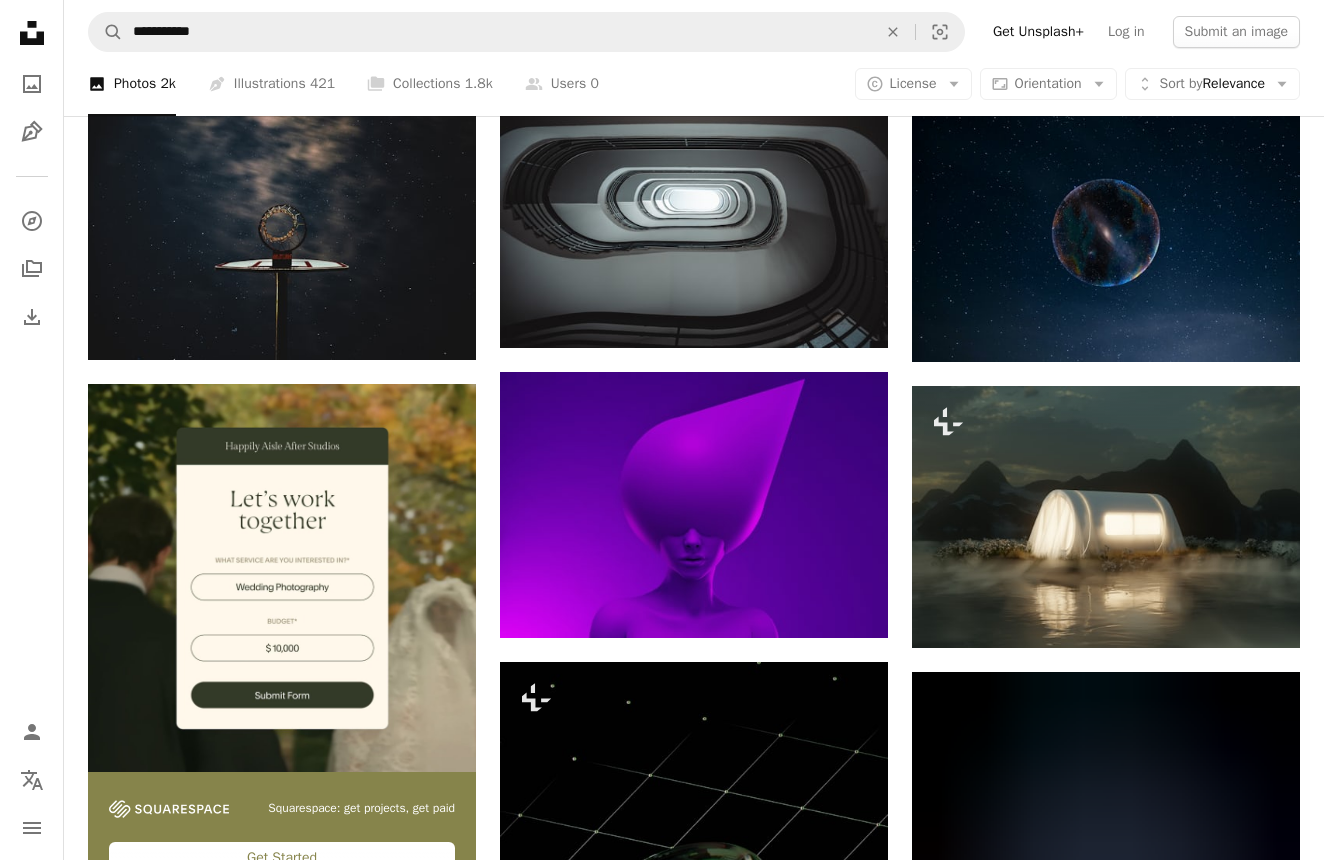 scroll, scrollTop: 3464, scrollLeft: 0, axis: vertical 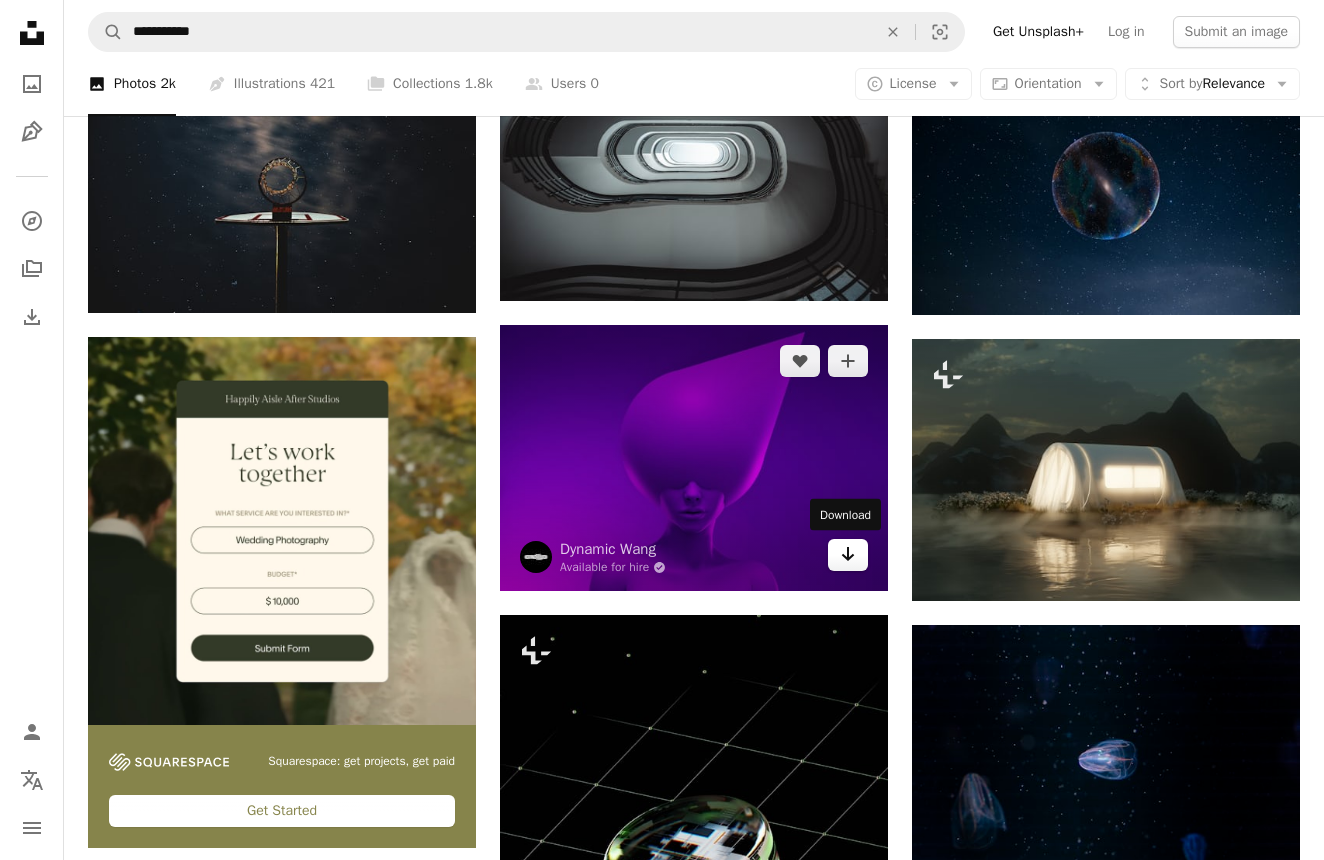 click on "Arrow pointing down" 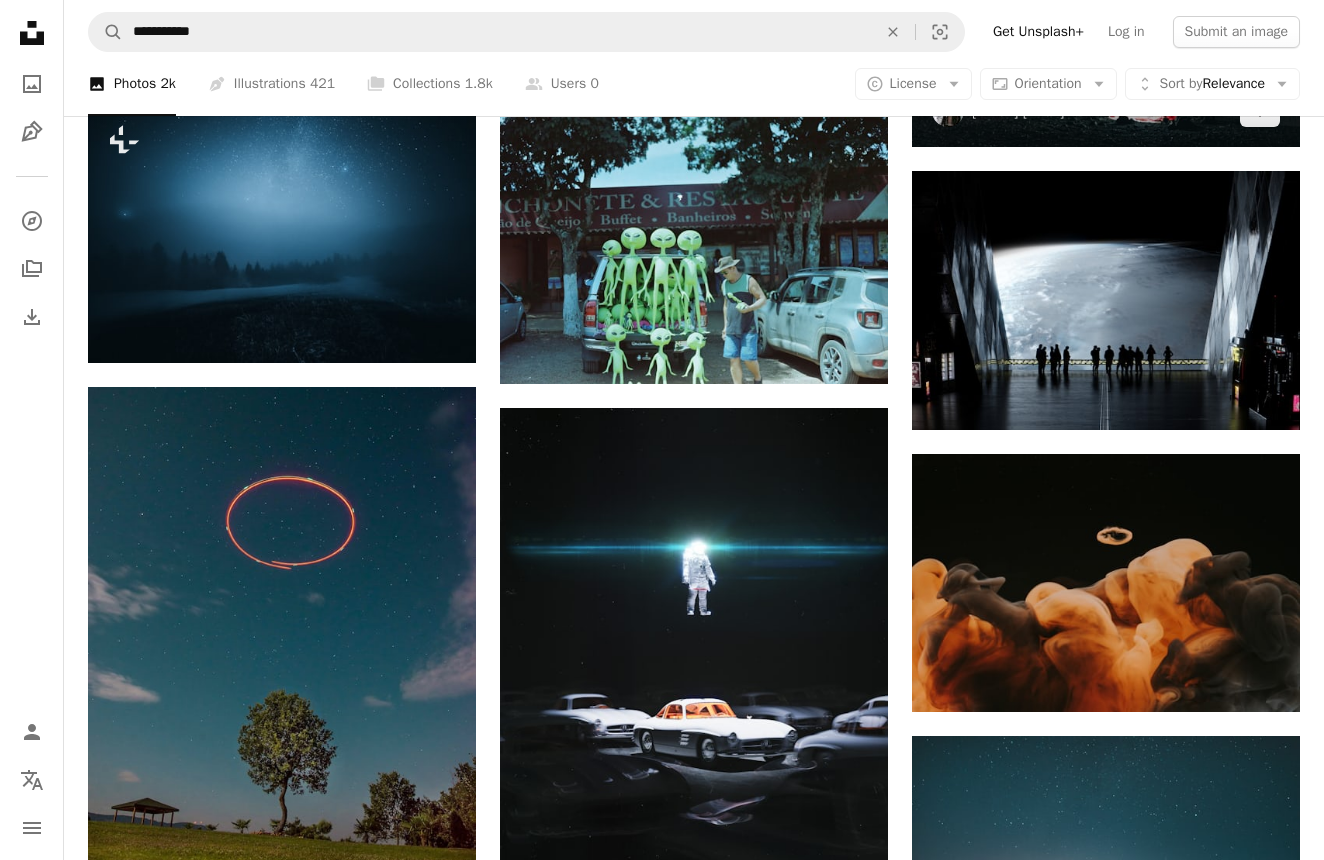 scroll, scrollTop: 9757, scrollLeft: 0, axis: vertical 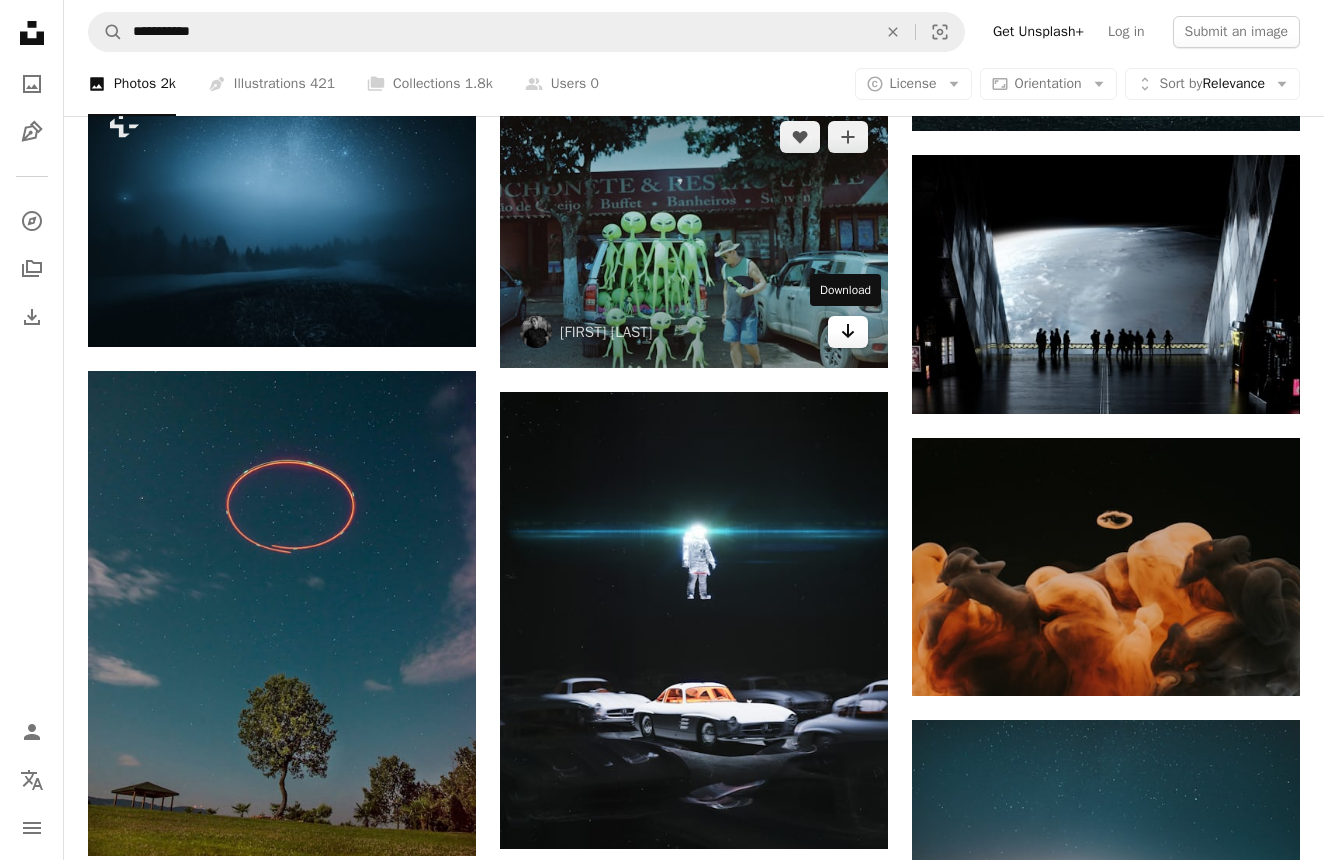 click on "Arrow pointing down" 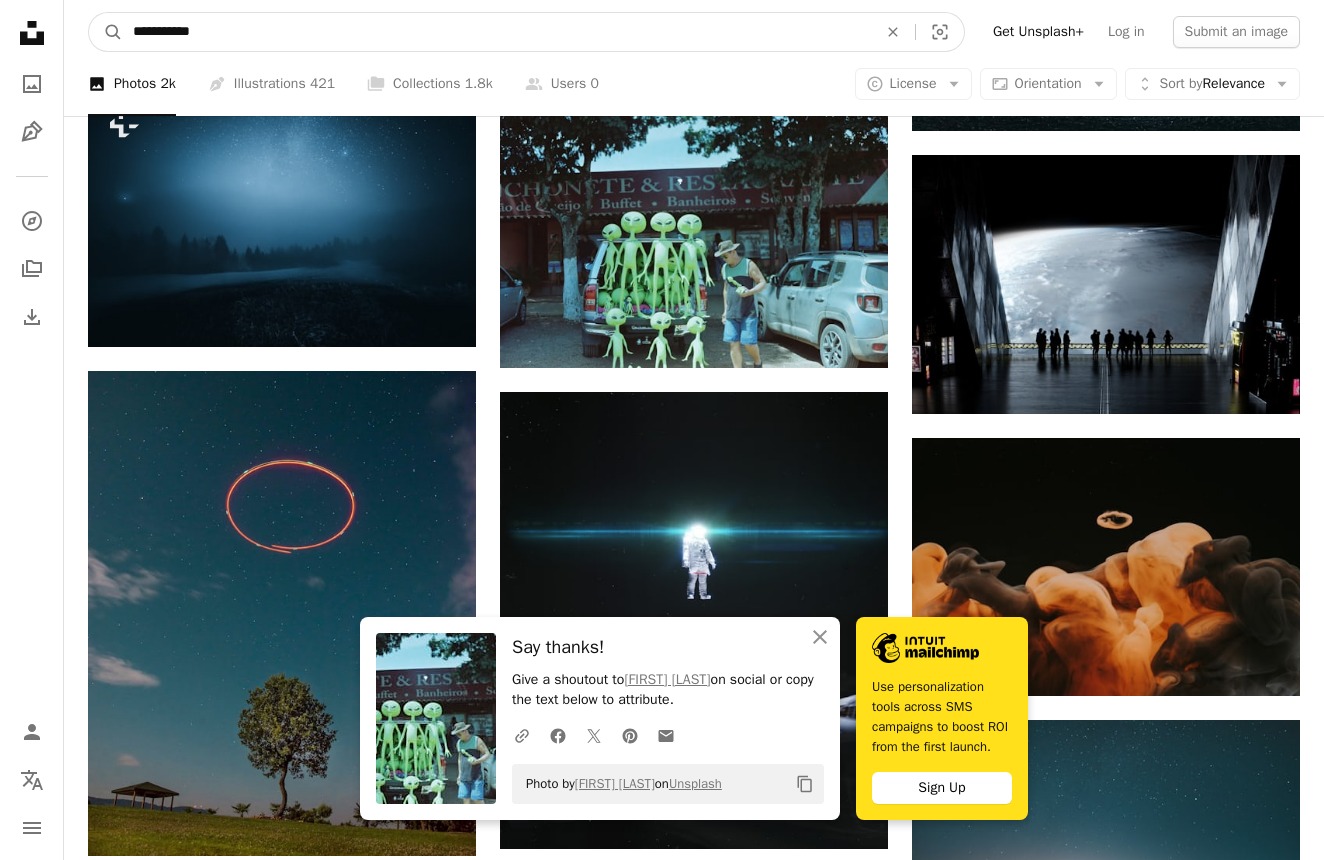 click on "**********" at bounding box center (497, 32) 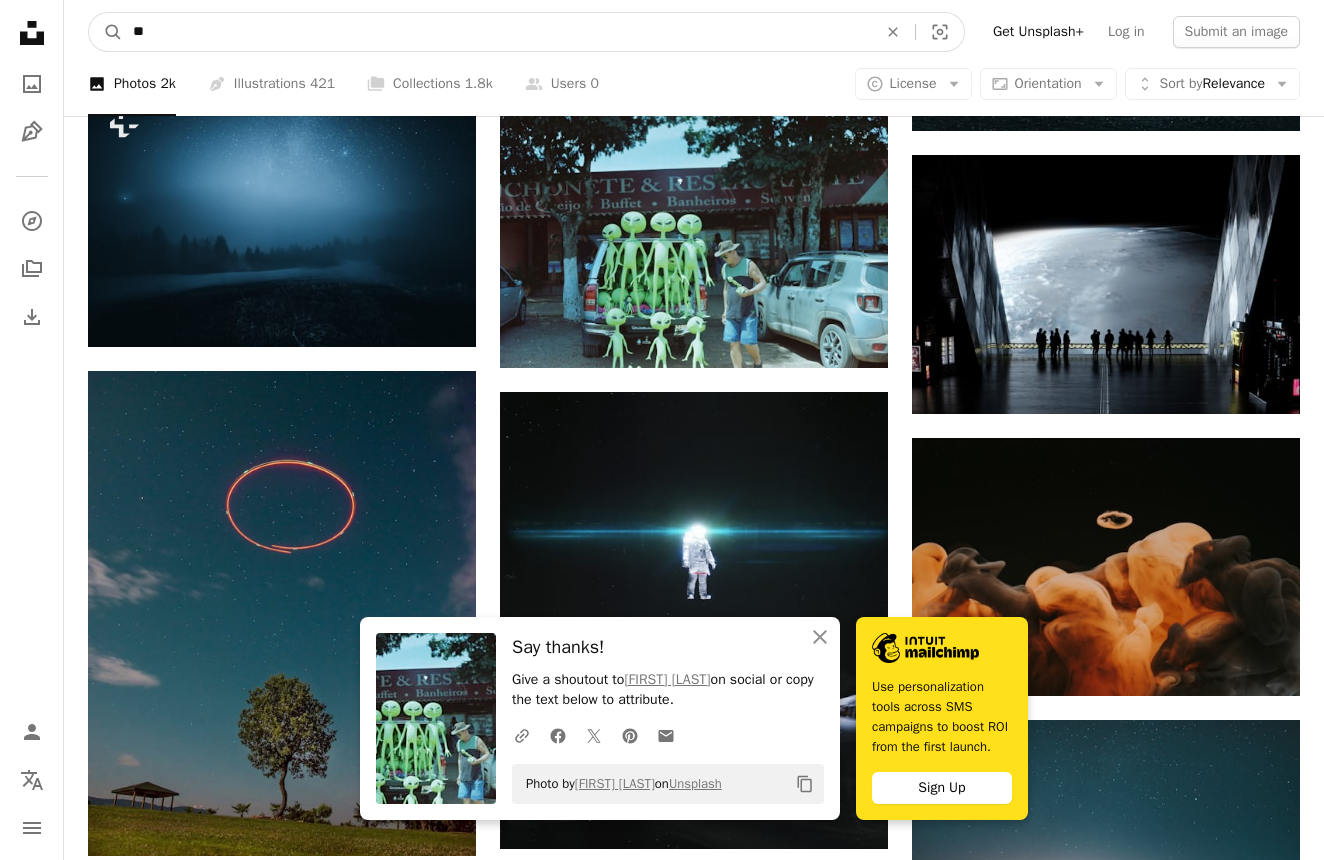 type on "*" 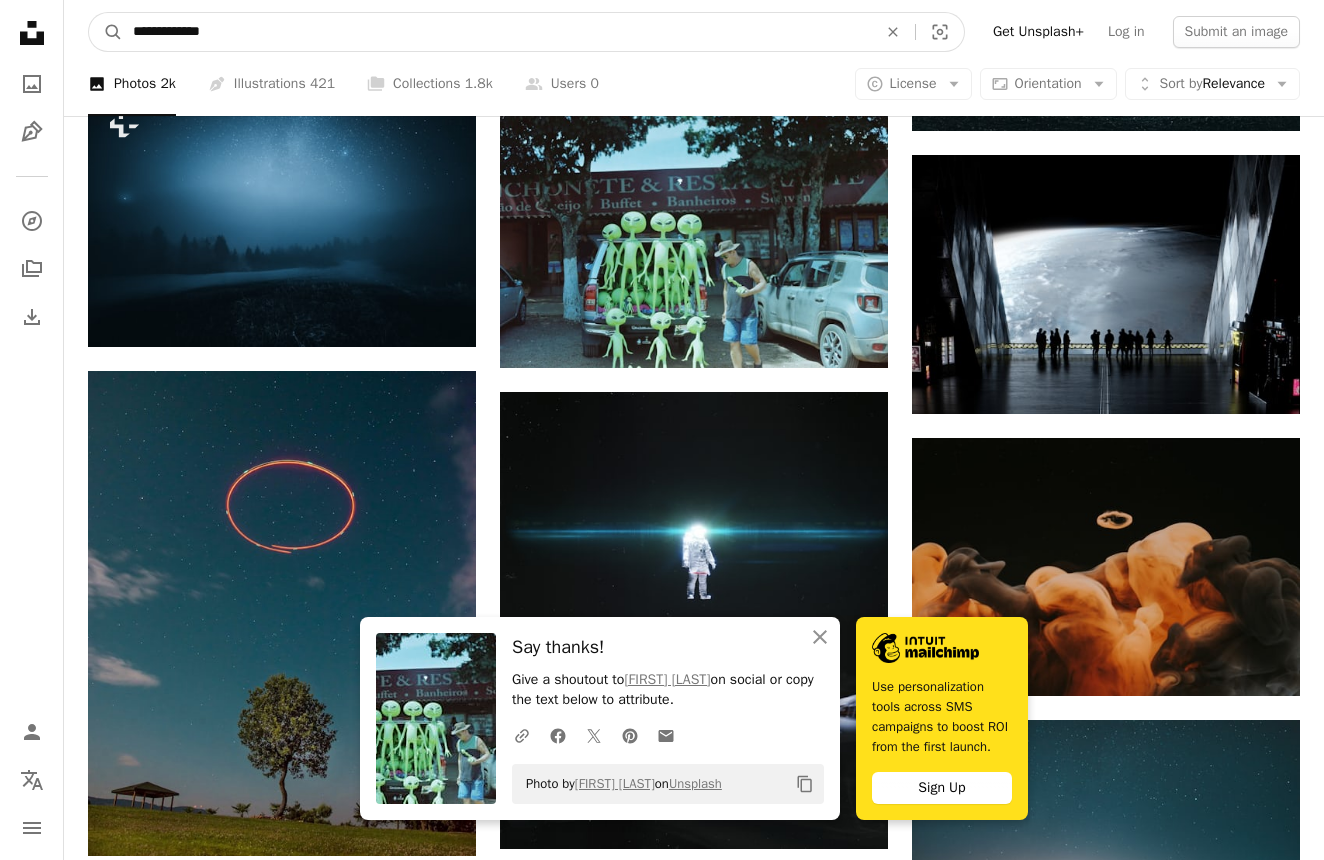 type on "**********" 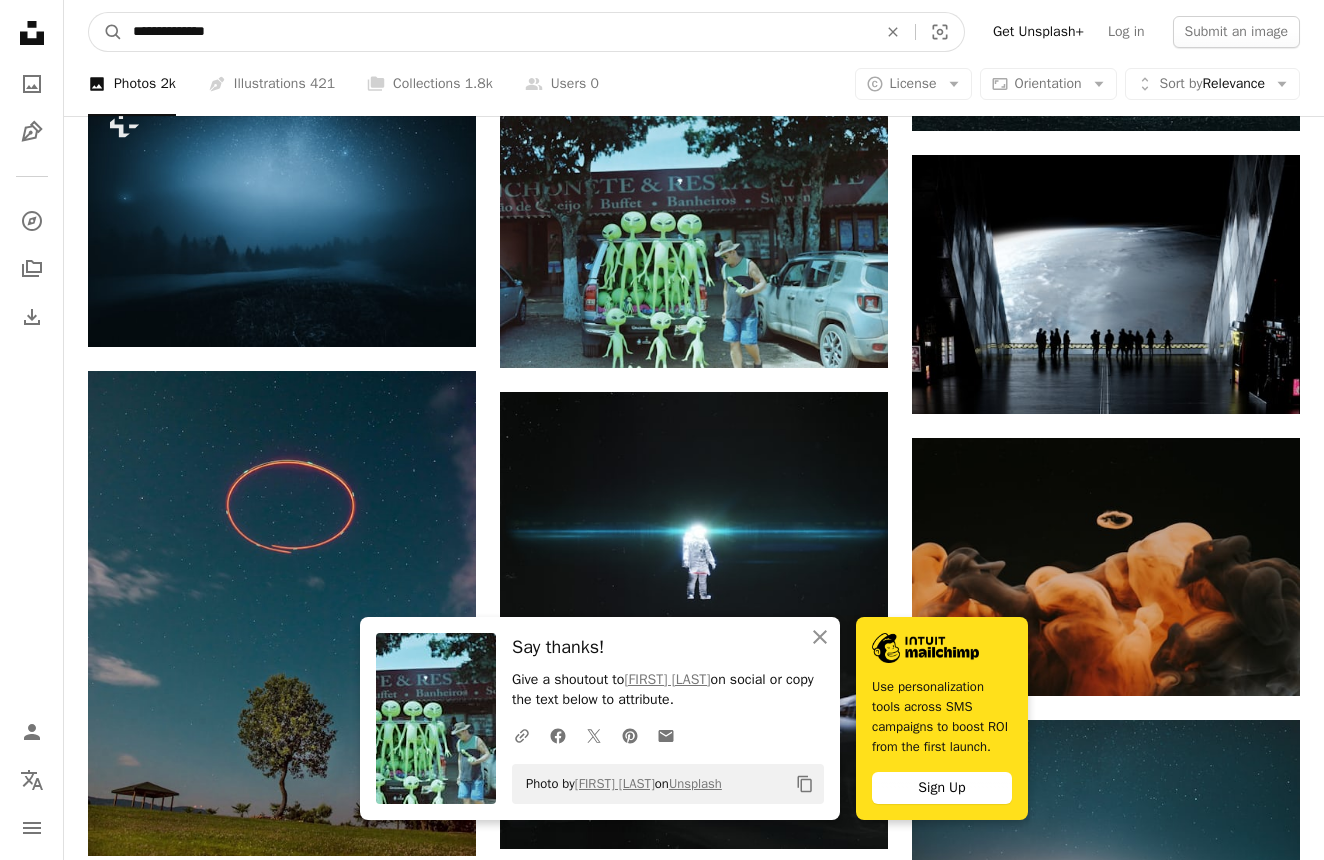 click on "A magnifying glass" at bounding box center [106, 32] 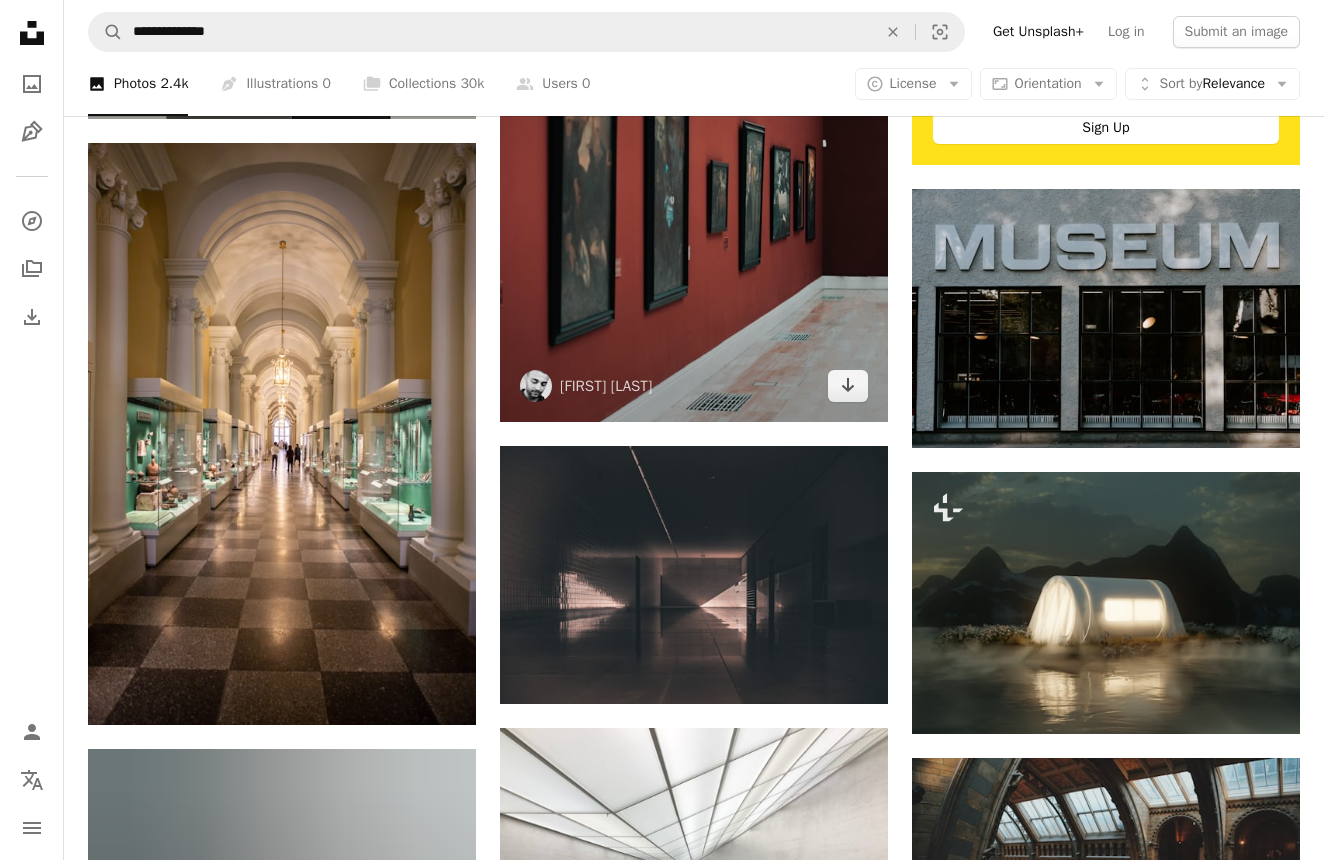 scroll, scrollTop: 848, scrollLeft: 0, axis: vertical 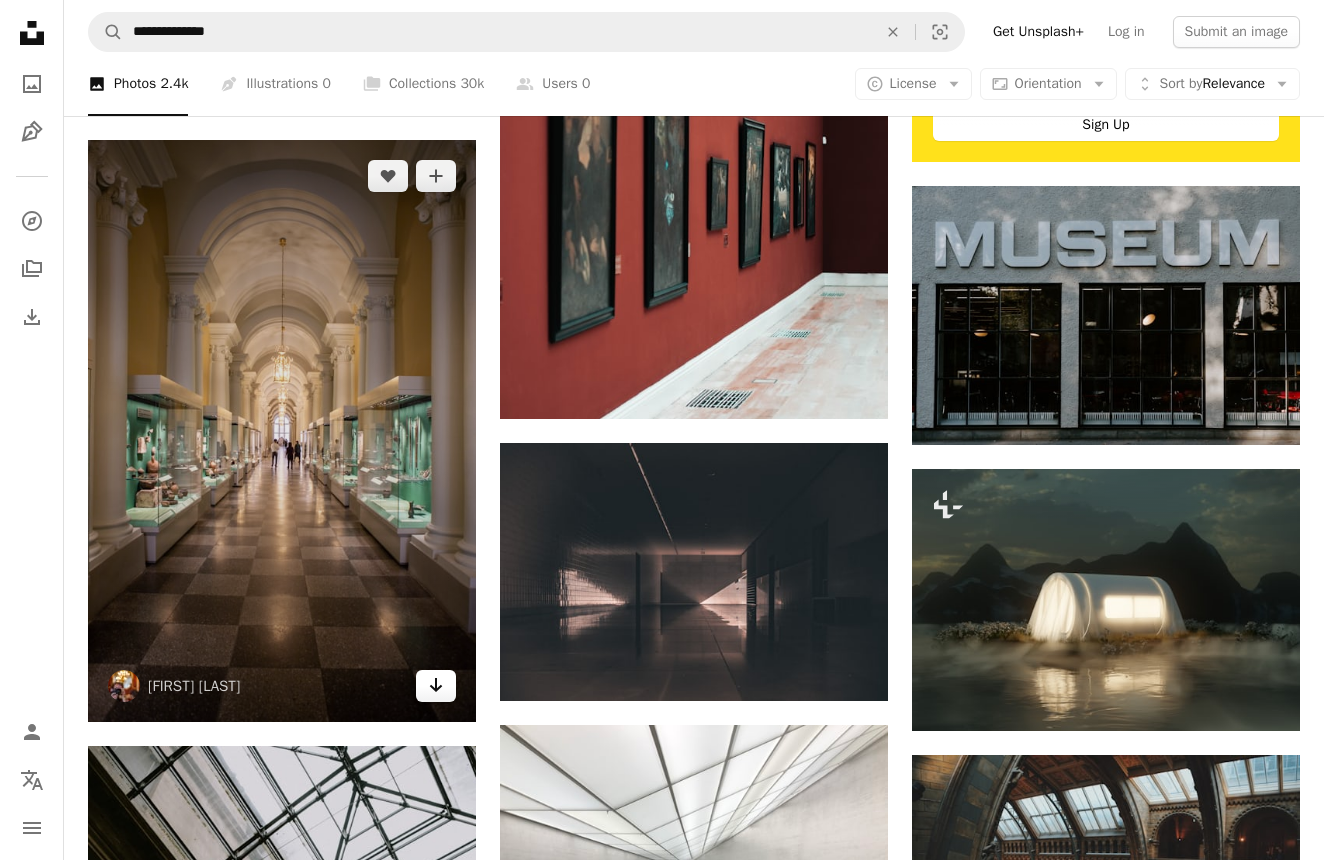 click on "Arrow pointing down" 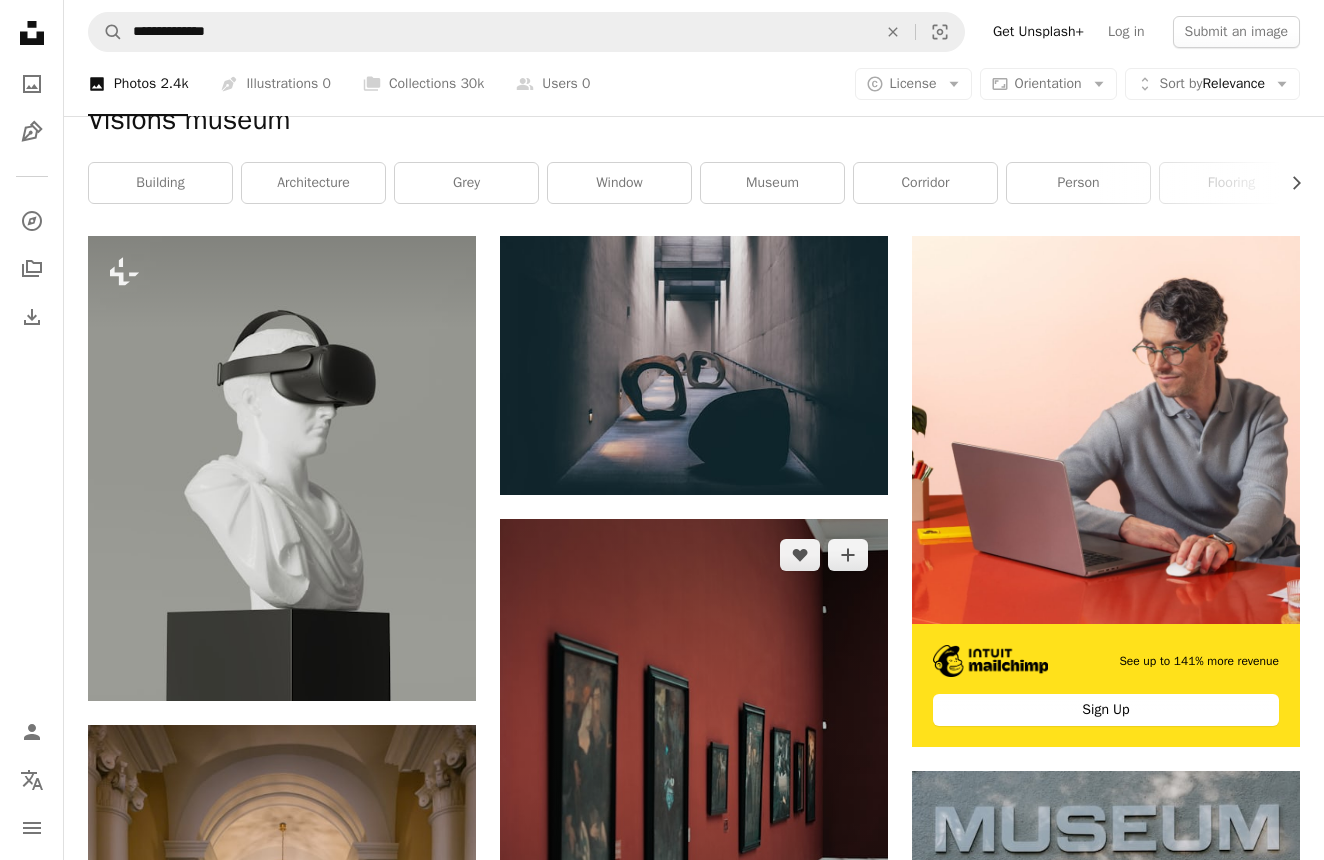 scroll, scrollTop: 266, scrollLeft: 0, axis: vertical 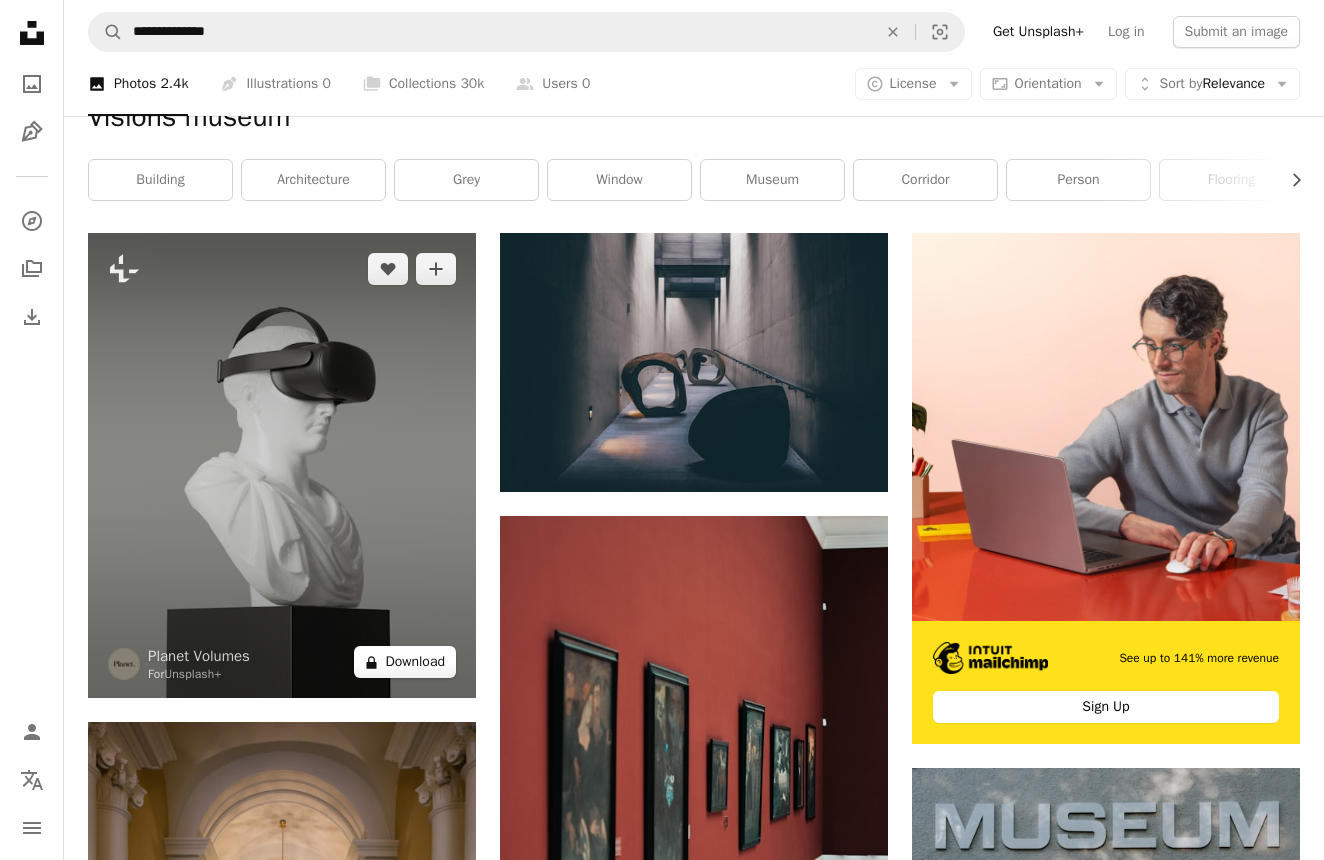click on "A lock   Download" at bounding box center (405, 662) 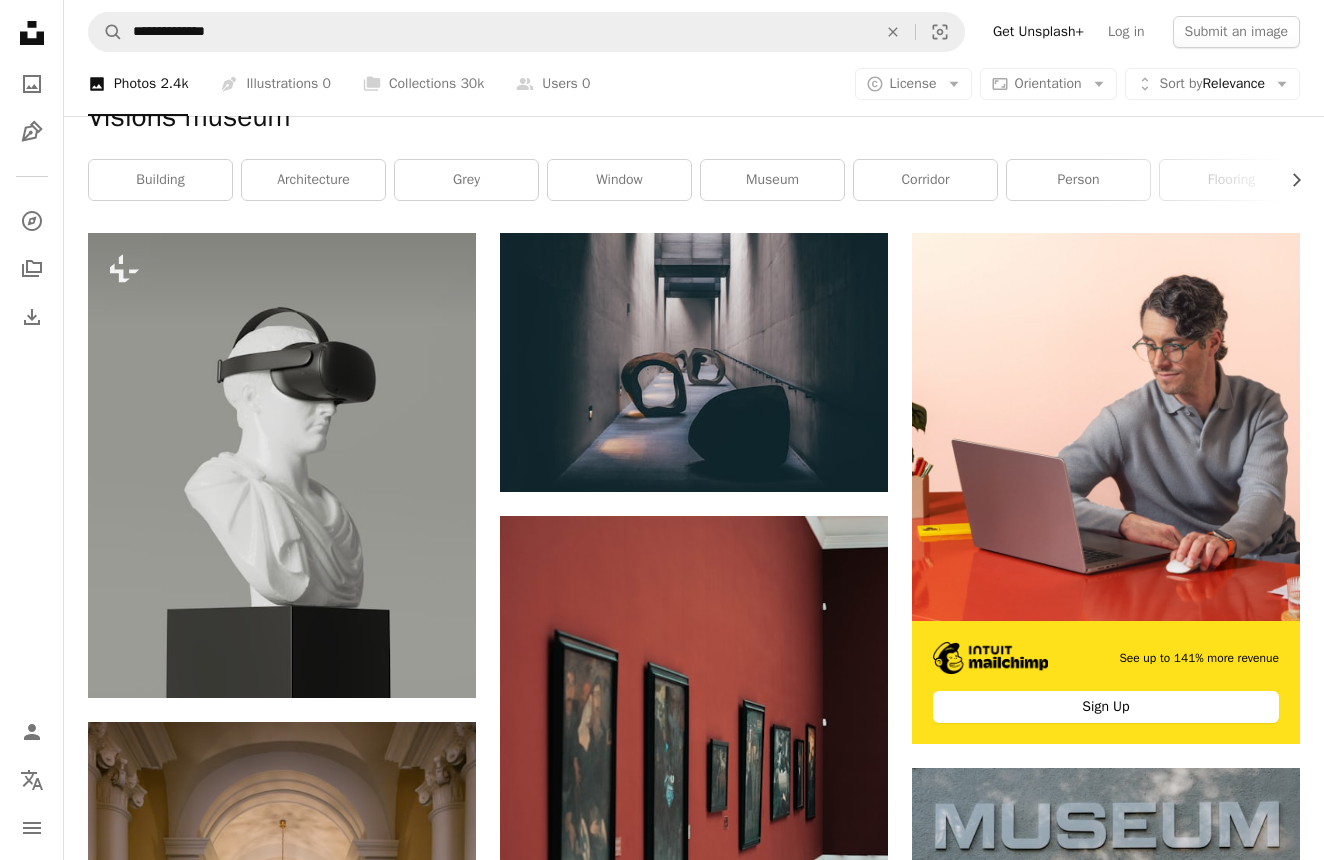 click on "An X shape" at bounding box center (20, 20) 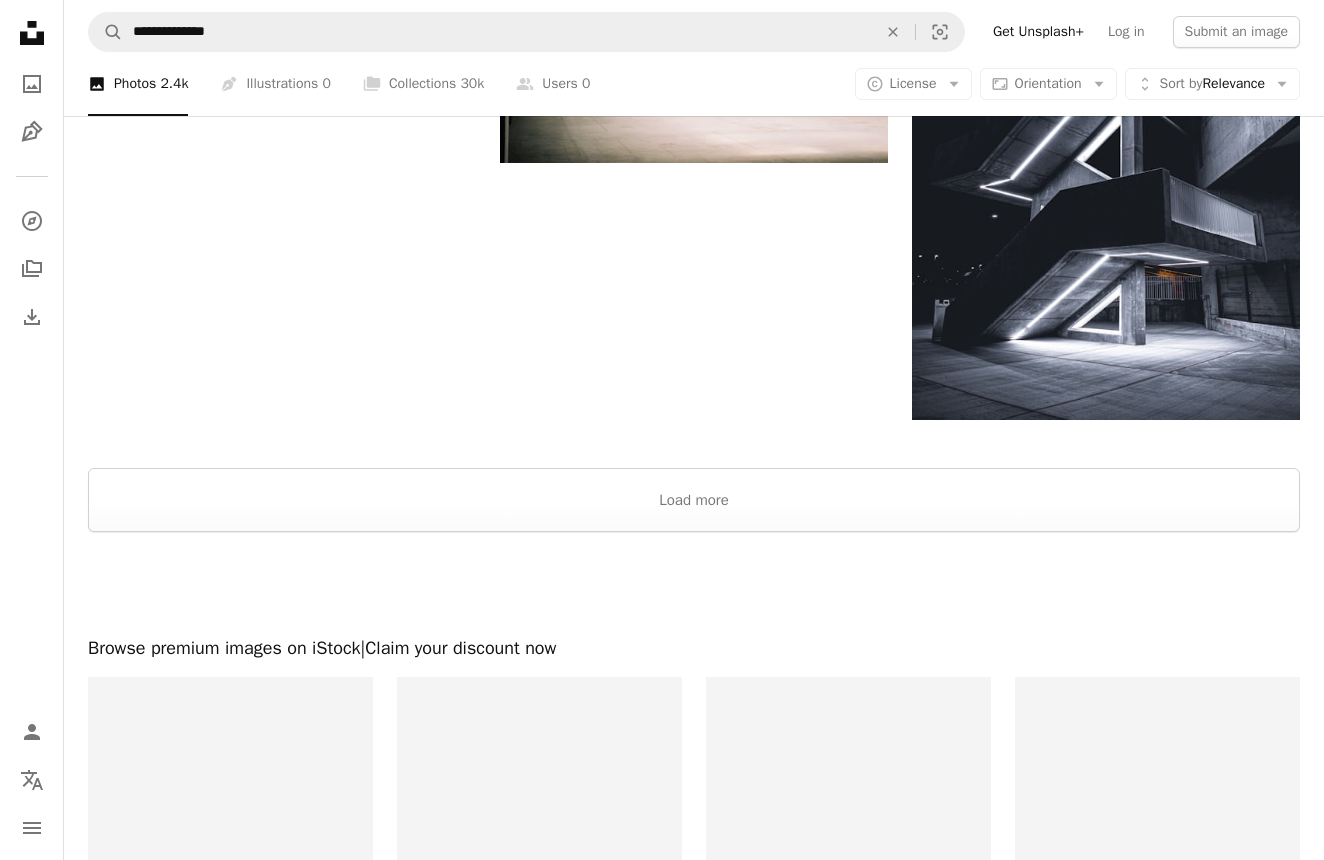 scroll, scrollTop: 3162, scrollLeft: 0, axis: vertical 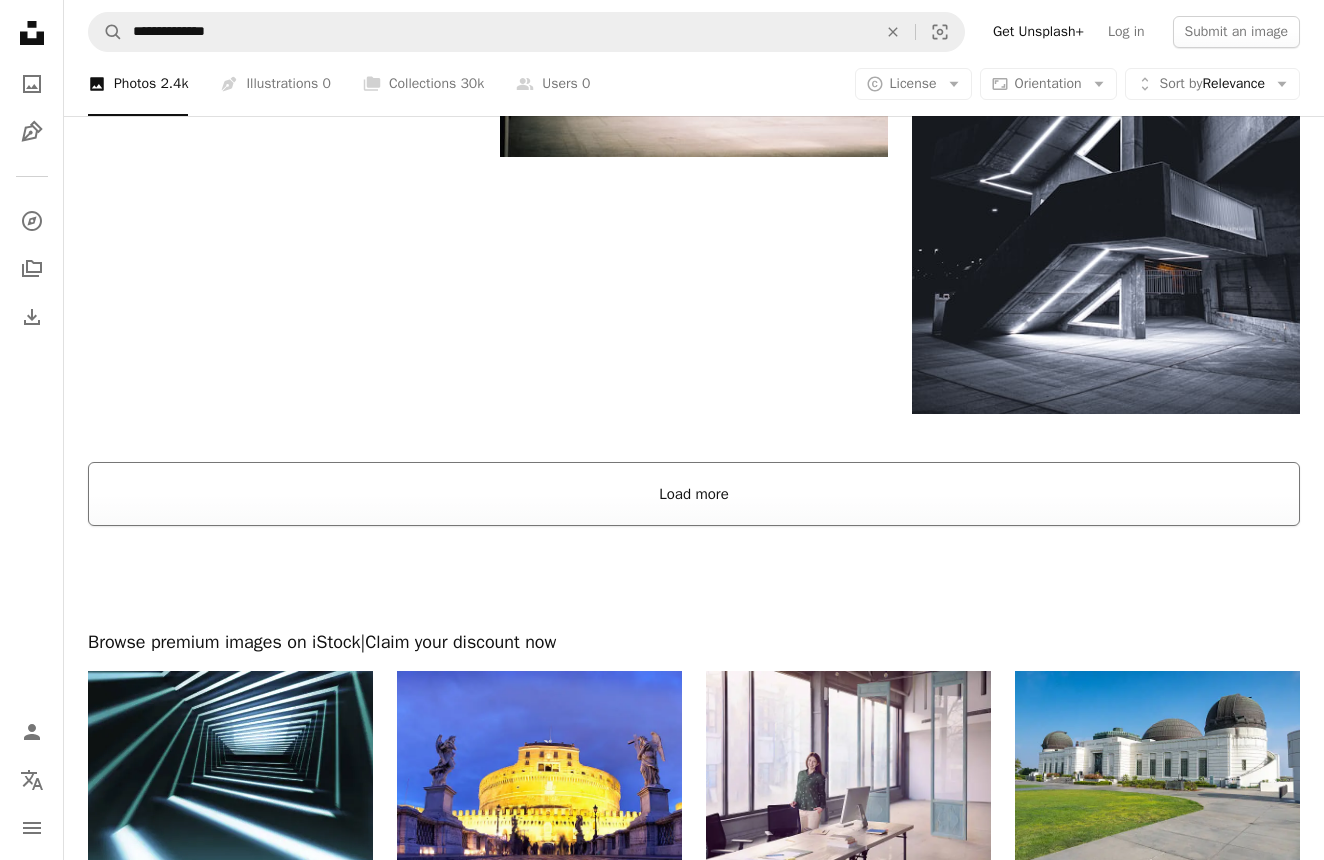 click on "Load more" at bounding box center (694, 494) 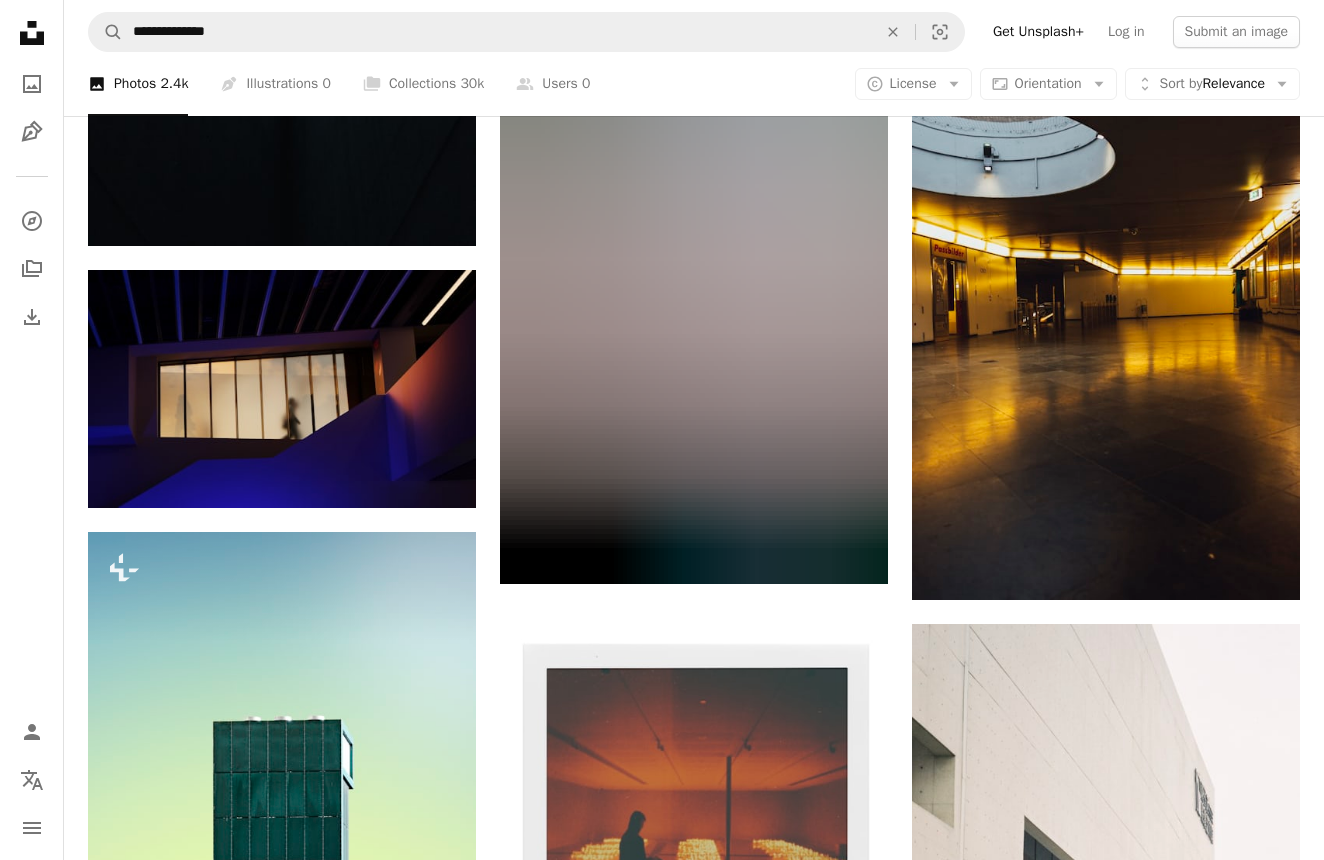 scroll, scrollTop: 4476, scrollLeft: 0, axis: vertical 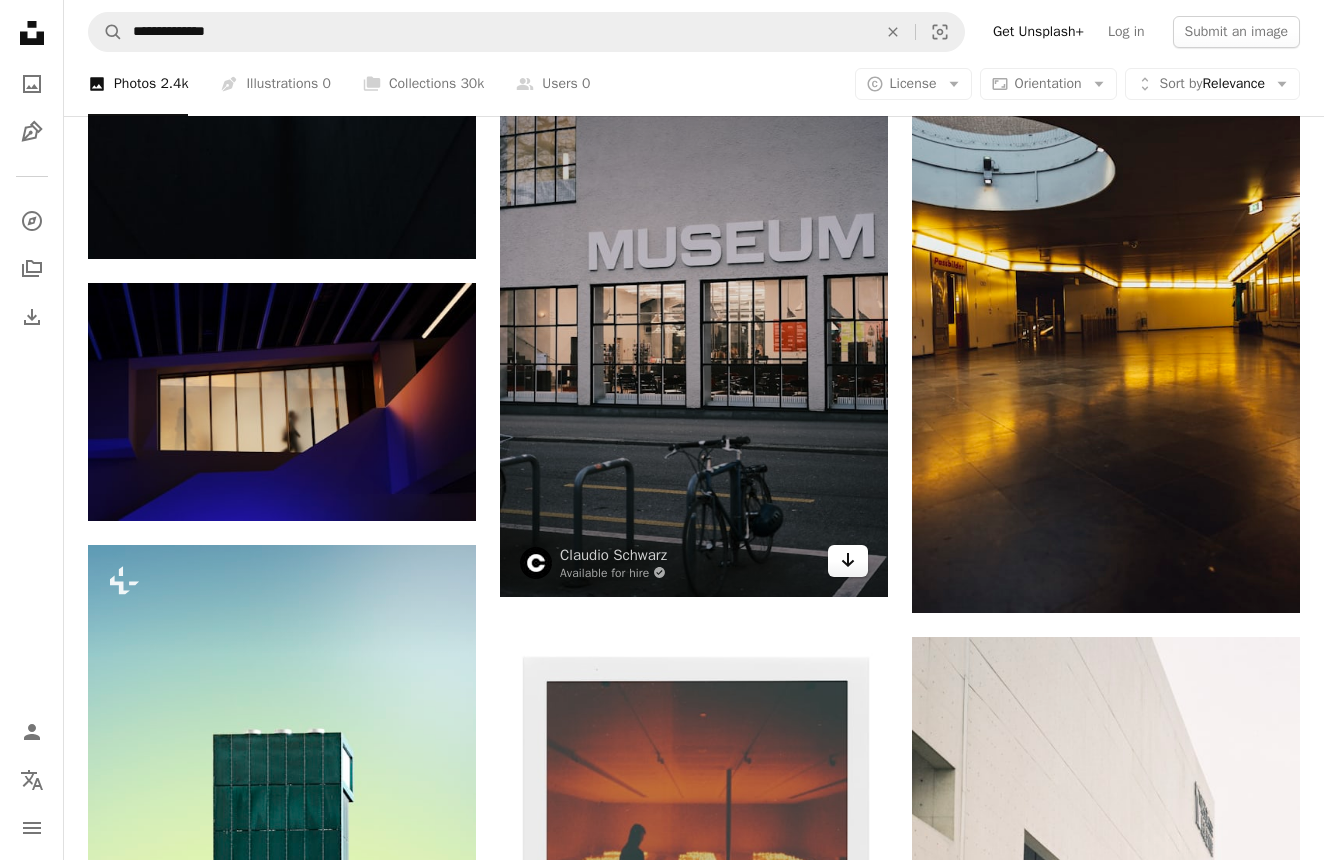 click on "Arrow pointing down" 